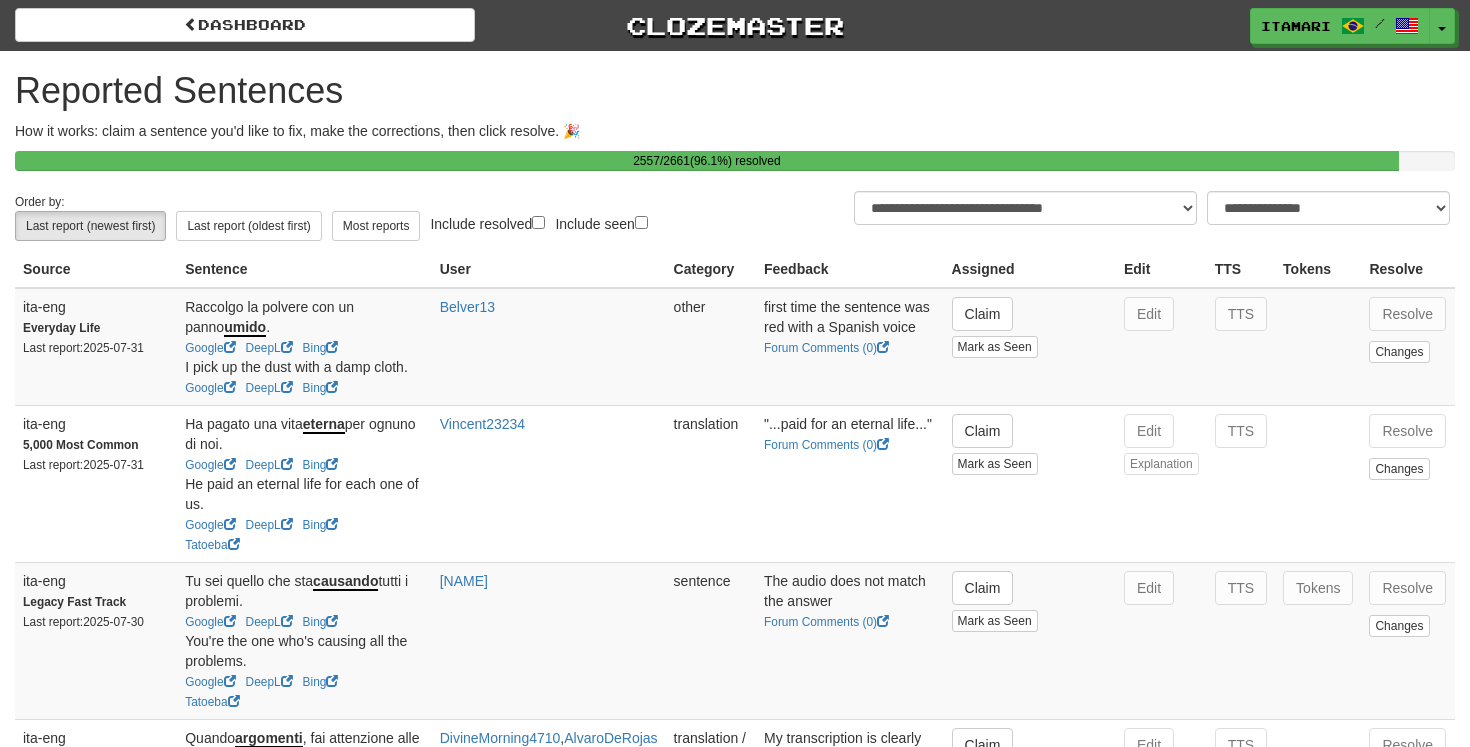 select on "**" 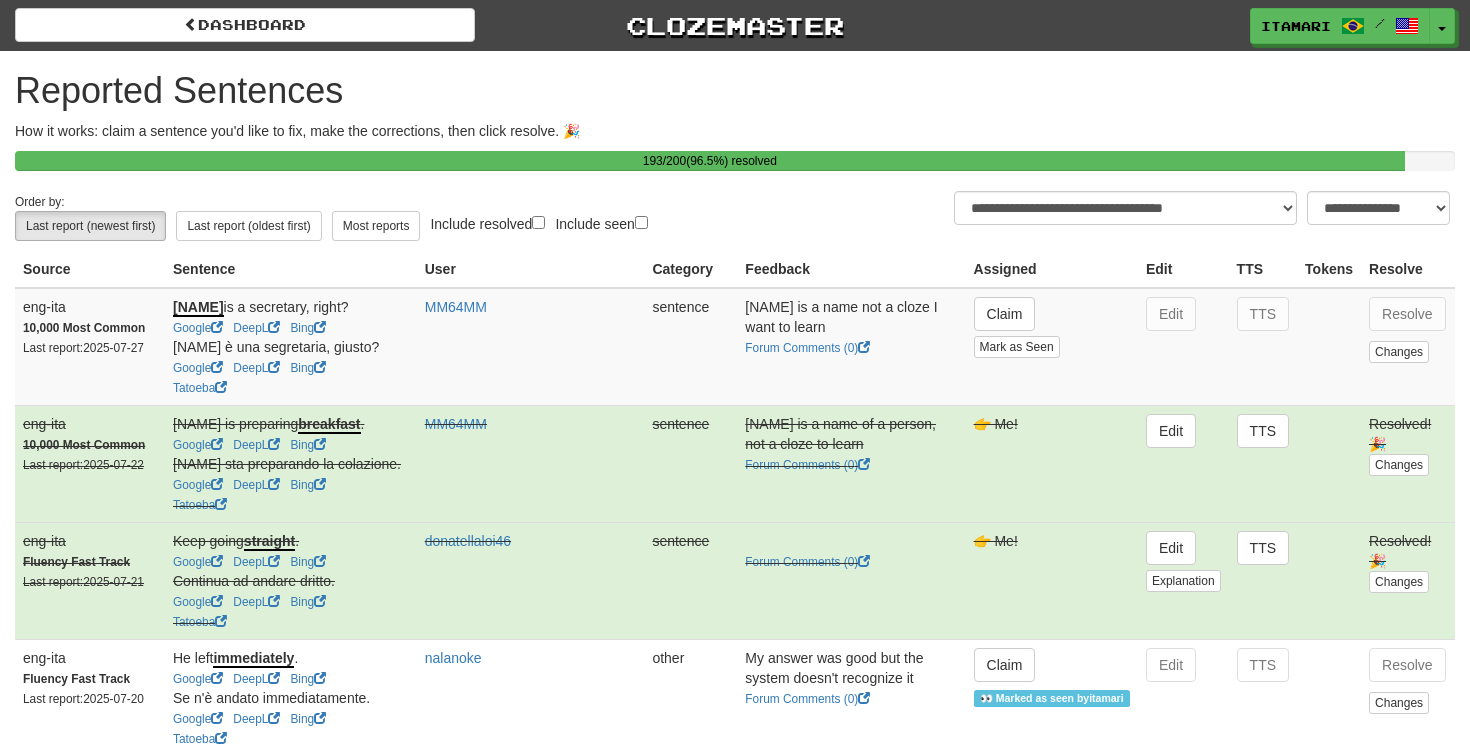 select on "***" 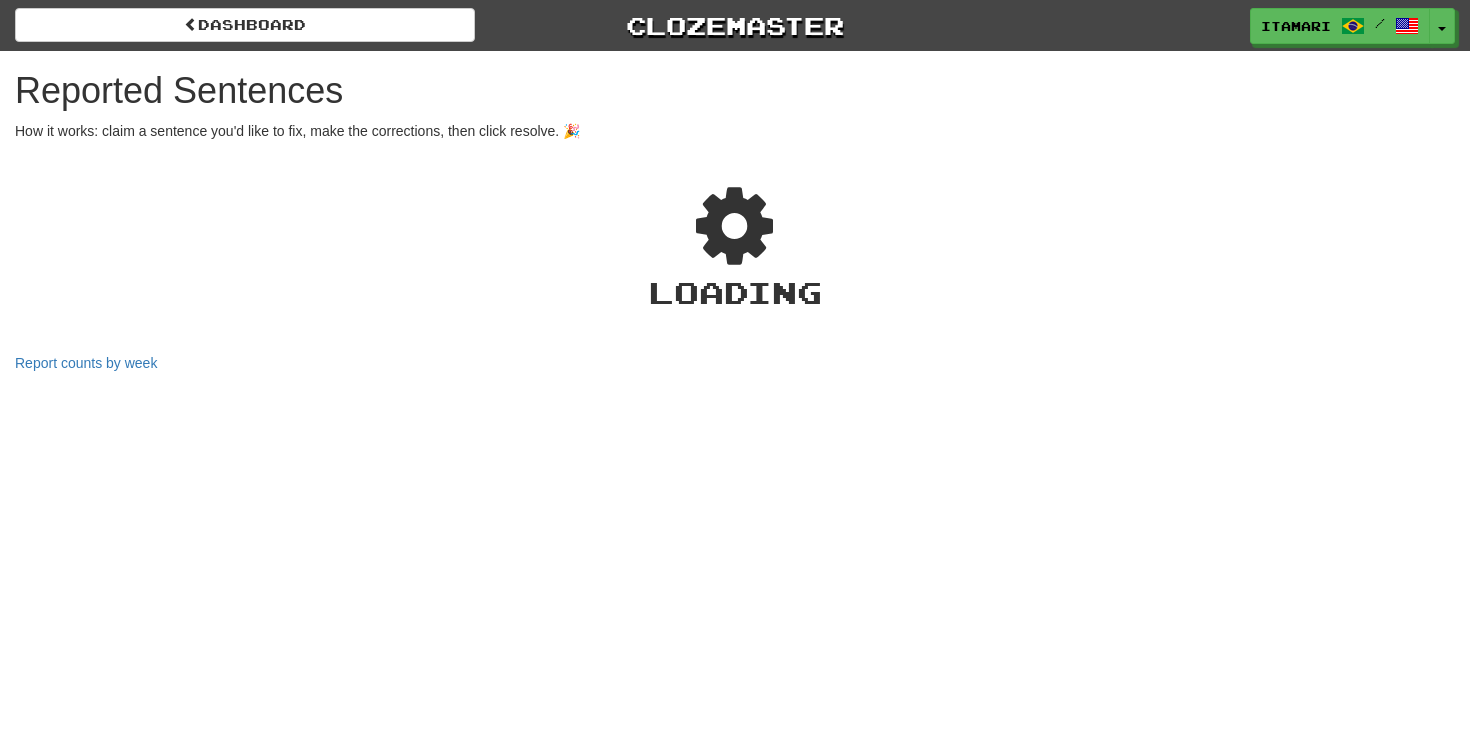 scroll, scrollTop: 0, scrollLeft: 0, axis: both 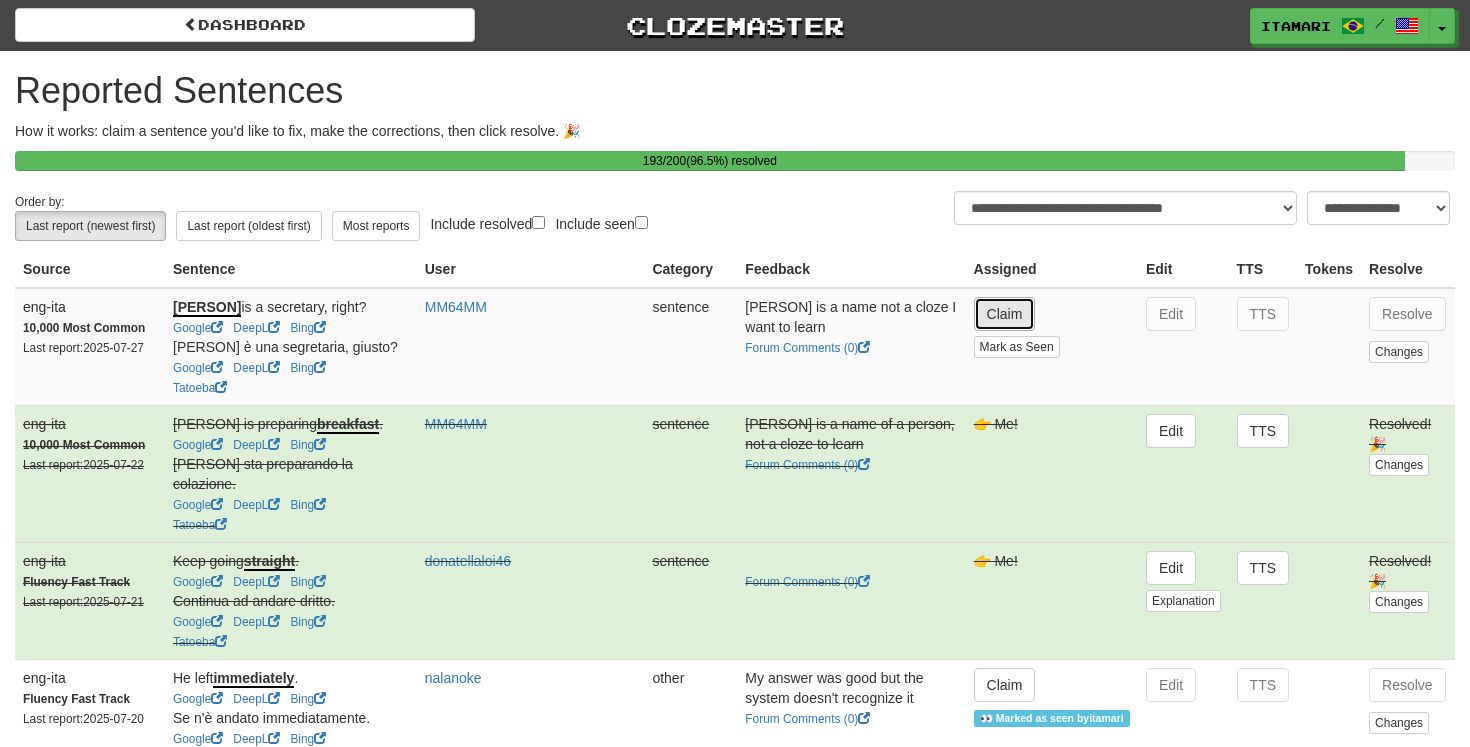 click on "Claim" at bounding box center [1005, 314] 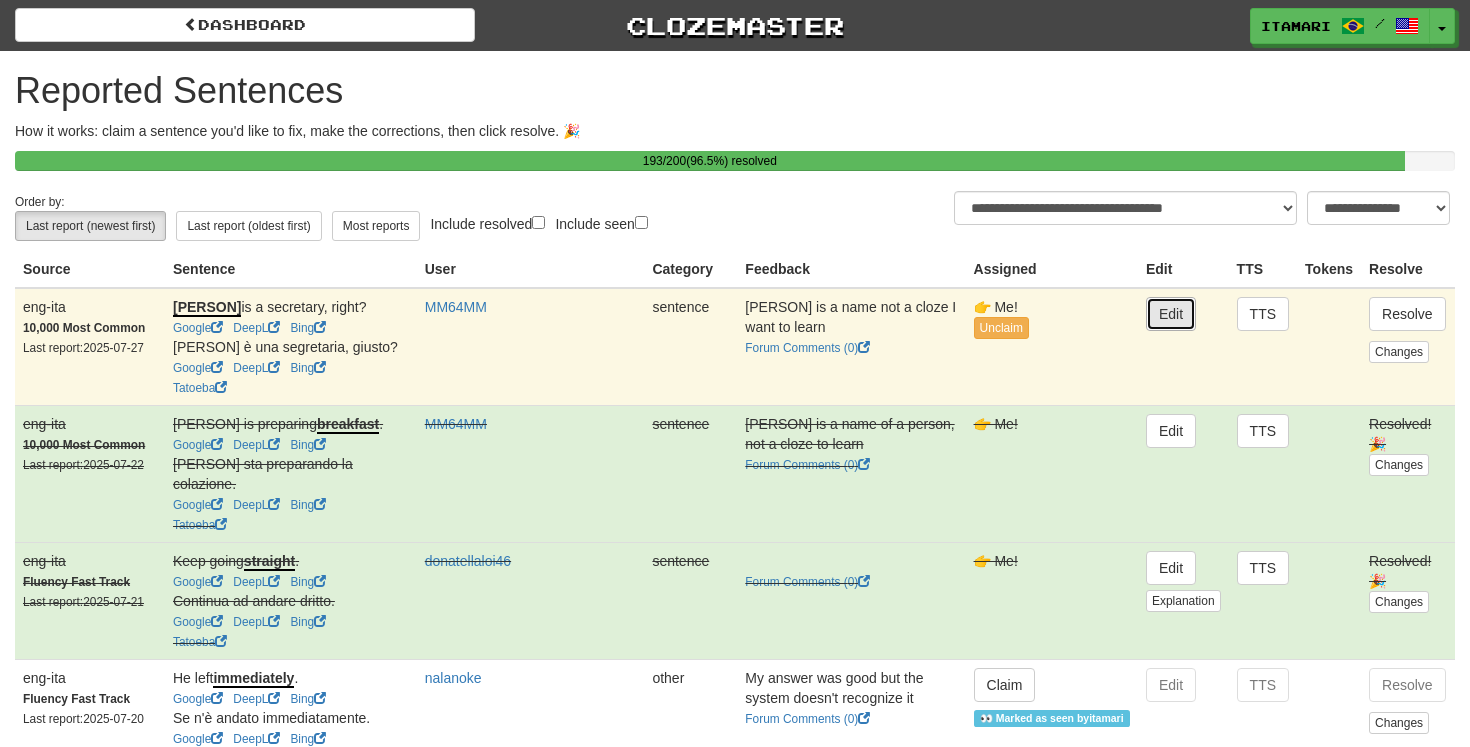 click on "Edit" at bounding box center [1171, 314] 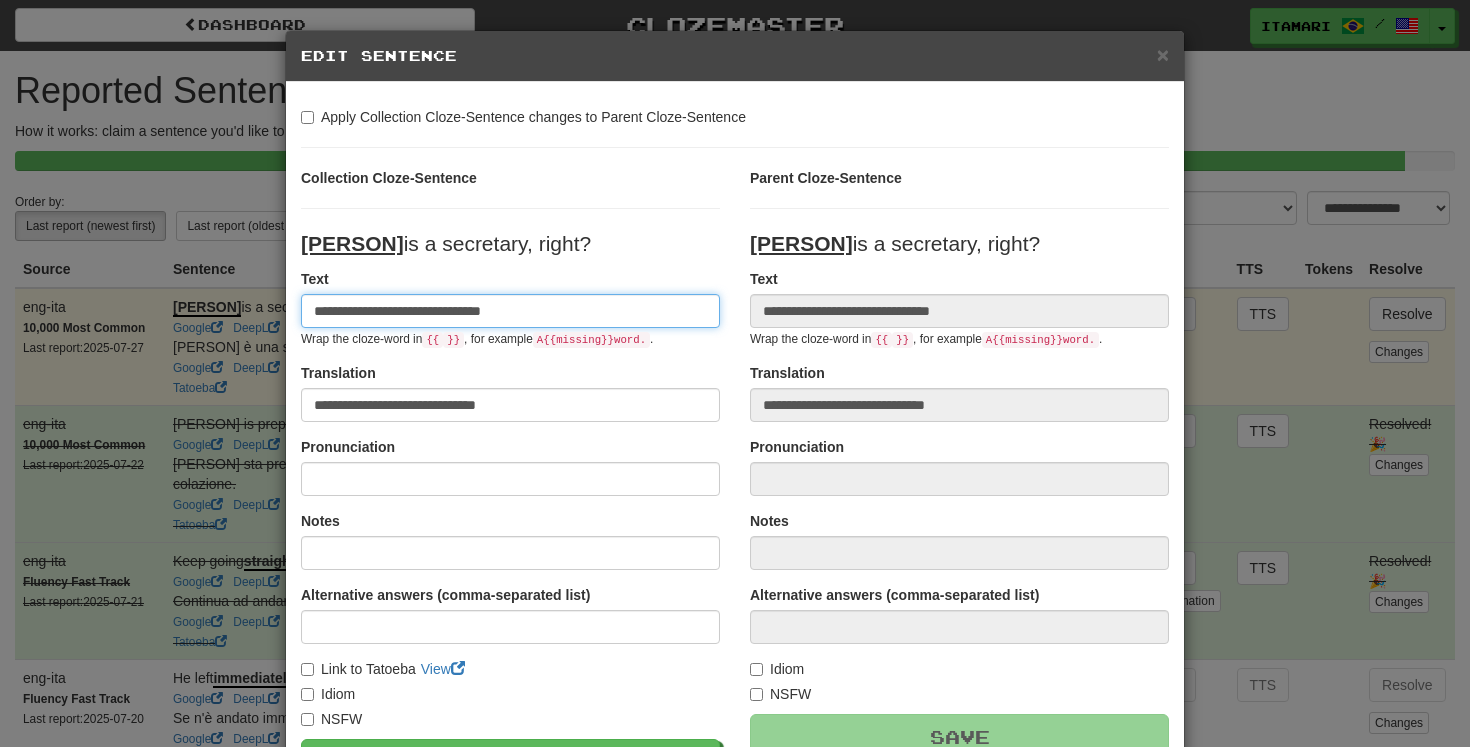 drag, startPoint x: 376, startPoint y: 309, endPoint x: 364, endPoint y: 308, distance: 12.0415945 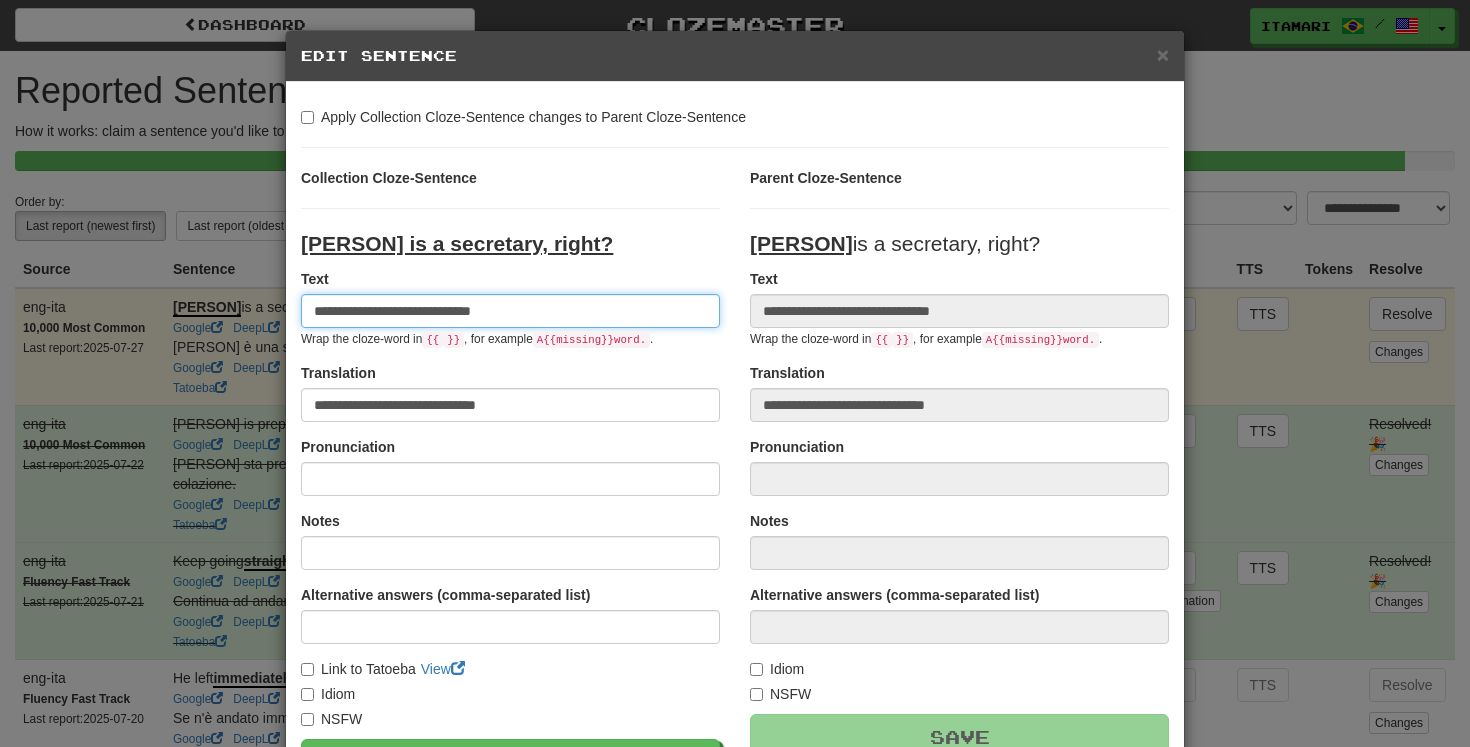click on "**********" at bounding box center [510, 311] 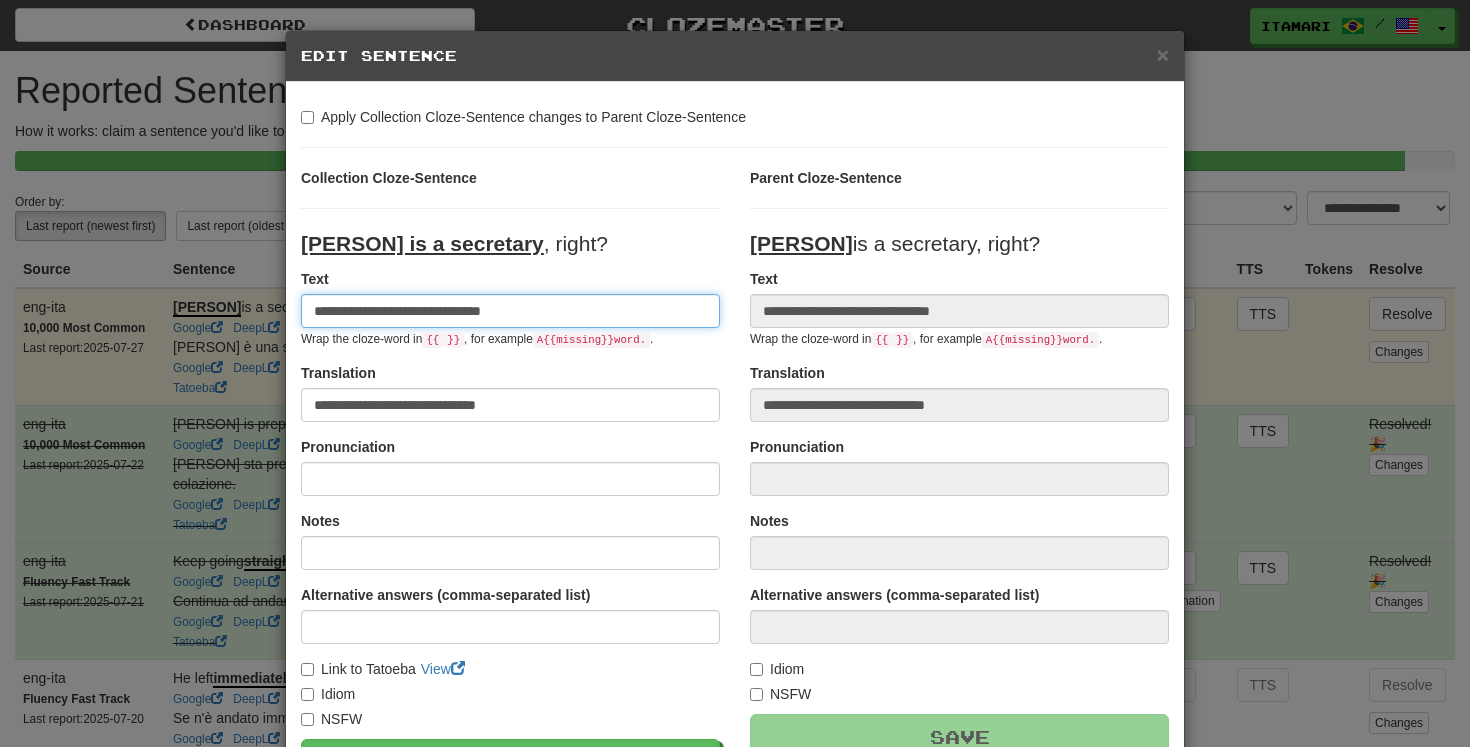 drag, startPoint x: 322, startPoint y: 308, endPoint x: 292, endPoint y: 307, distance: 30.016663 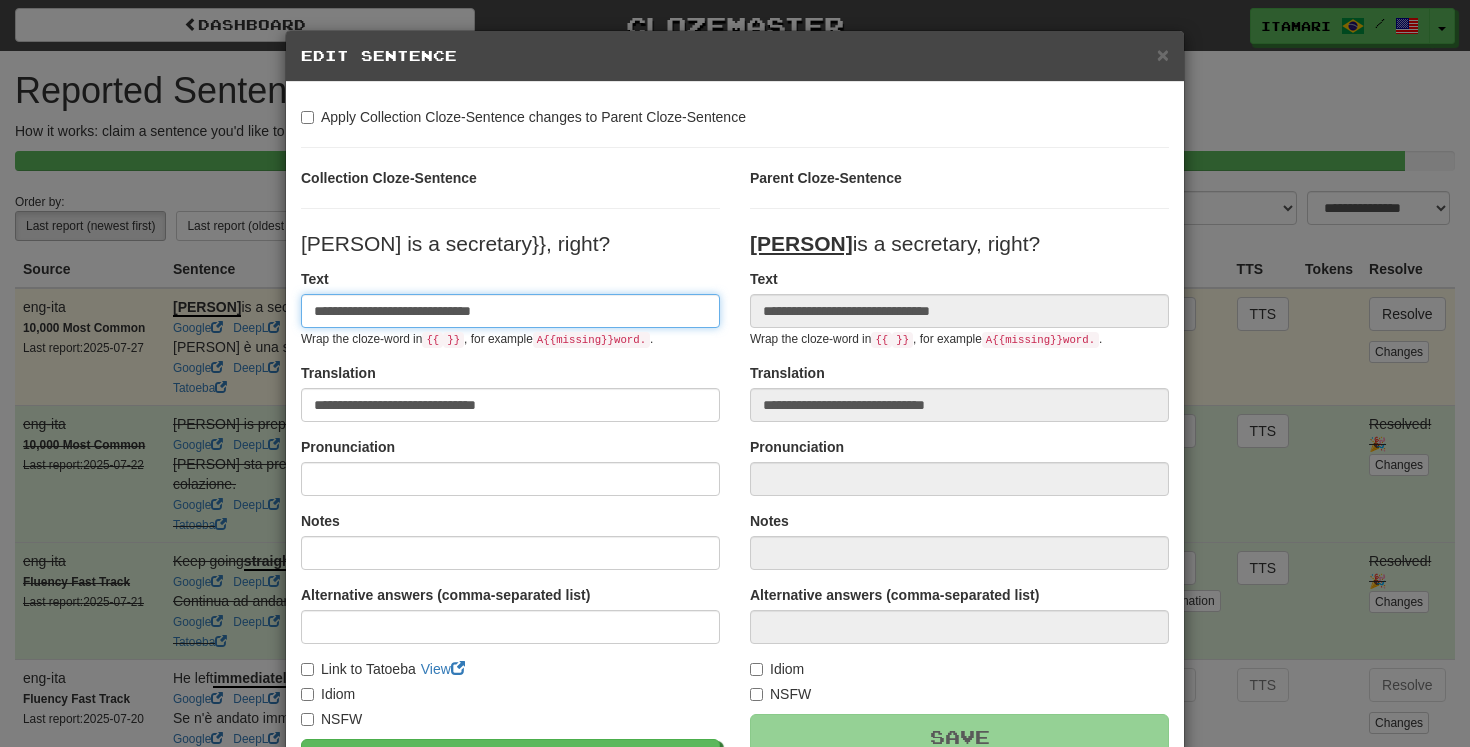 click on "**********" at bounding box center [510, 311] 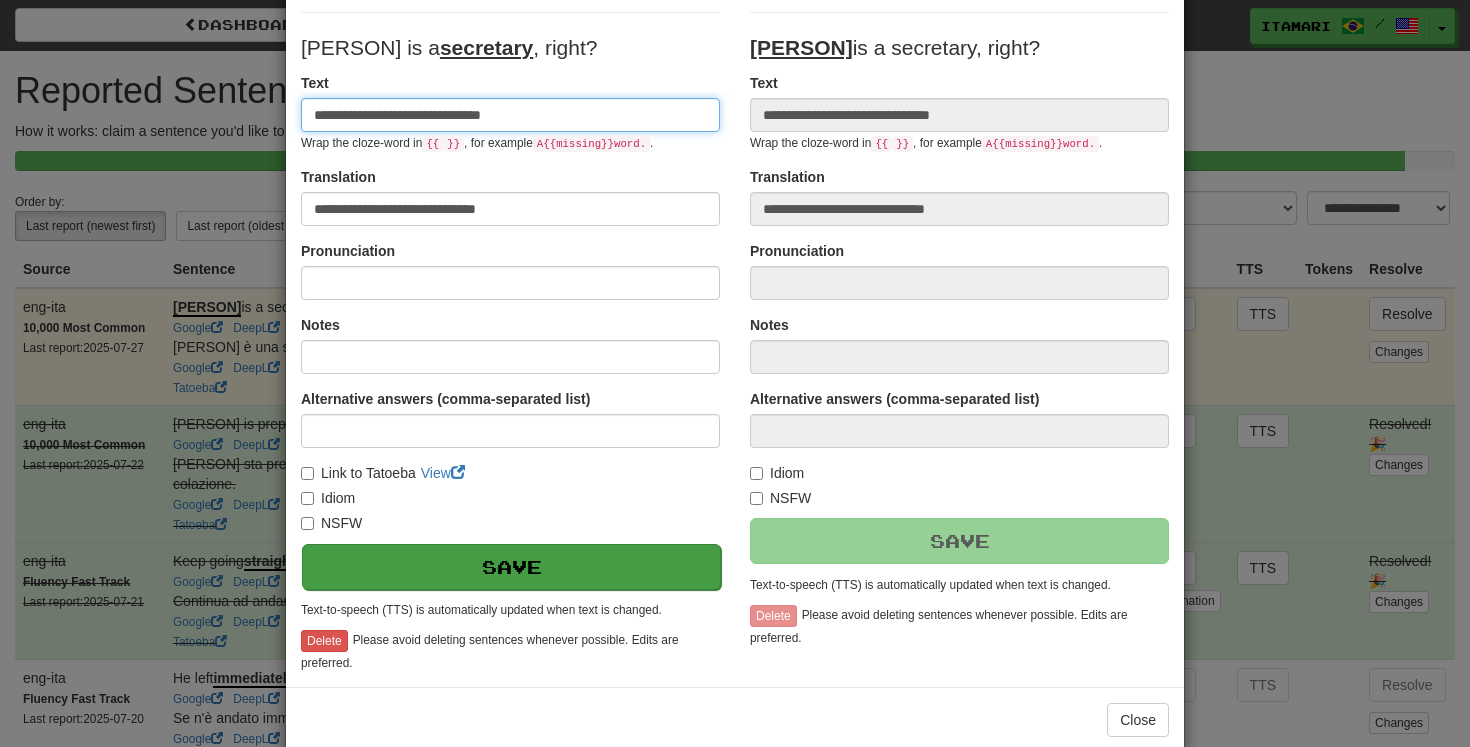 scroll, scrollTop: 232, scrollLeft: 0, axis: vertical 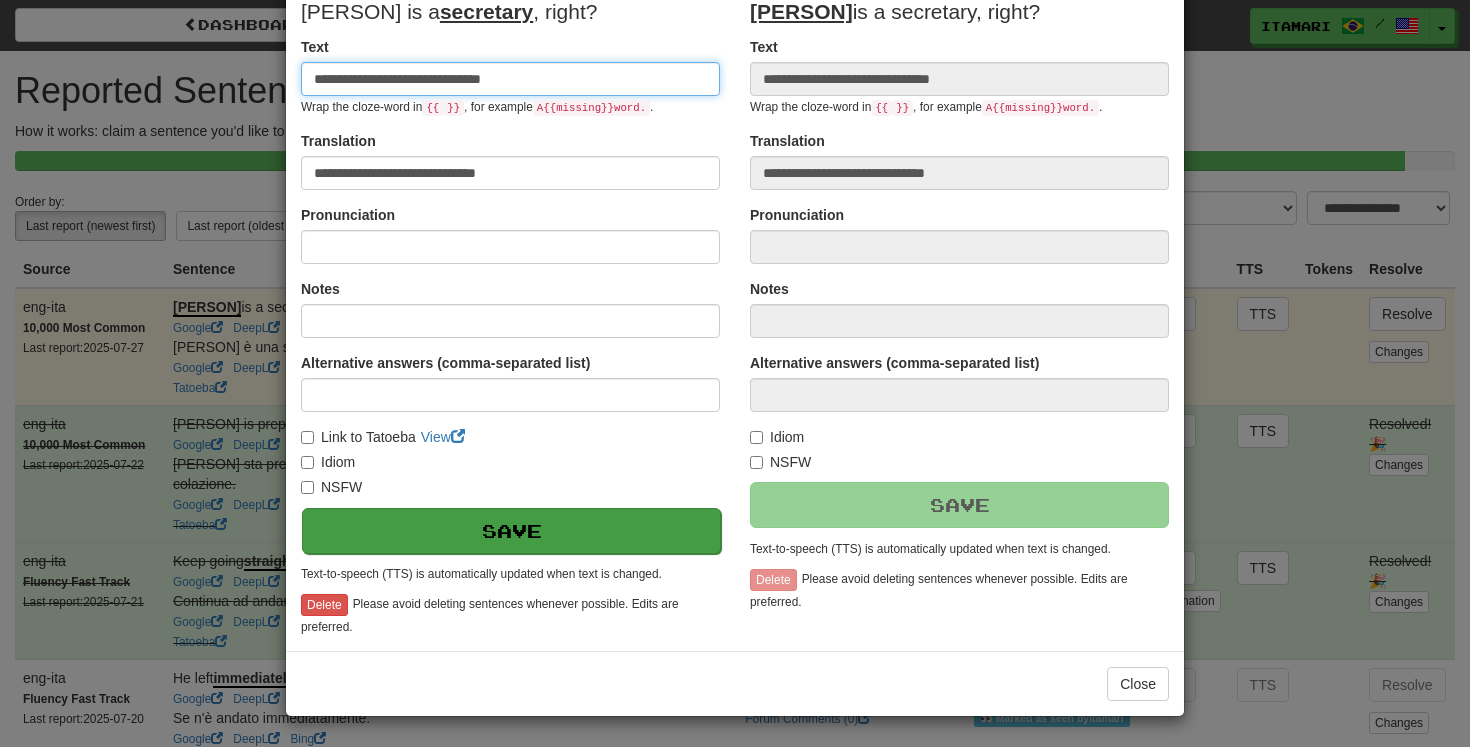 type on "**********" 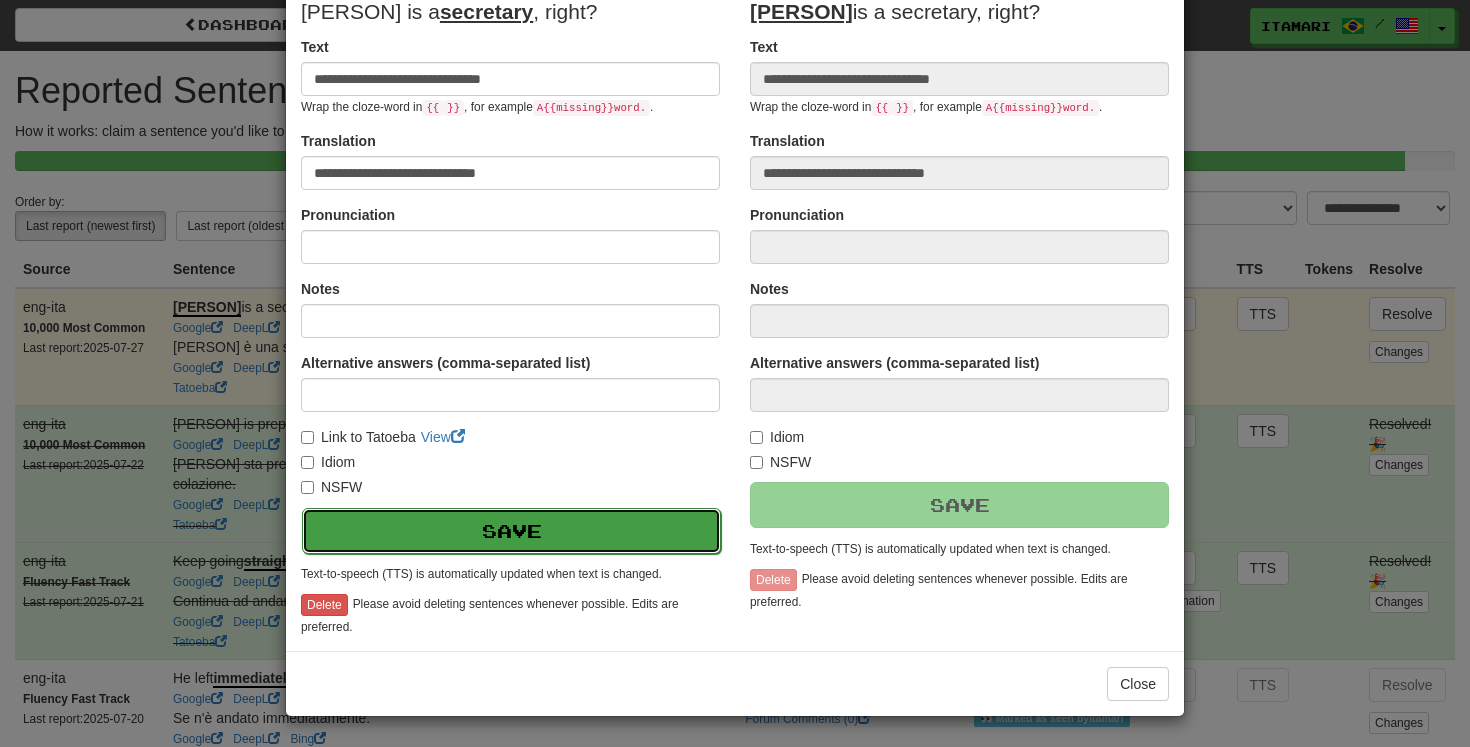 click on "Save" at bounding box center [511, 531] 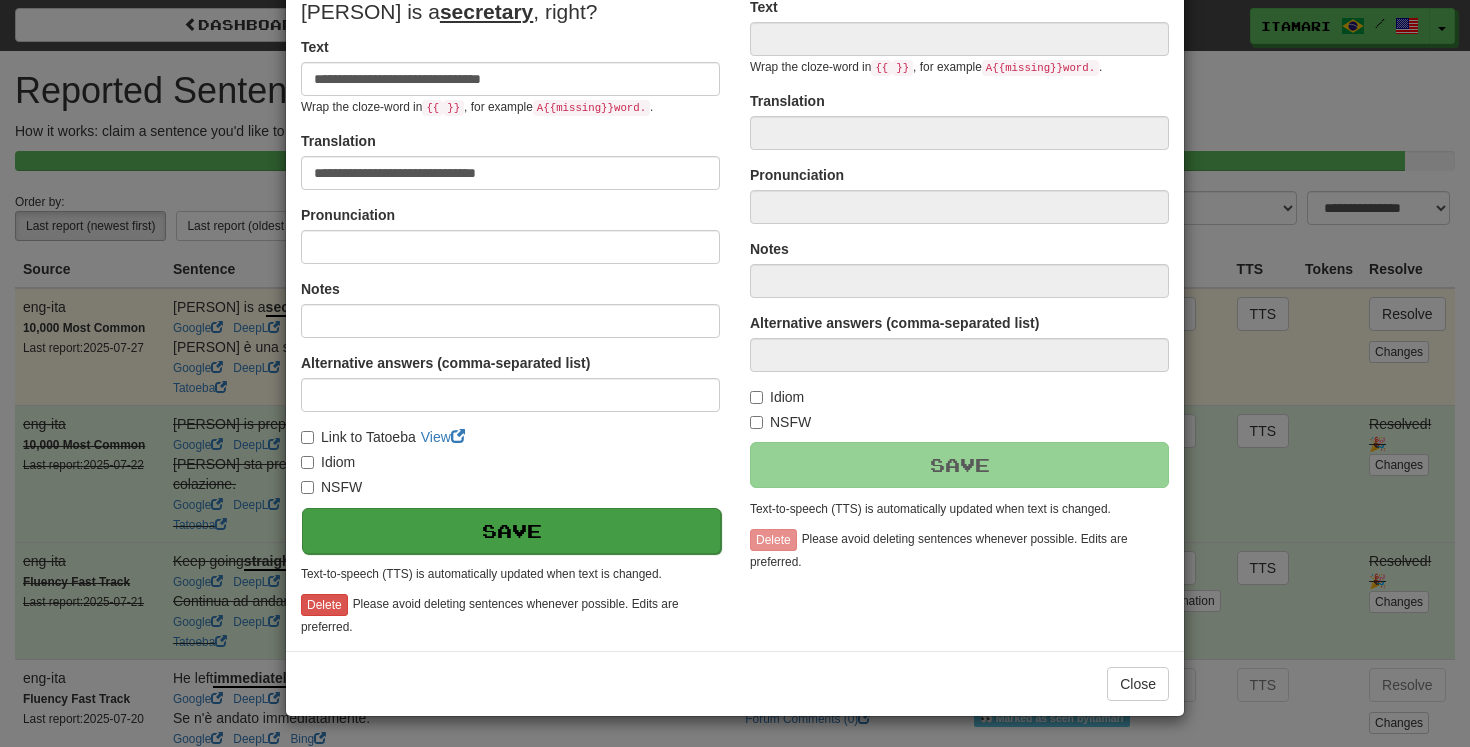 type on "**********" 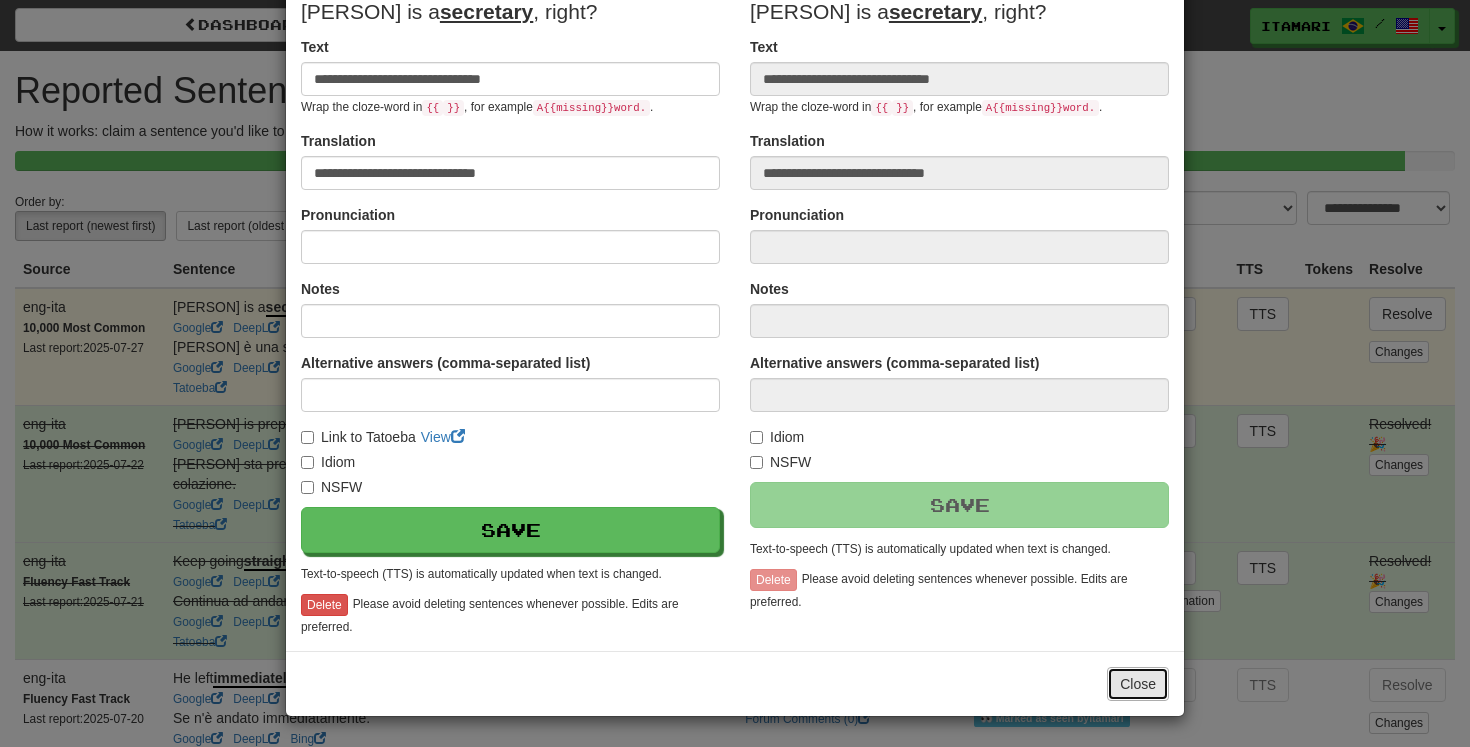click on "Close" at bounding box center (1138, 684) 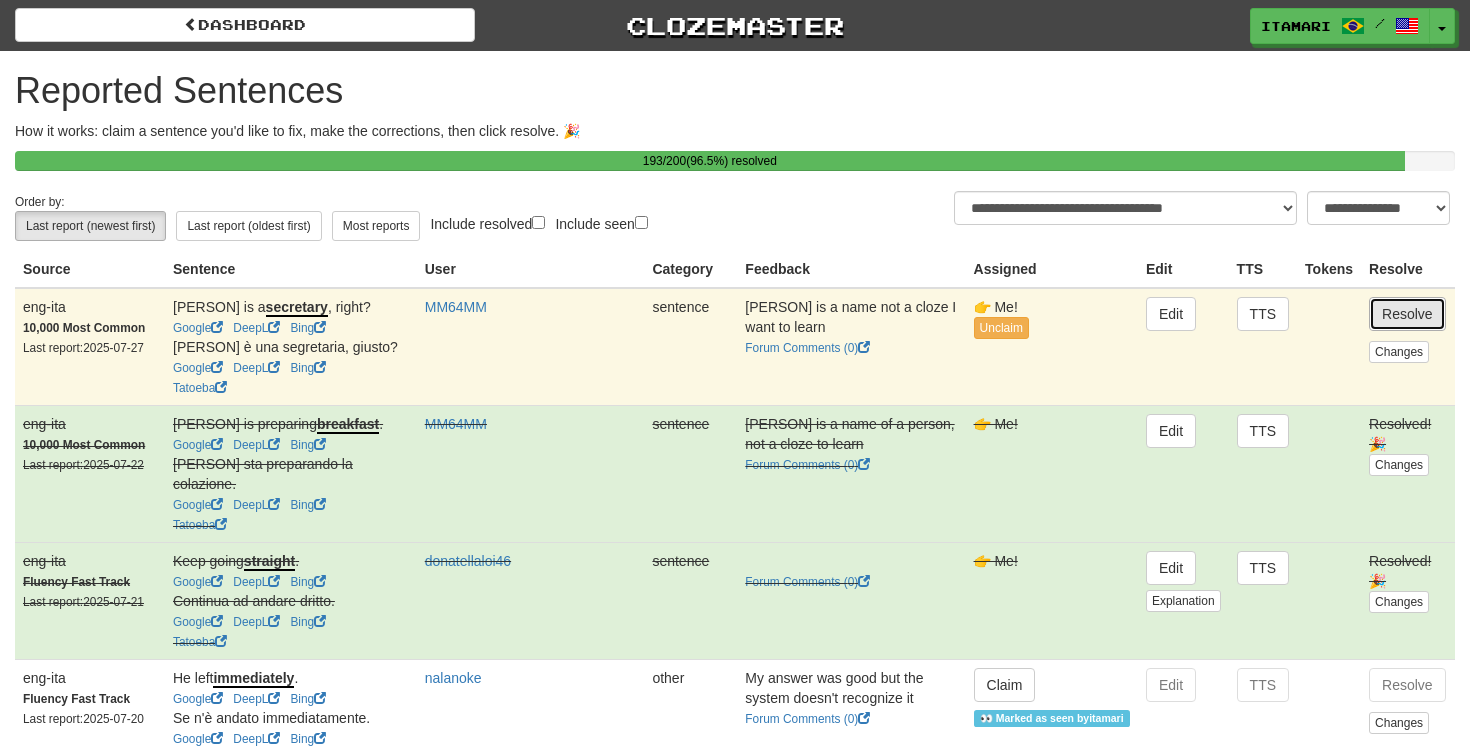 click on "Resolve" at bounding box center (1407, 314) 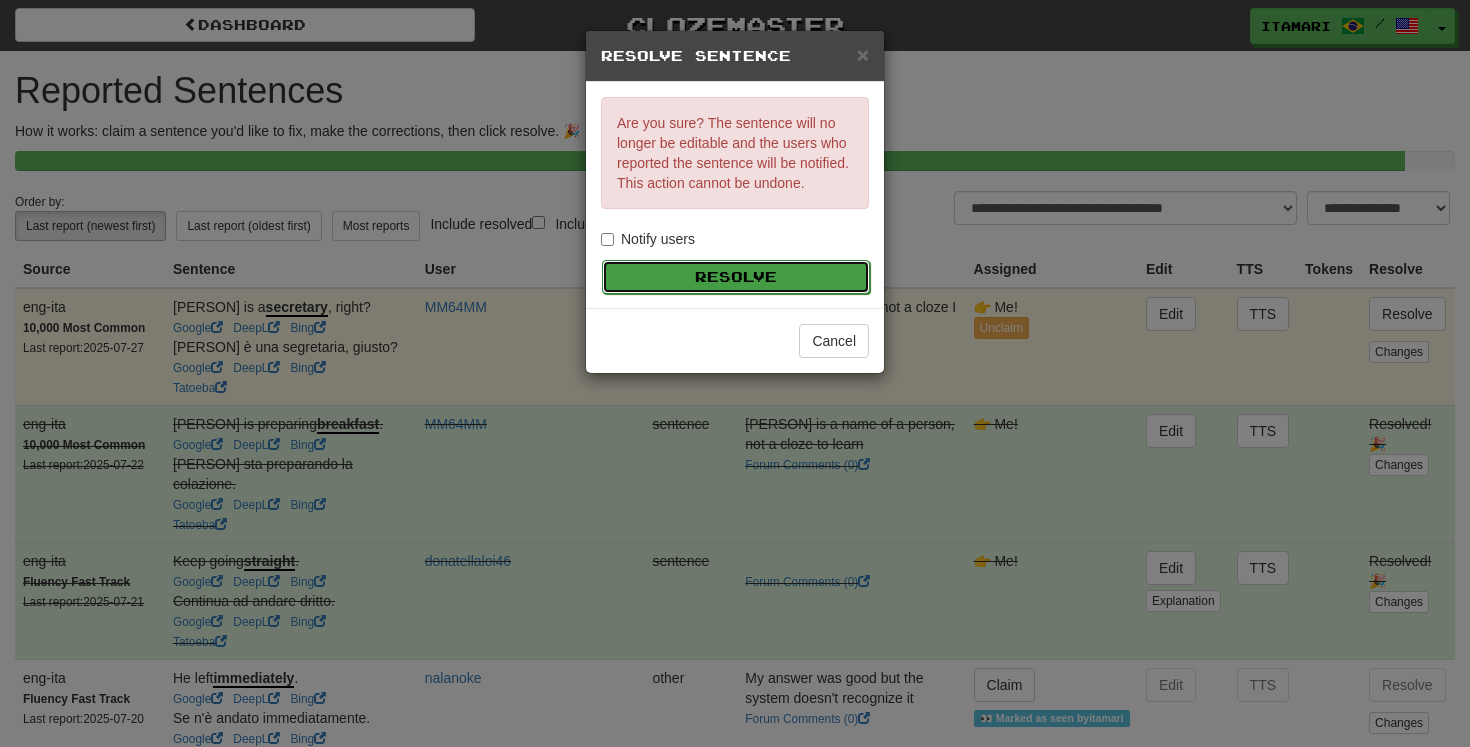 click on "Resolve" at bounding box center (736, 277) 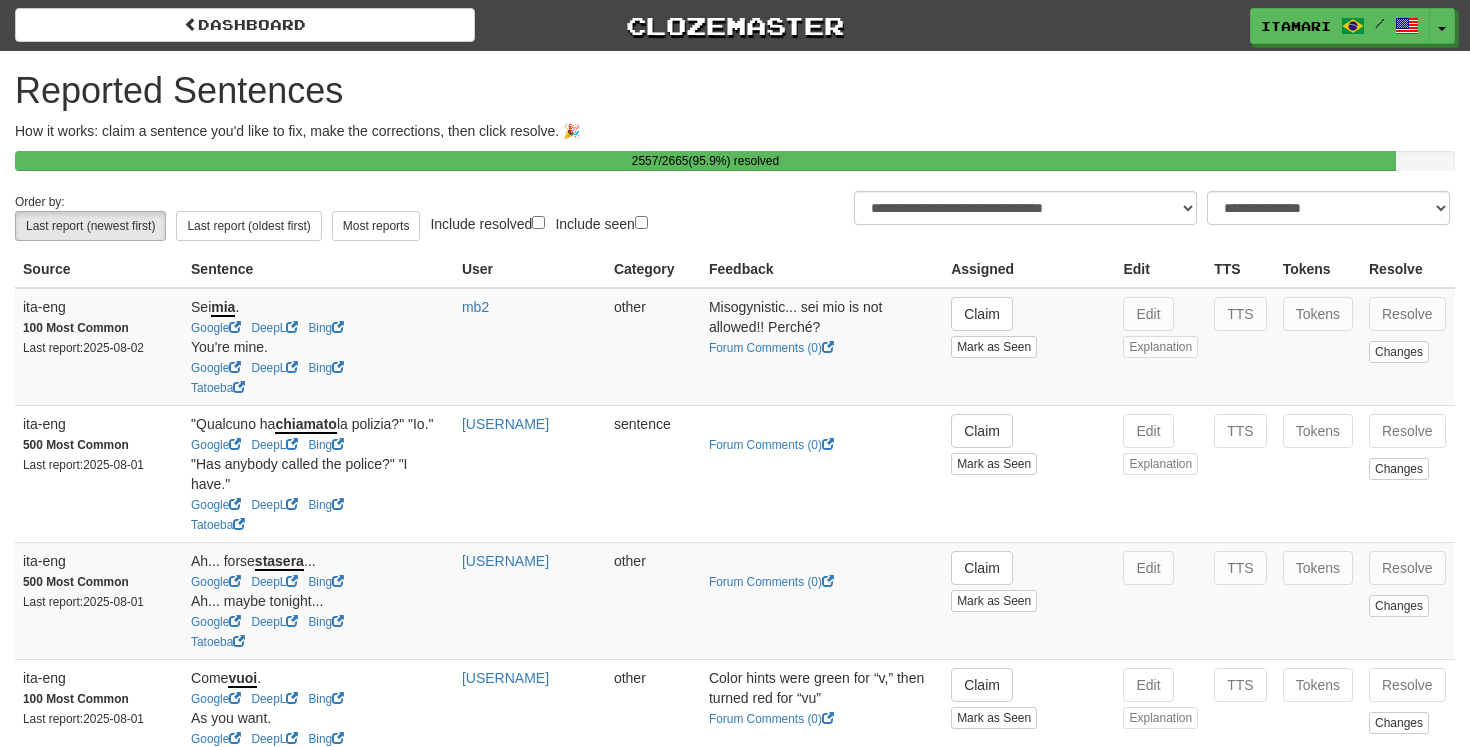 select on "**" 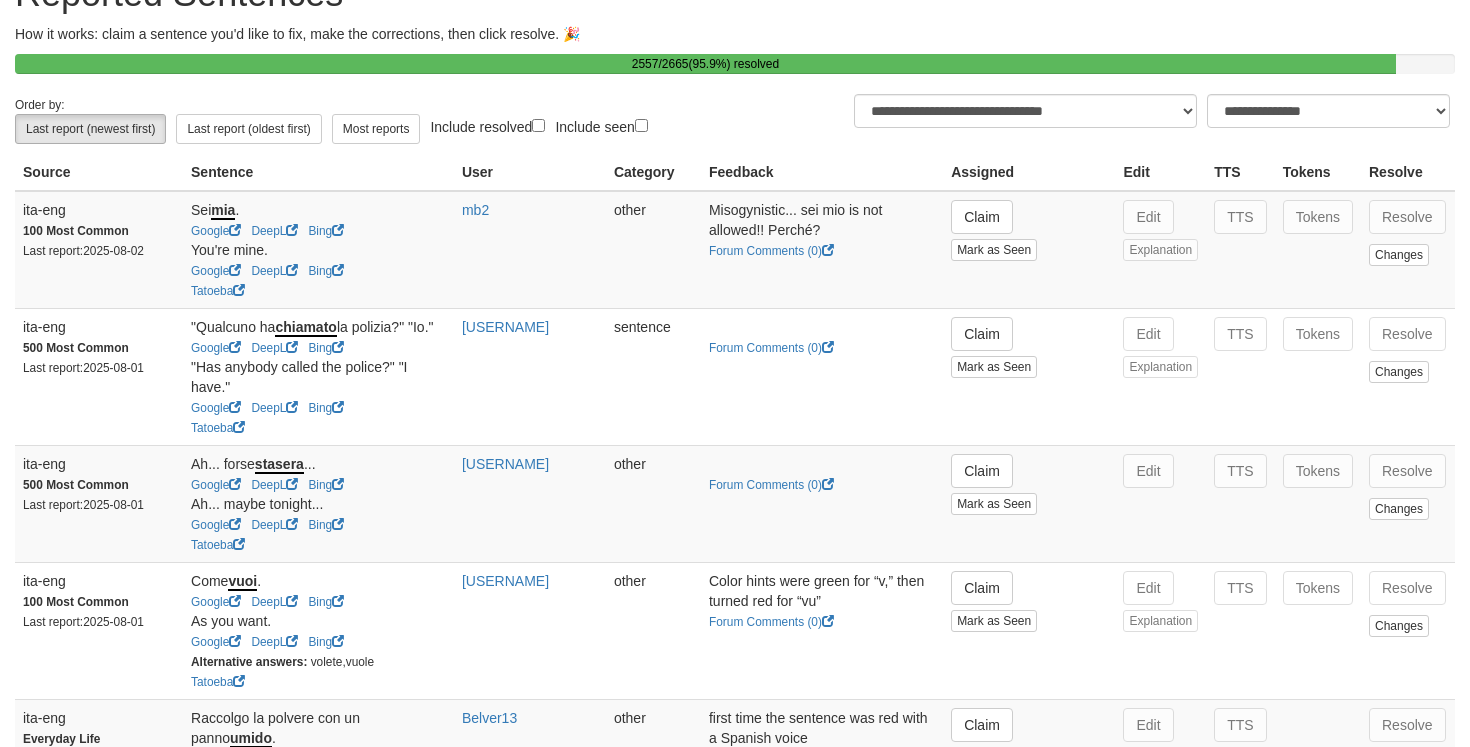 scroll, scrollTop: 99, scrollLeft: 0, axis: vertical 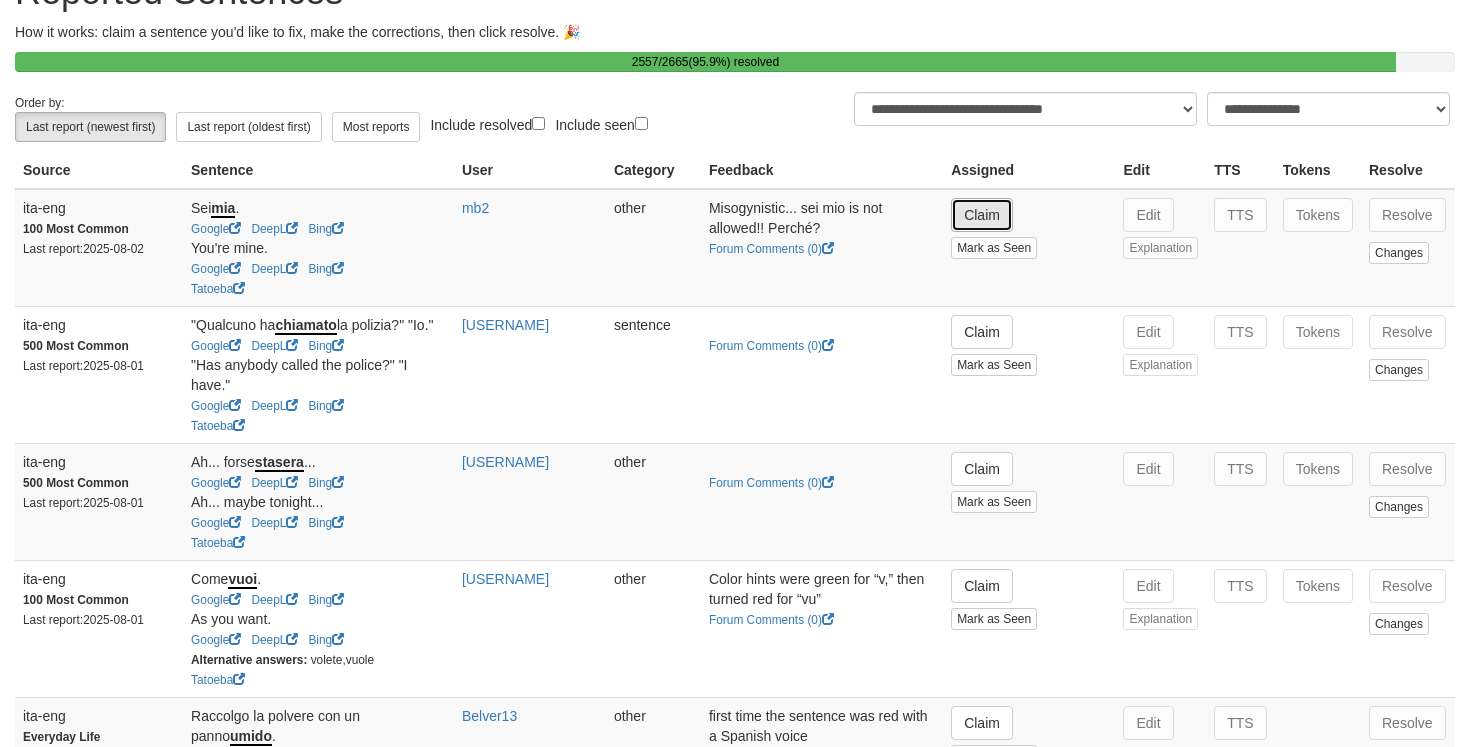 click on "Claim" at bounding box center [982, 215] 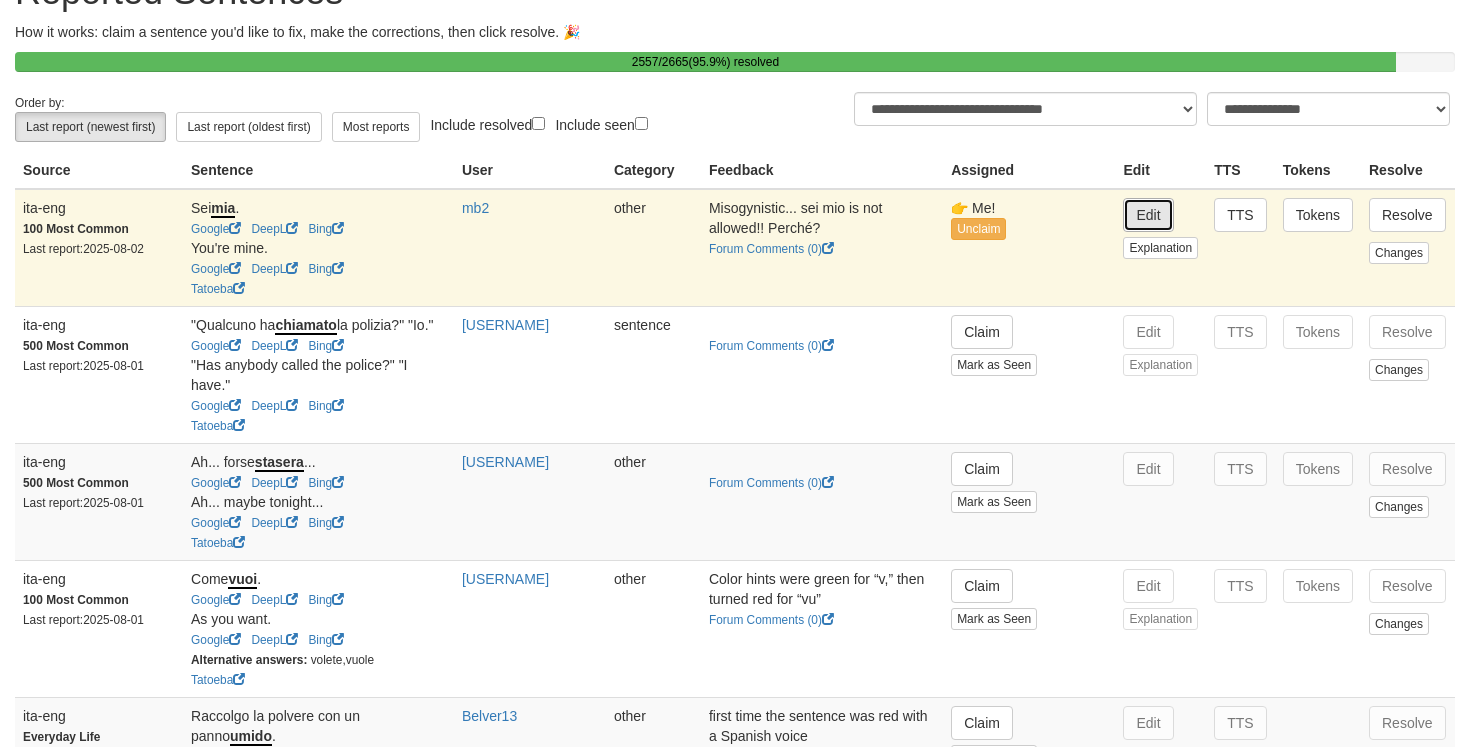 click on "Edit" at bounding box center [1148, 215] 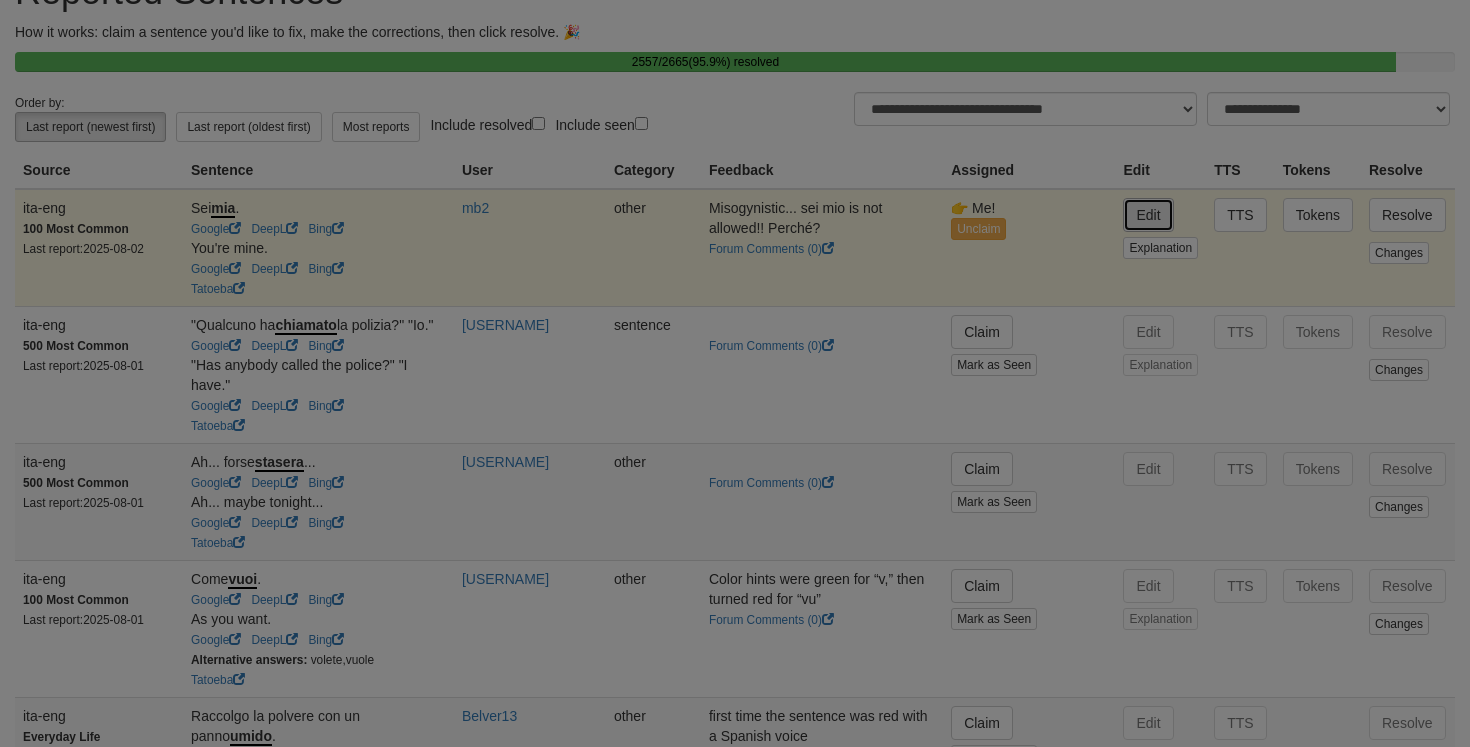 type on "**********" 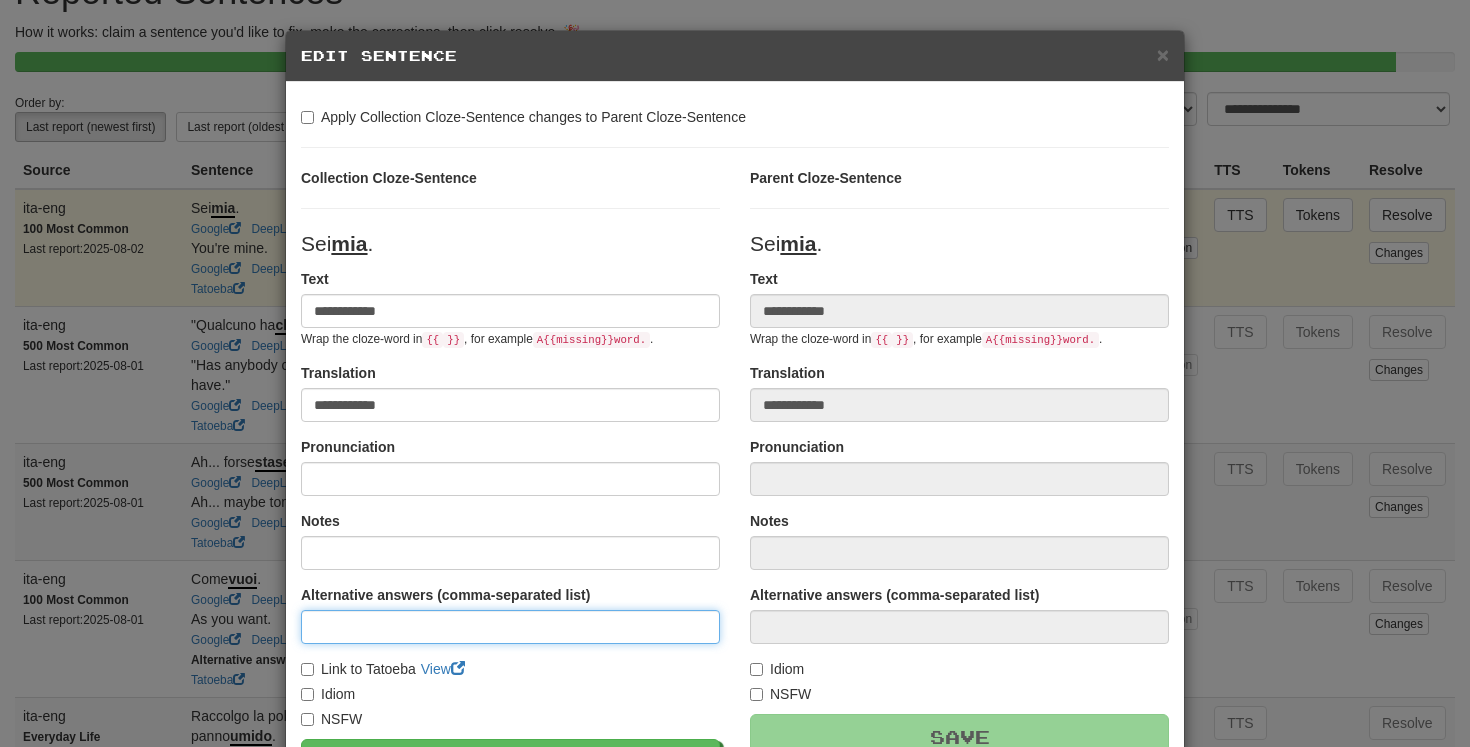 click at bounding box center [510, 627] 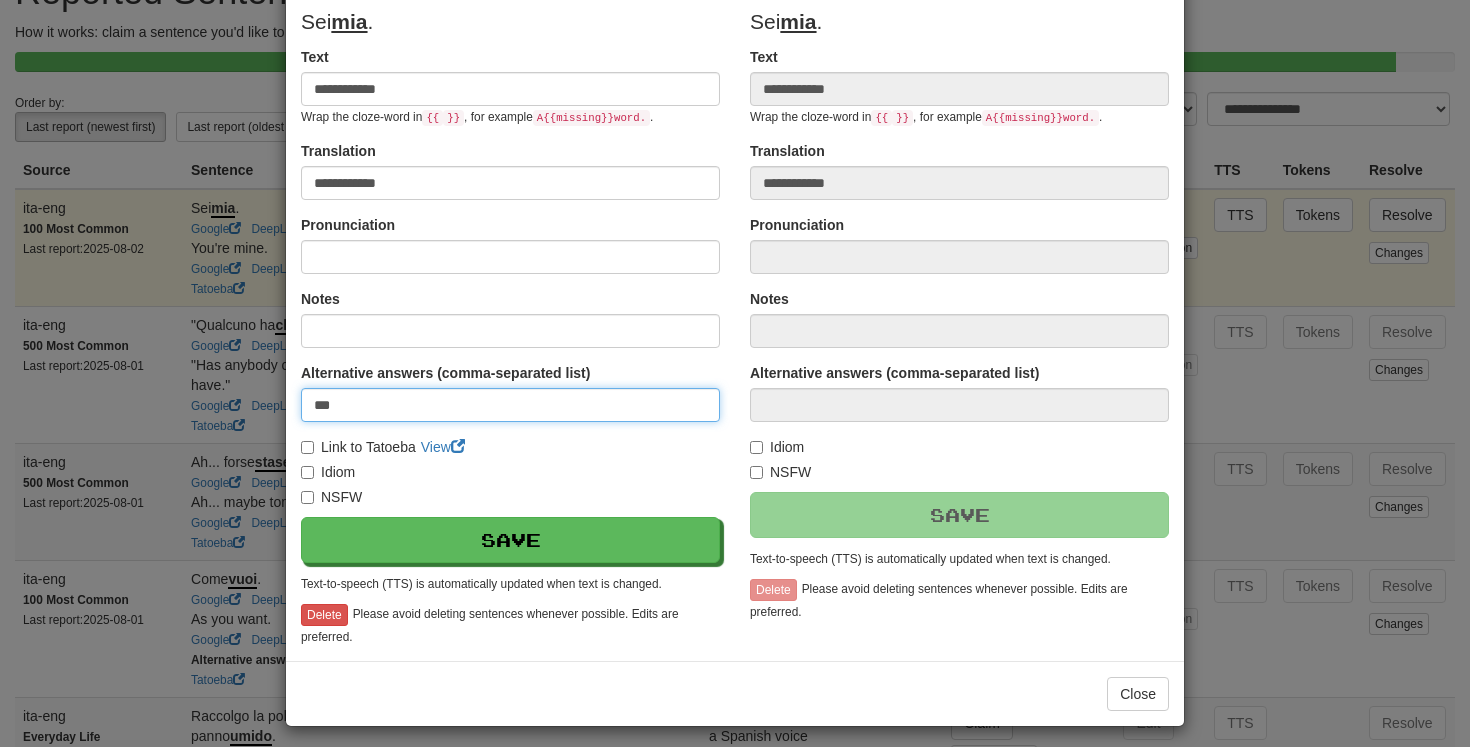 scroll, scrollTop: 230, scrollLeft: 0, axis: vertical 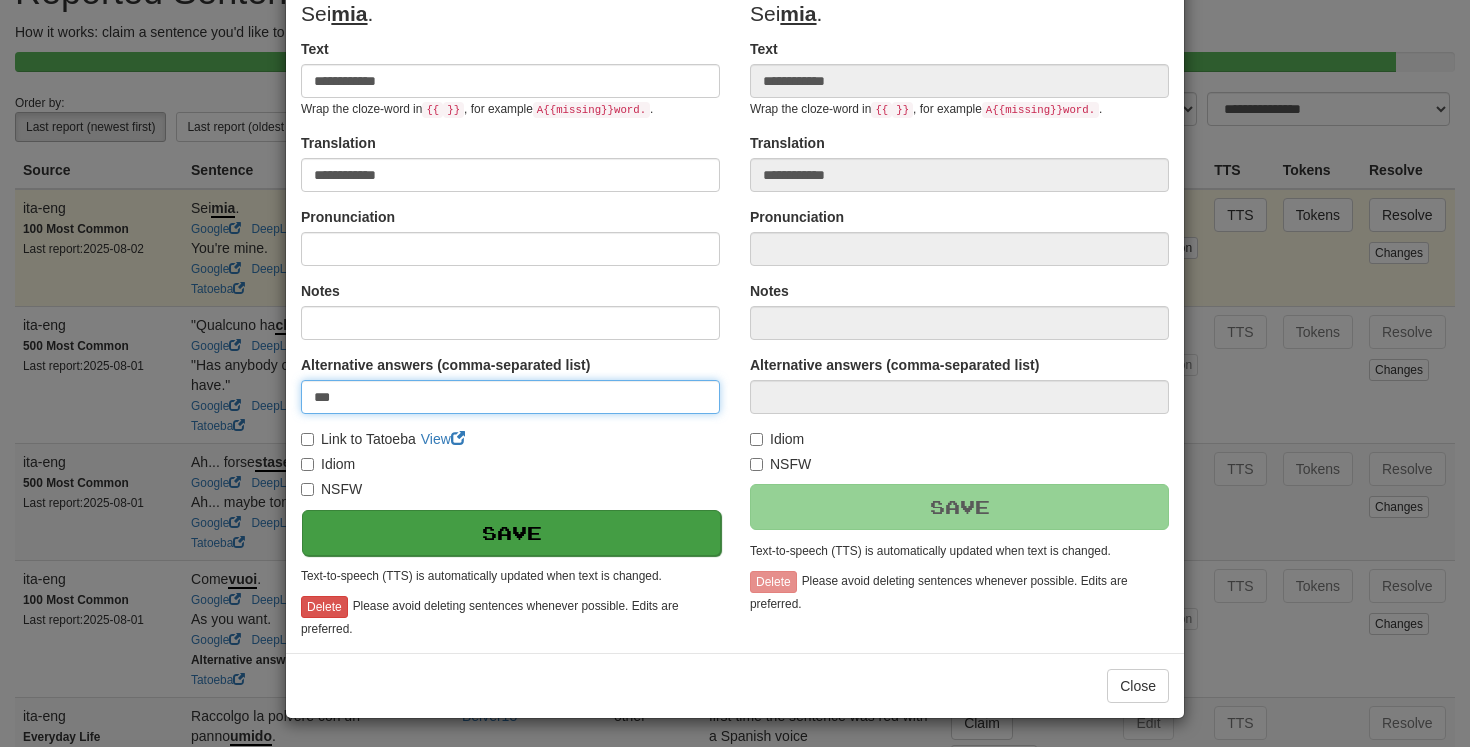 type on "***" 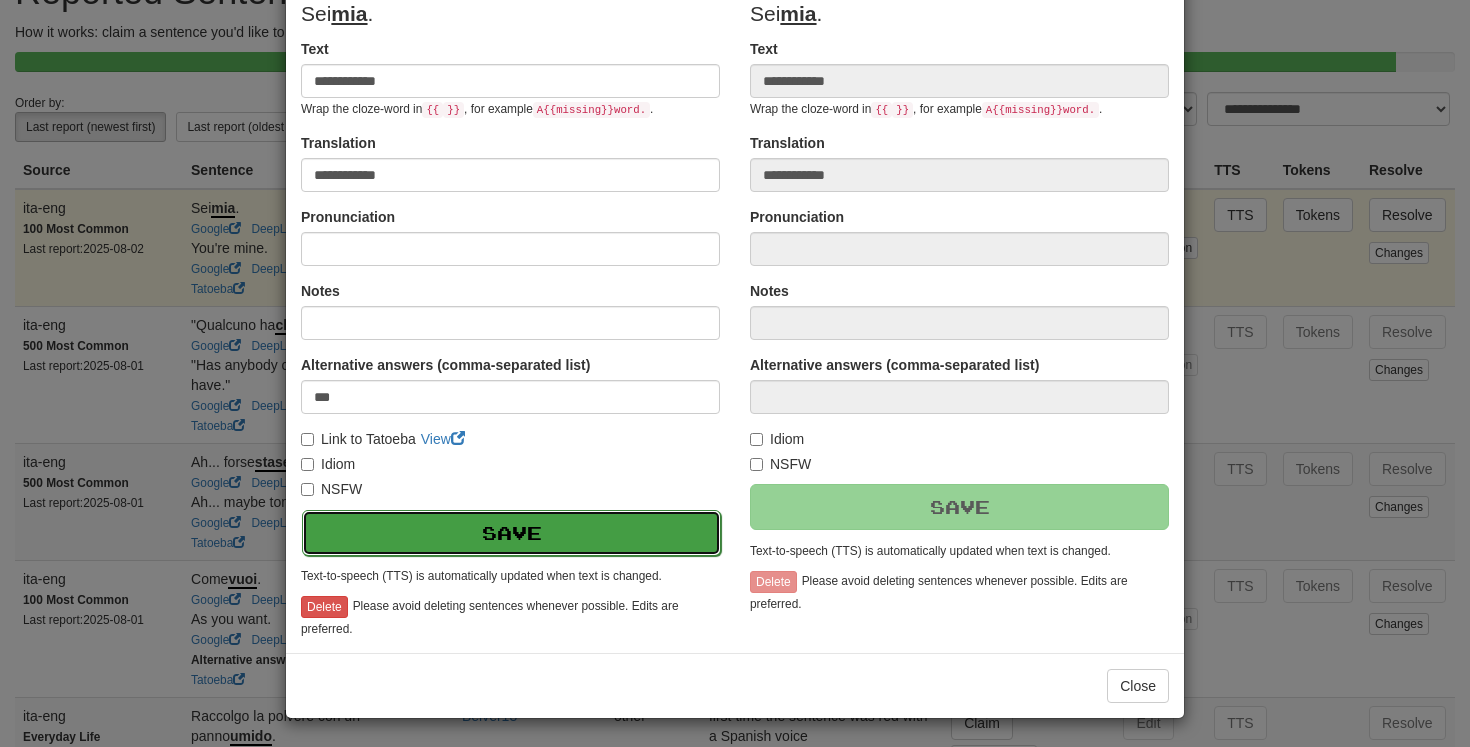 click on "Save" at bounding box center (511, 533) 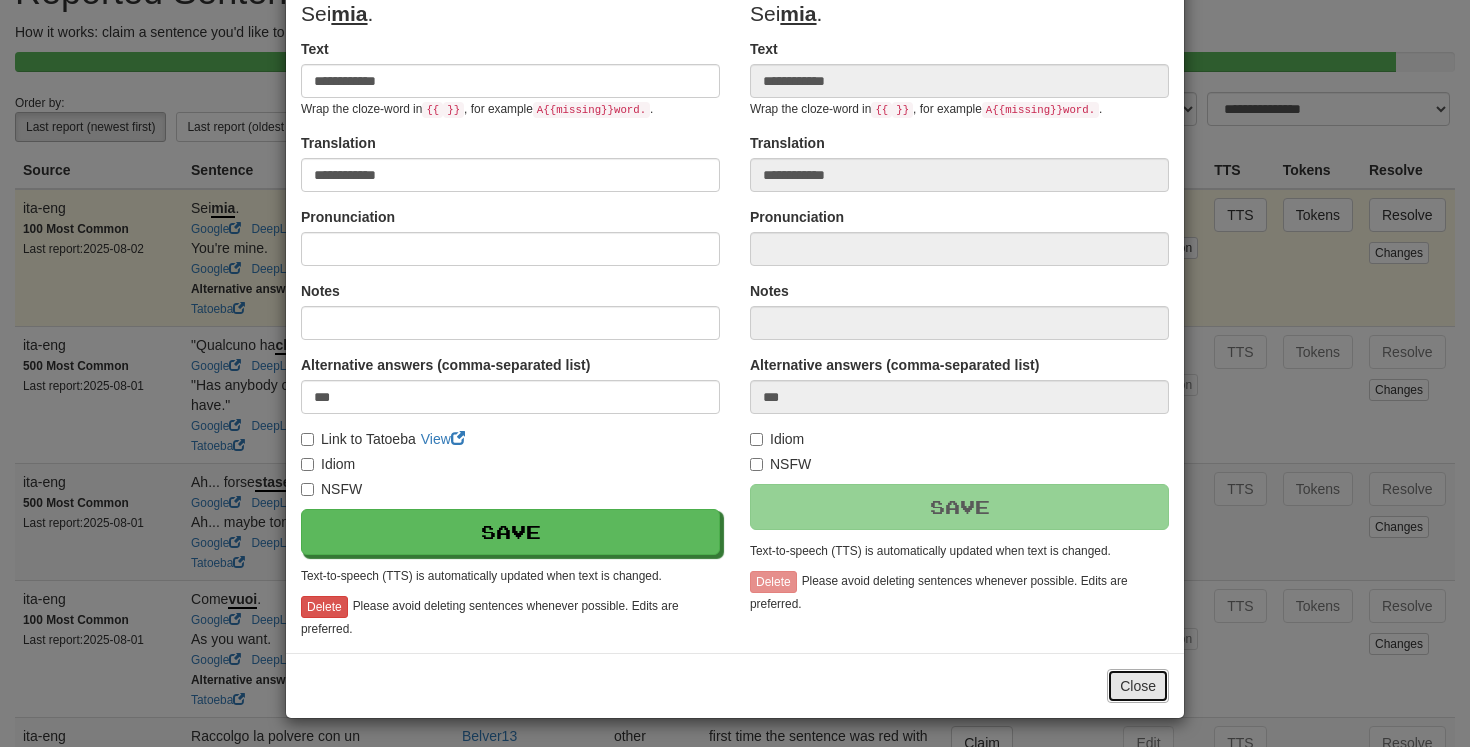 click on "Close" at bounding box center (1138, 686) 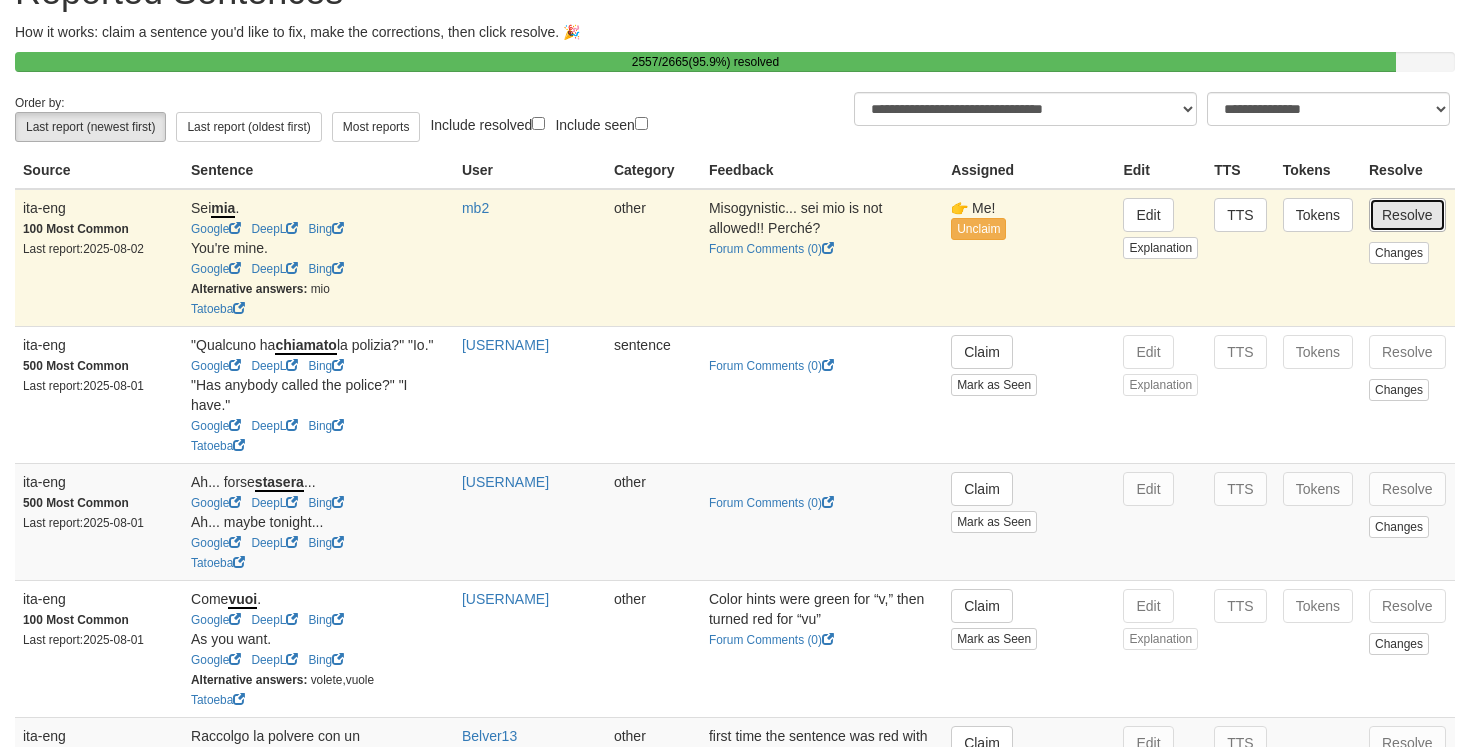 click on "Resolve" at bounding box center (1407, 215) 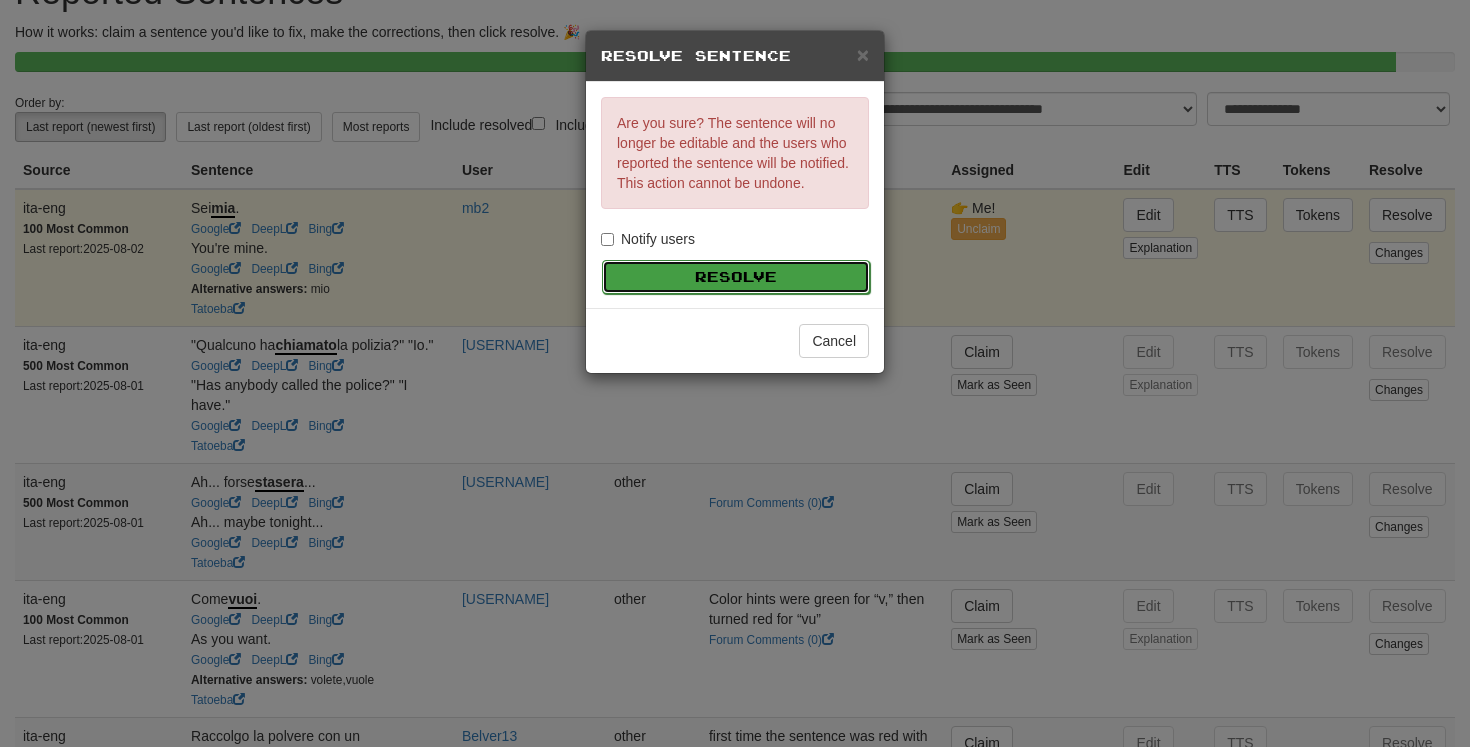 click on "Resolve" at bounding box center [736, 277] 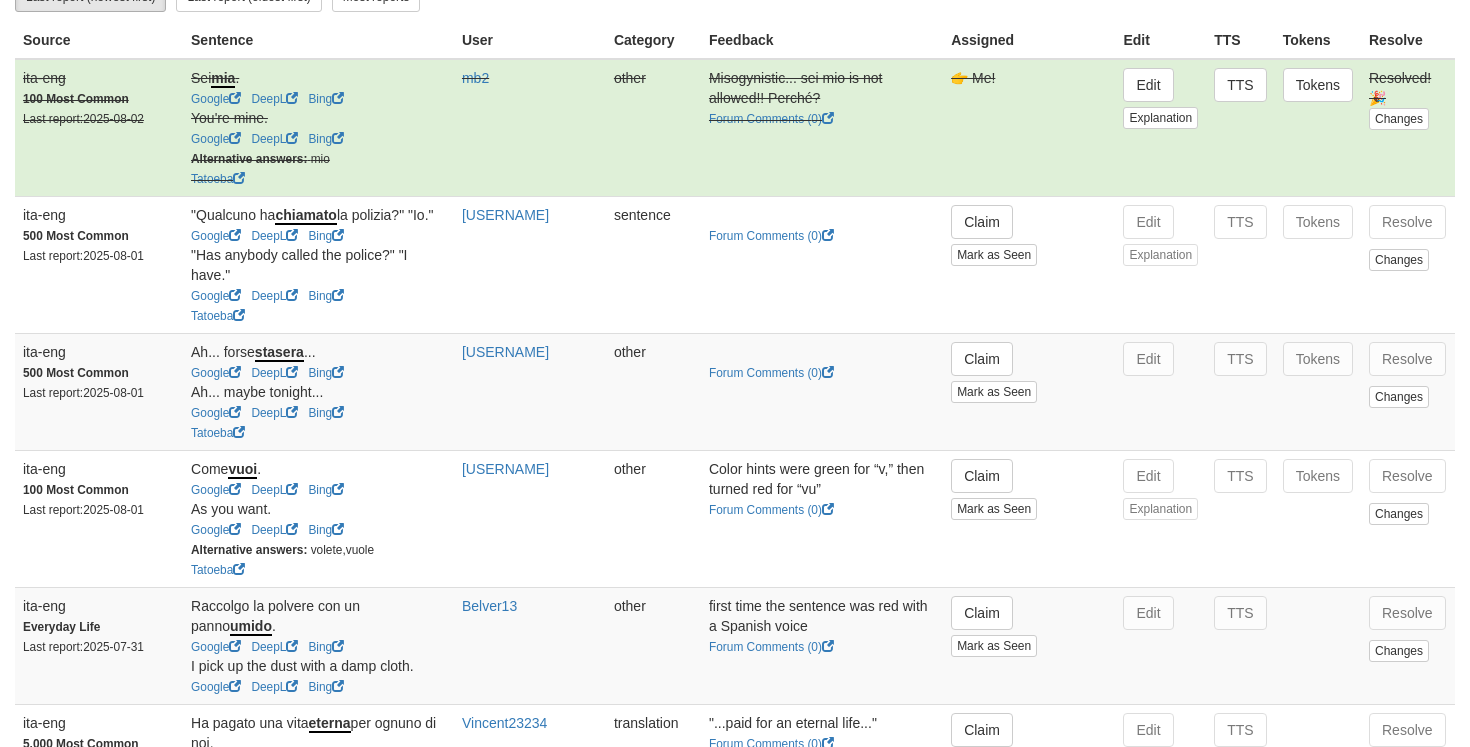 scroll, scrollTop: 233, scrollLeft: 0, axis: vertical 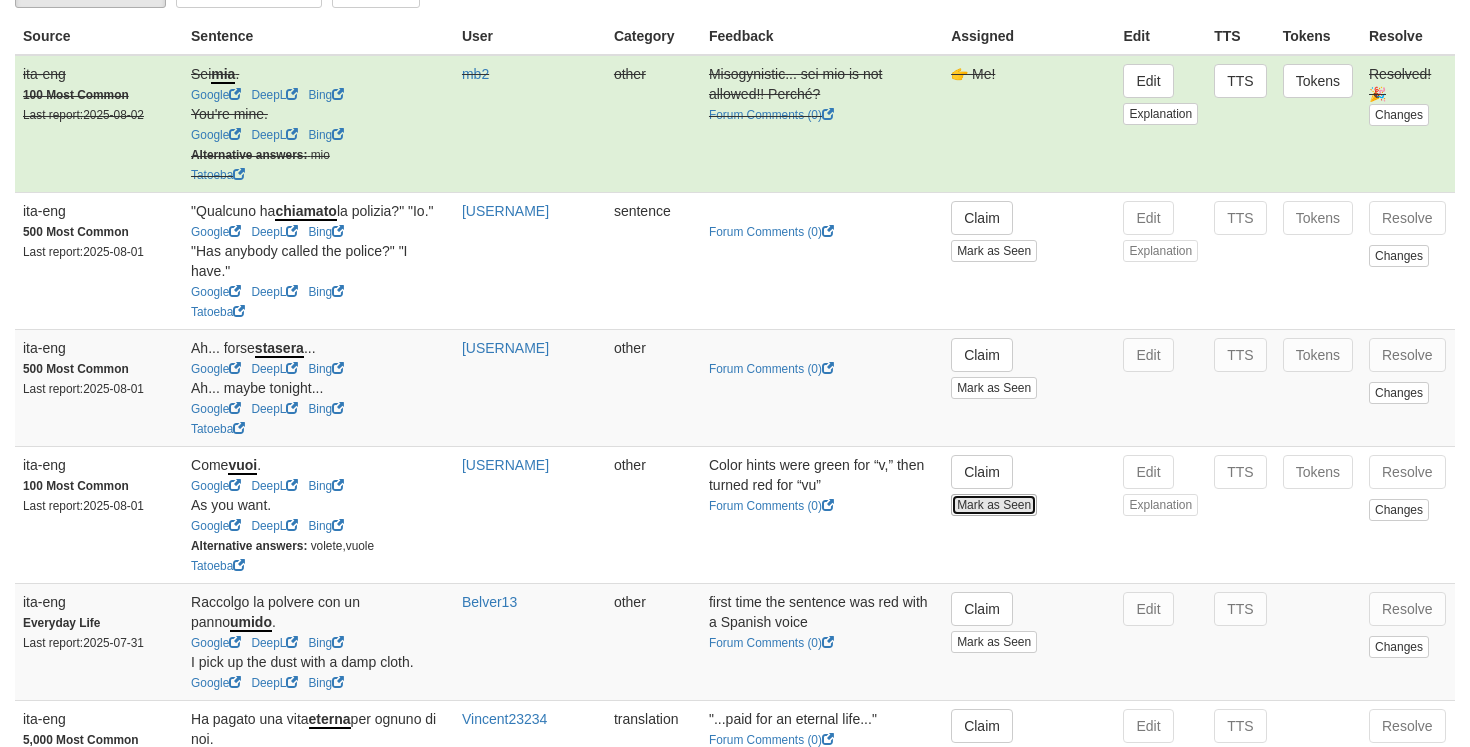 click on "Mark as Seen" at bounding box center (994, 505) 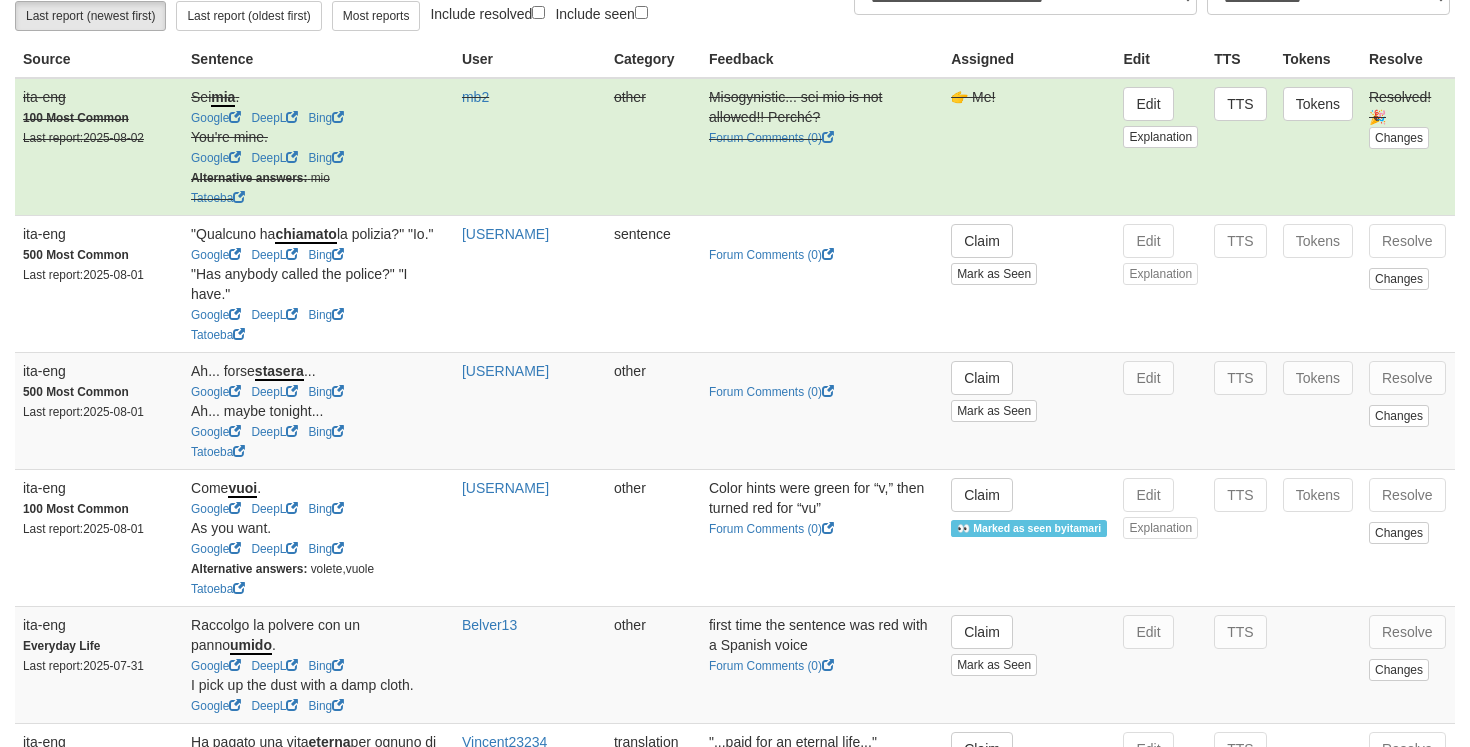 scroll, scrollTop: 200, scrollLeft: 0, axis: vertical 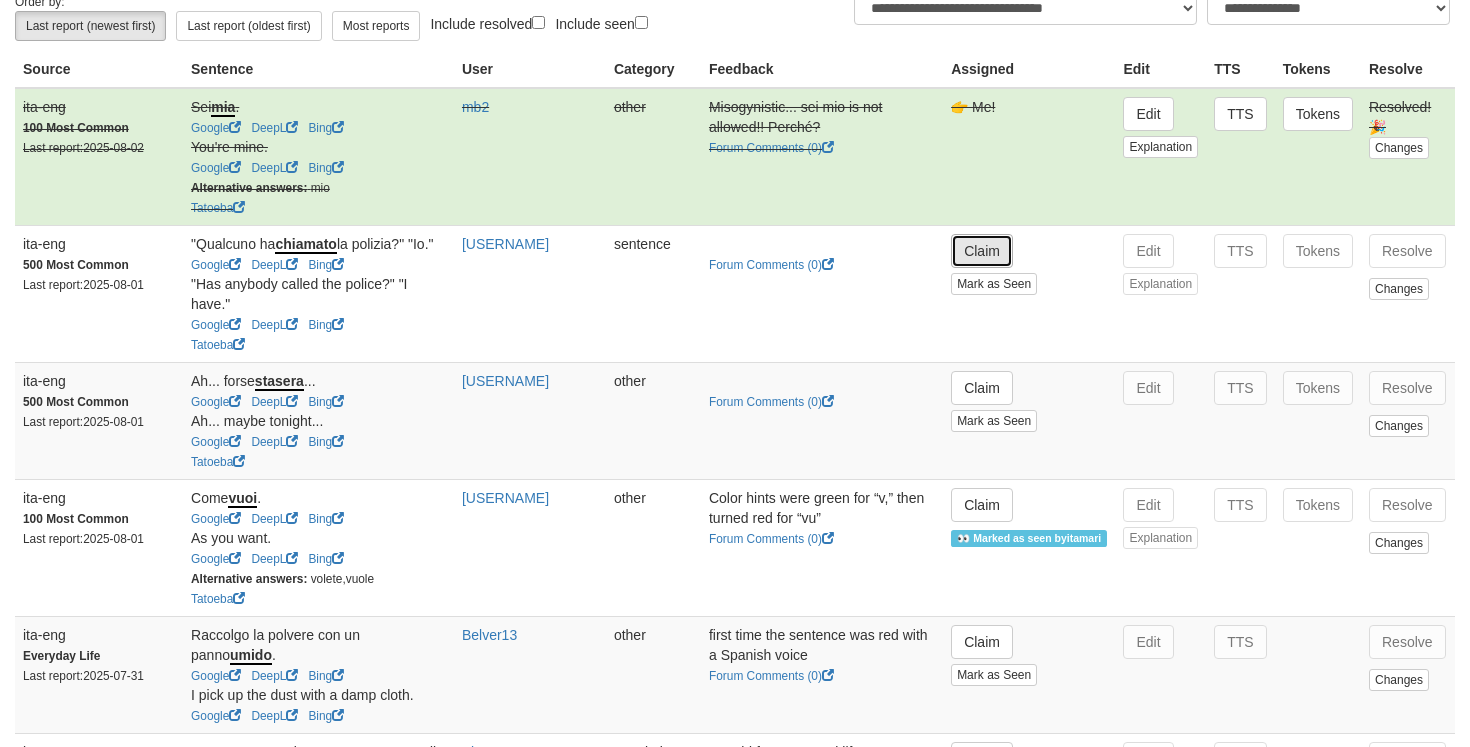 click on "Claim" at bounding box center (982, 251) 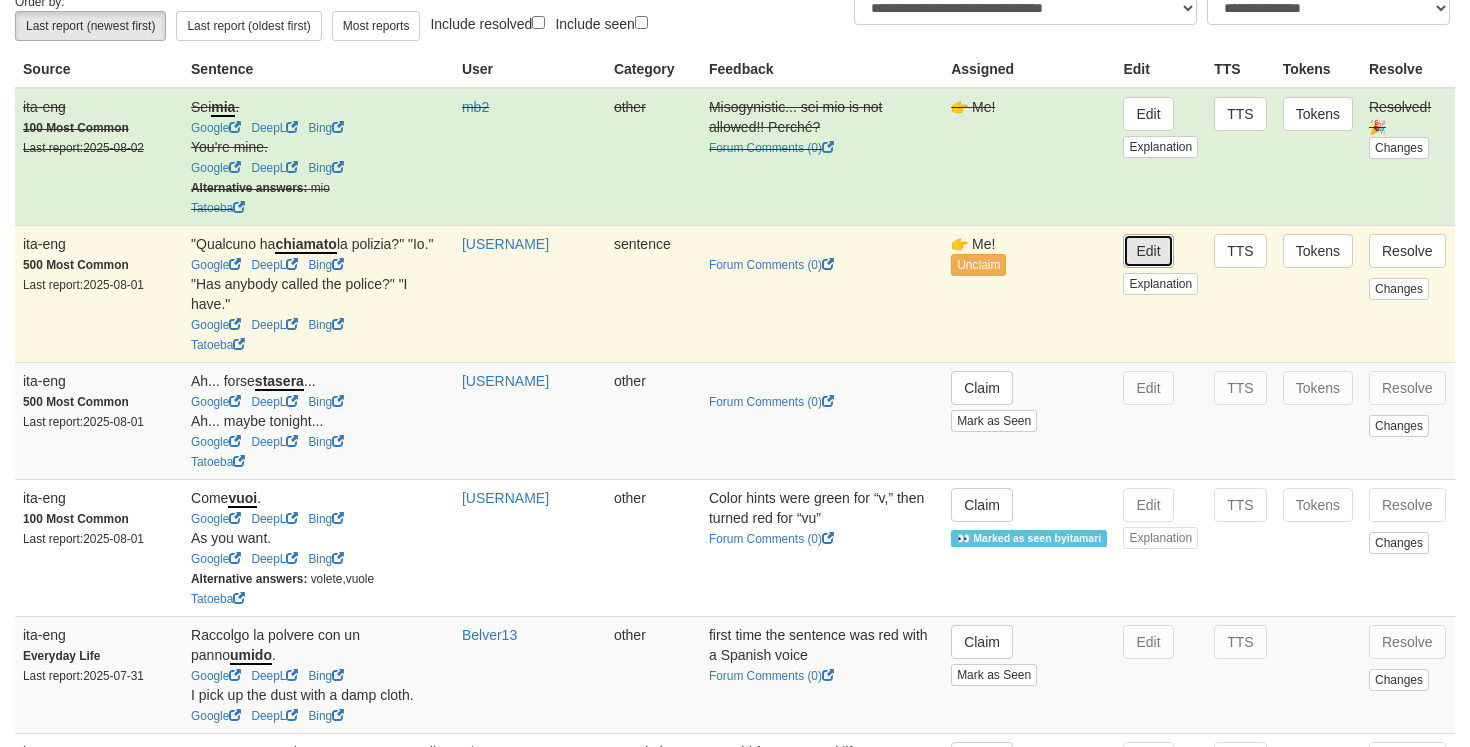 click on "Edit" at bounding box center [1148, 251] 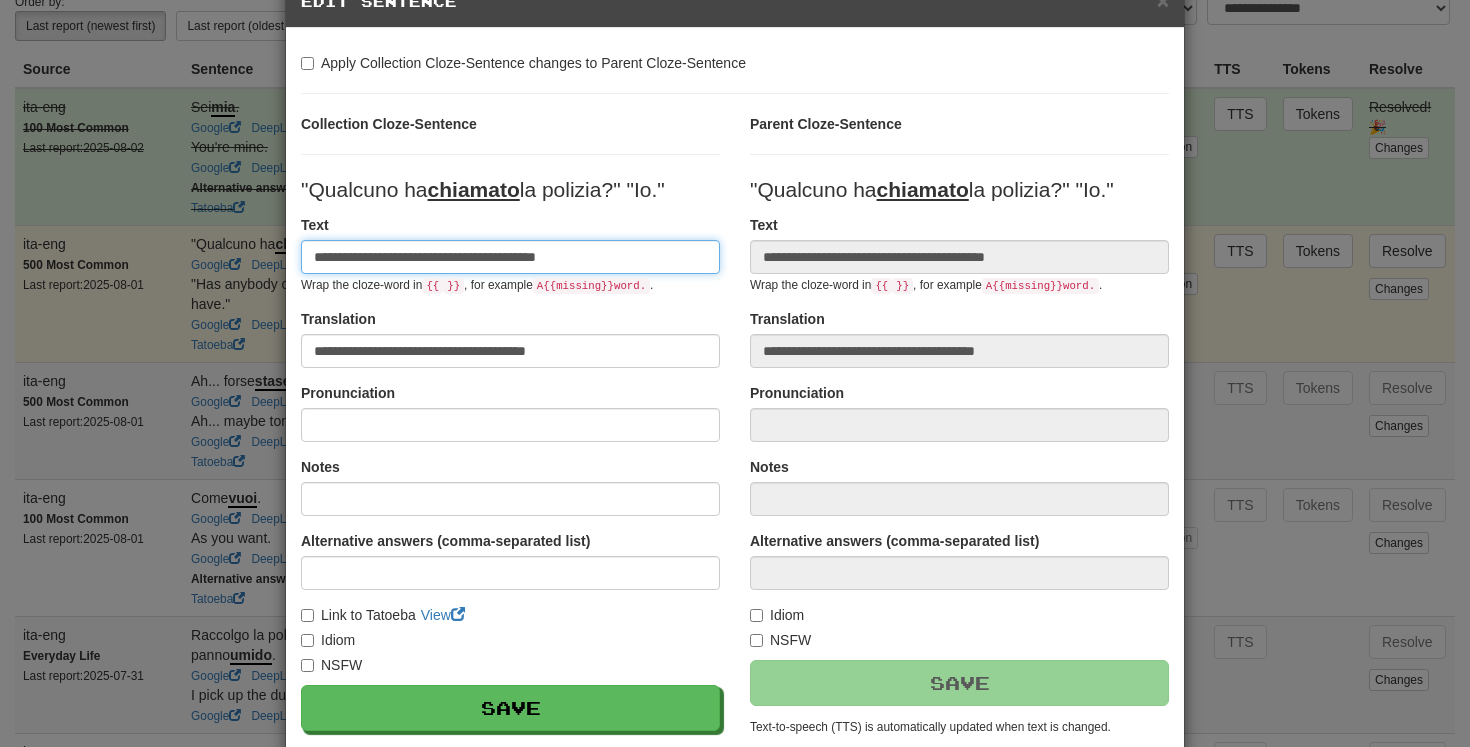 scroll, scrollTop: 0, scrollLeft: 0, axis: both 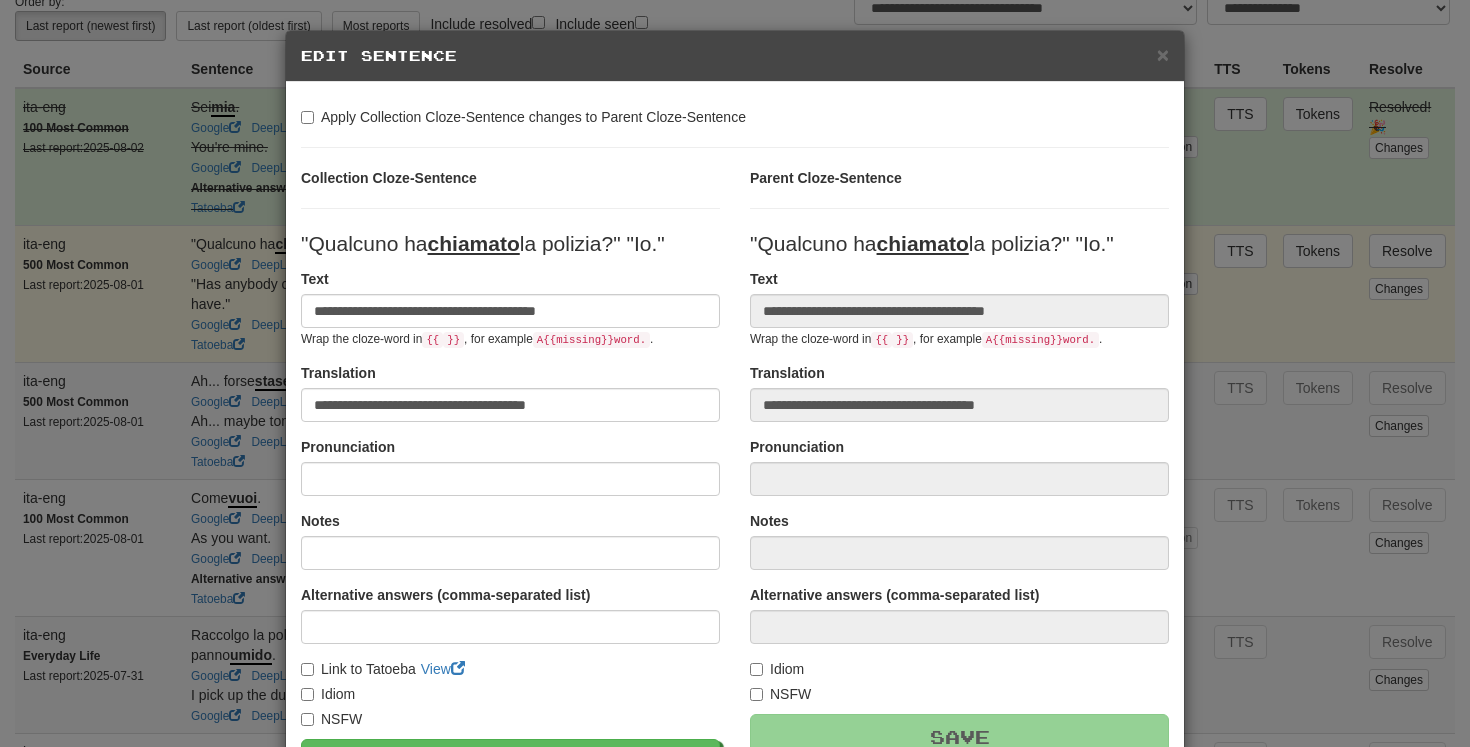 click on "× Edit Sentence" at bounding box center [735, 56] 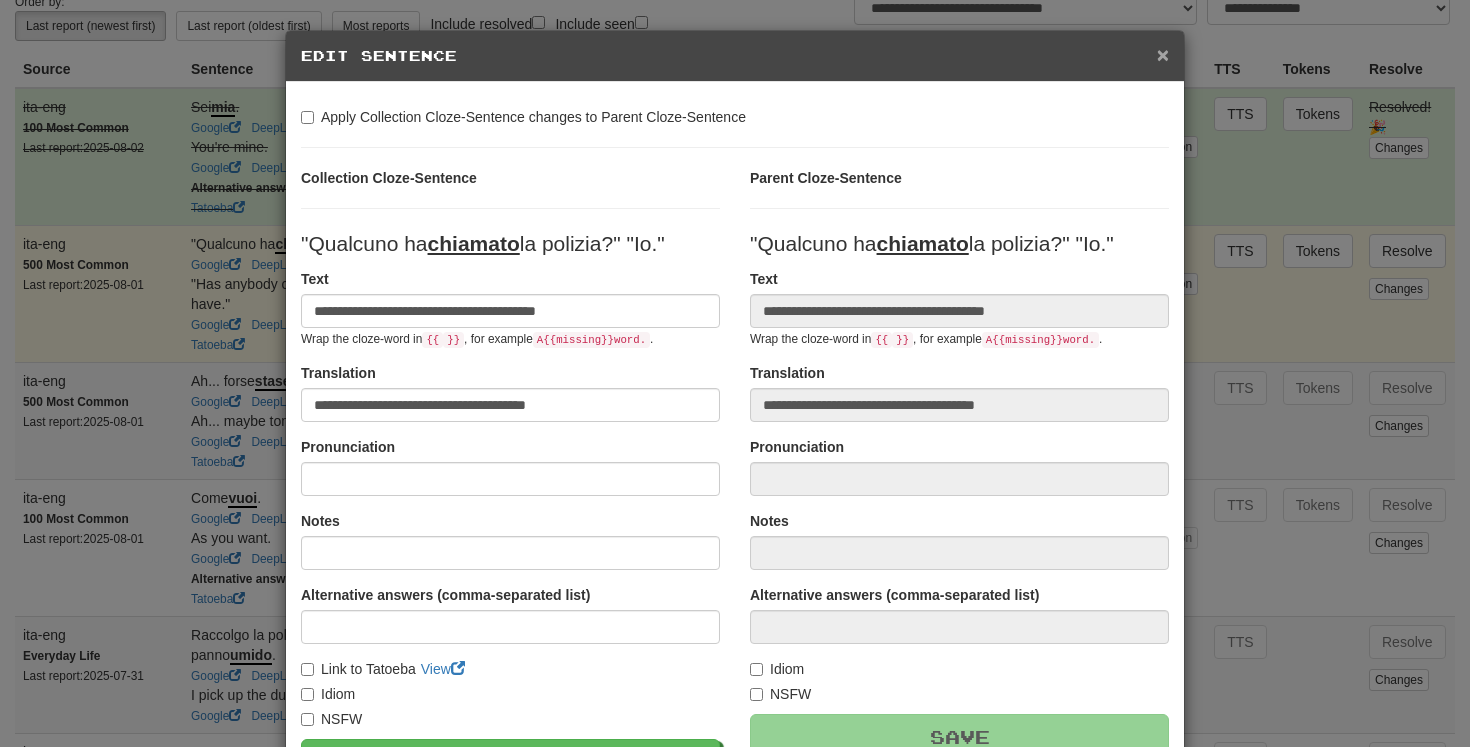 click on "×" at bounding box center (1163, 54) 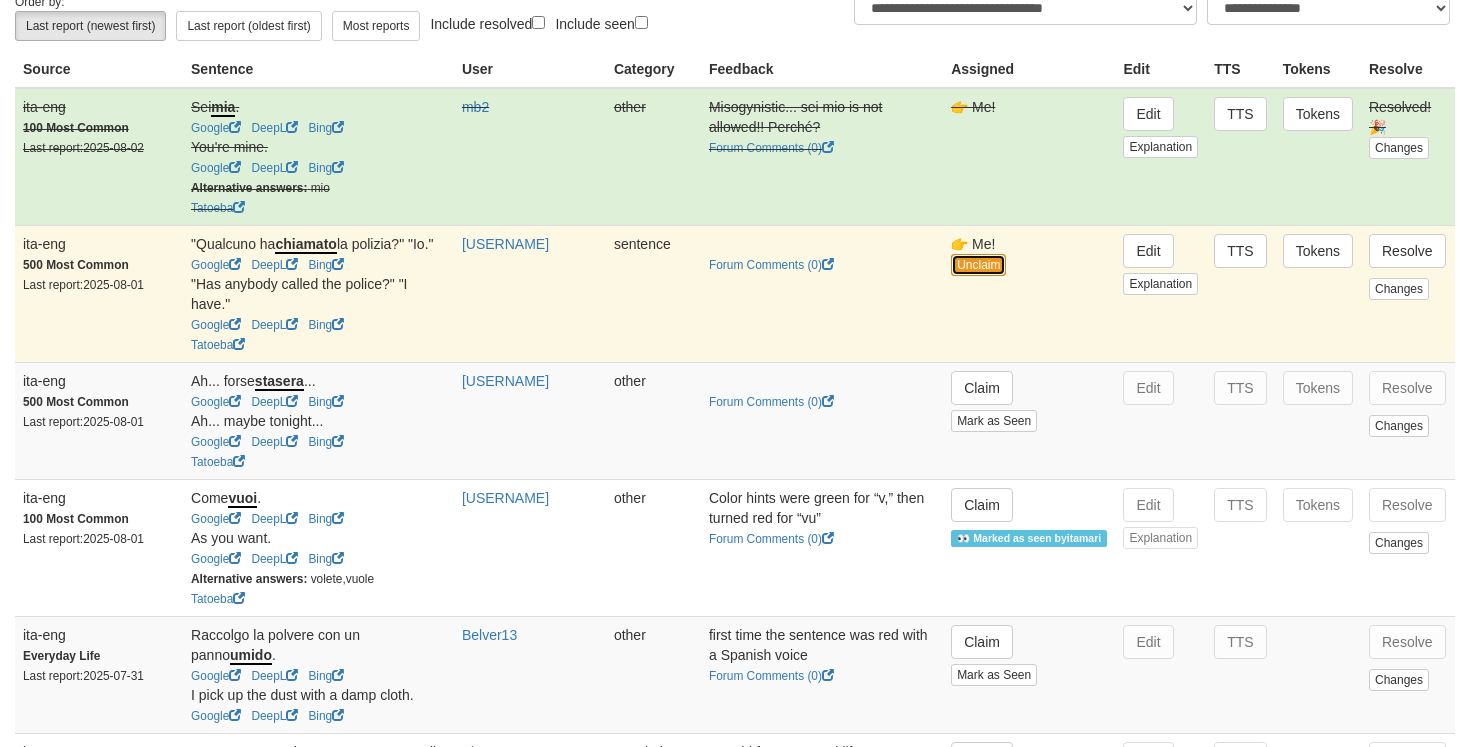 click on "Unclaim" at bounding box center (978, 265) 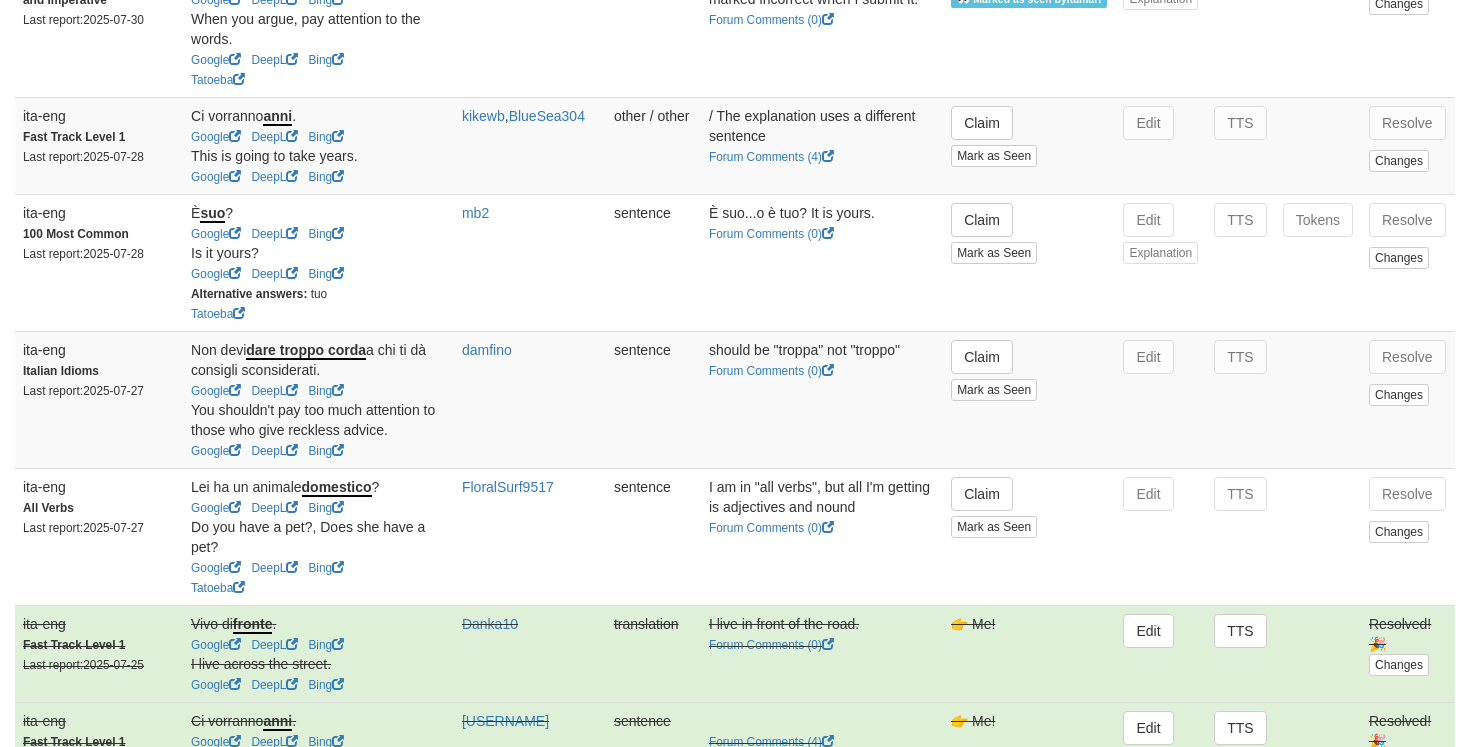 scroll, scrollTop: 1346, scrollLeft: 0, axis: vertical 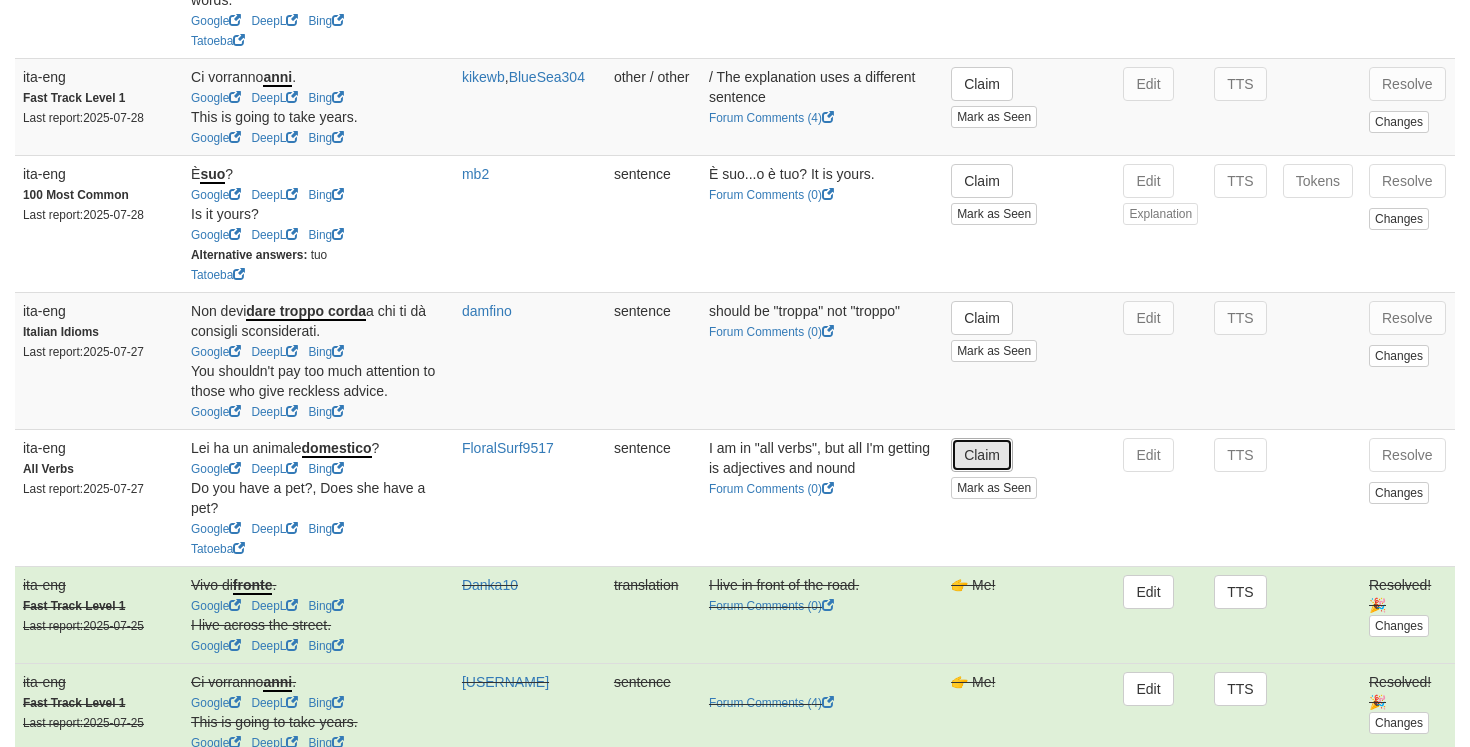 click on "Claim" at bounding box center [982, 455] 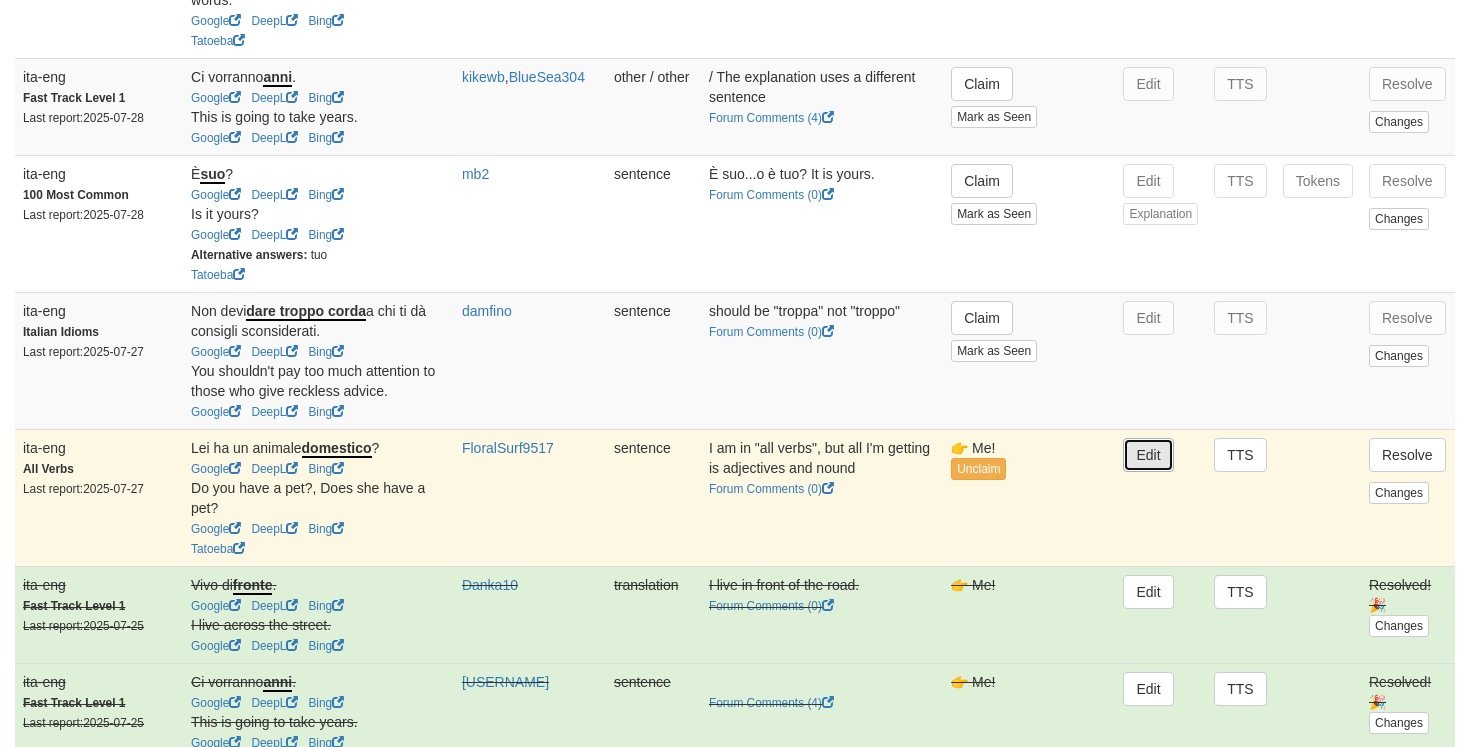click on "Edit" at bounding box center [1148, 455] 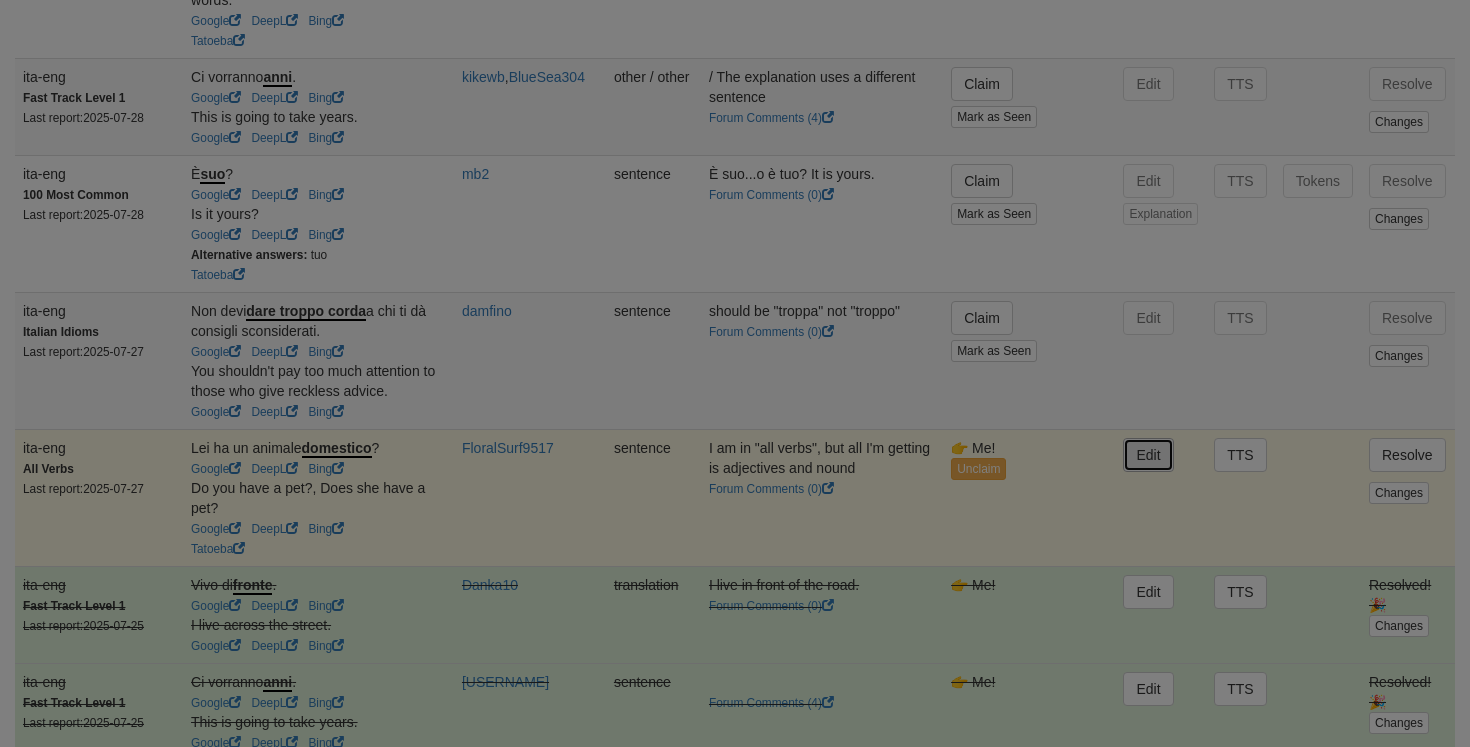 type on "**********" 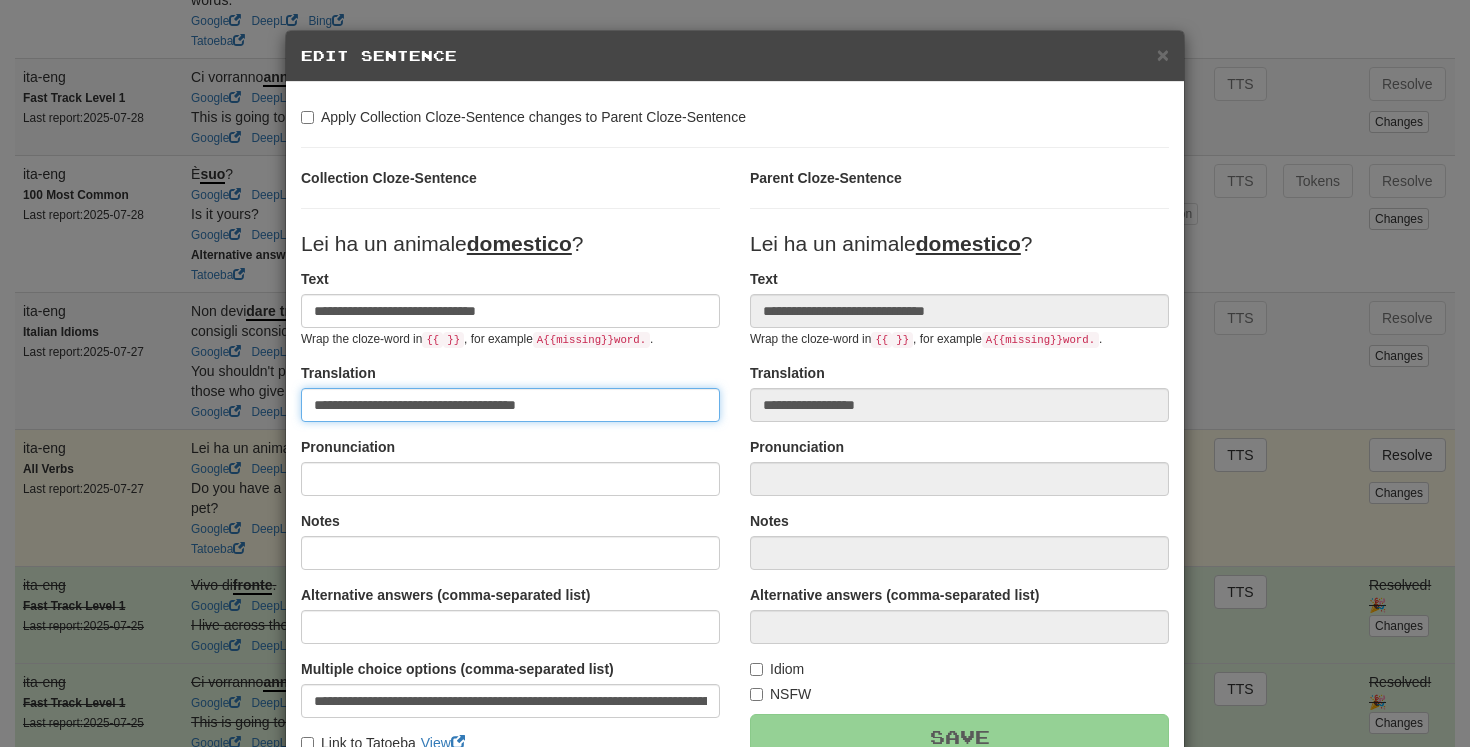 drag, startPoint x: 595, startPoint y: 409, endPoint x: 435, endPoint y: 404, distance: 160.07811 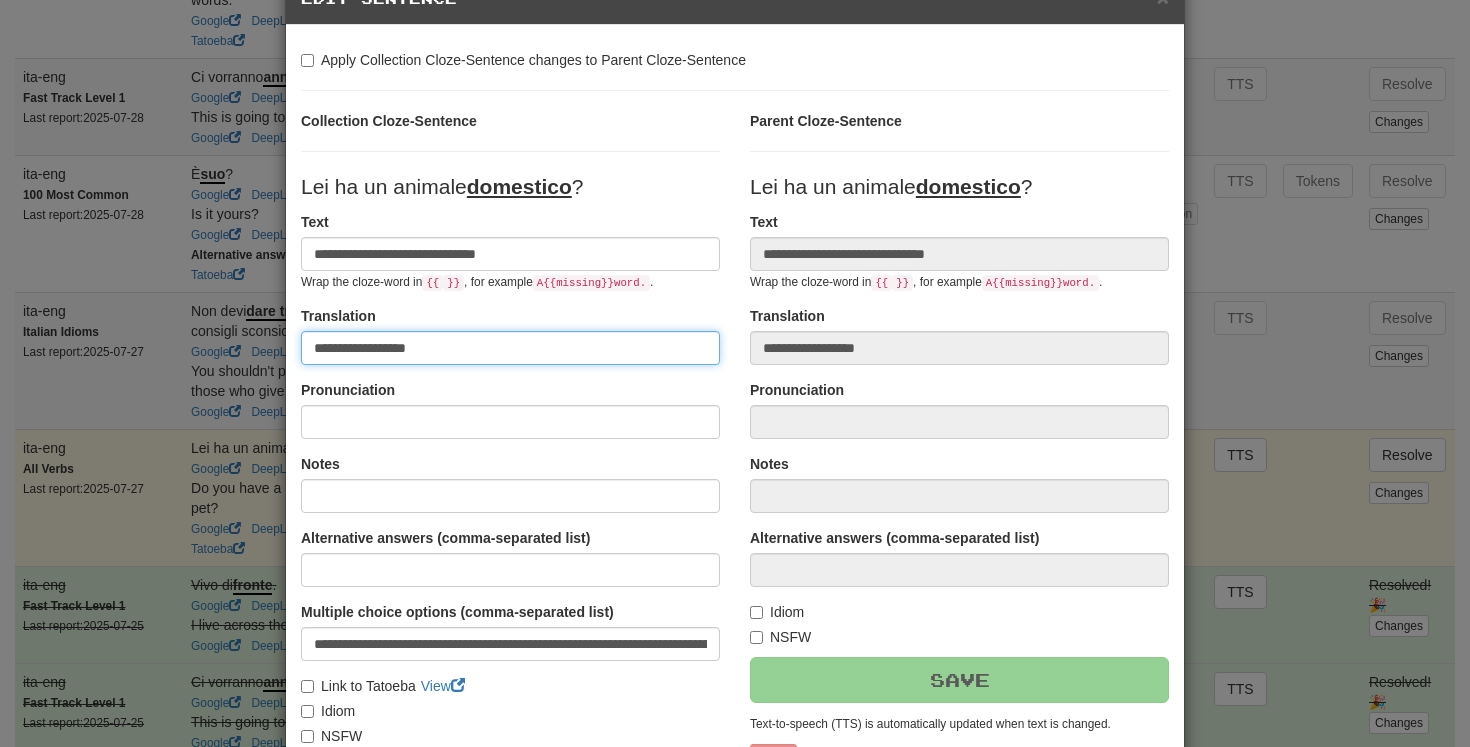 scroll, scrollTop: 0, scrollLeft: 0, axis: both 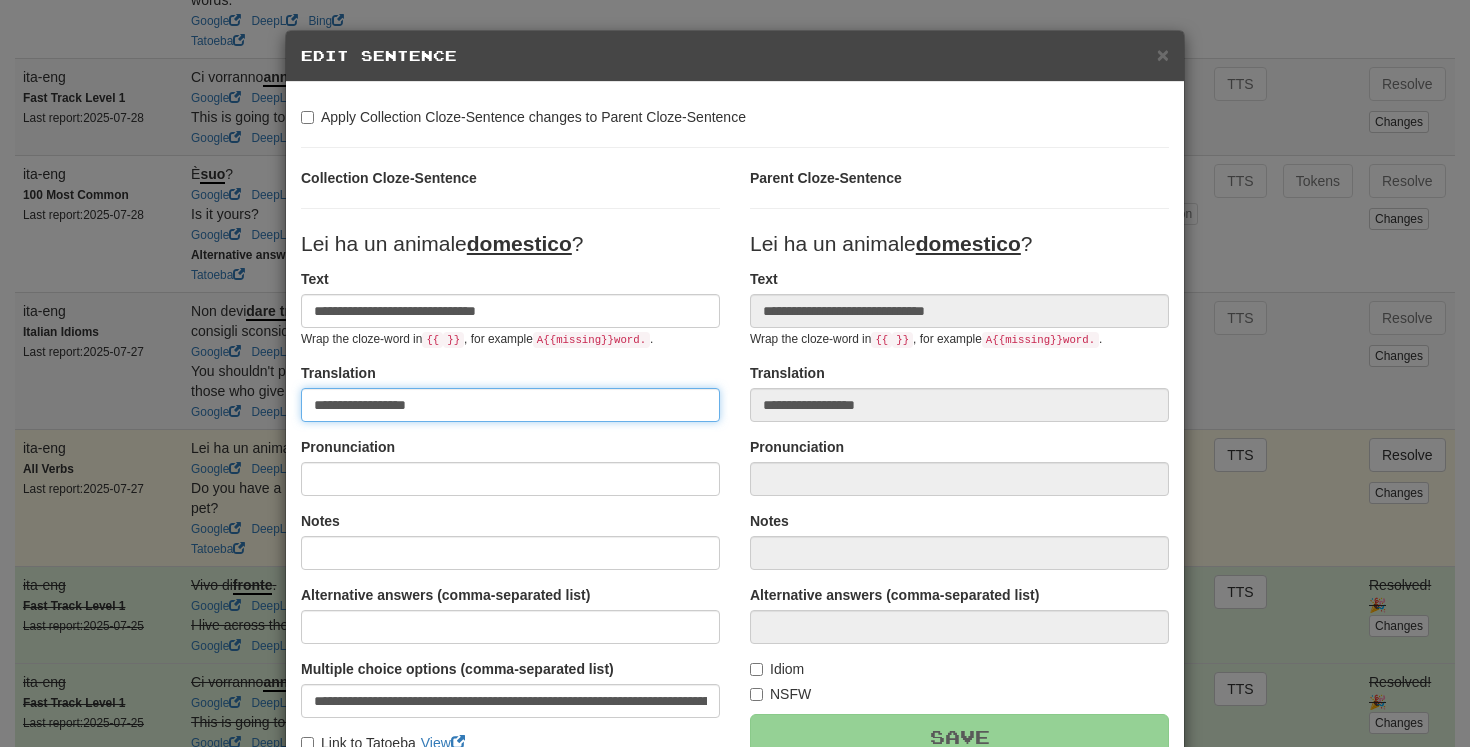 type on "**********" 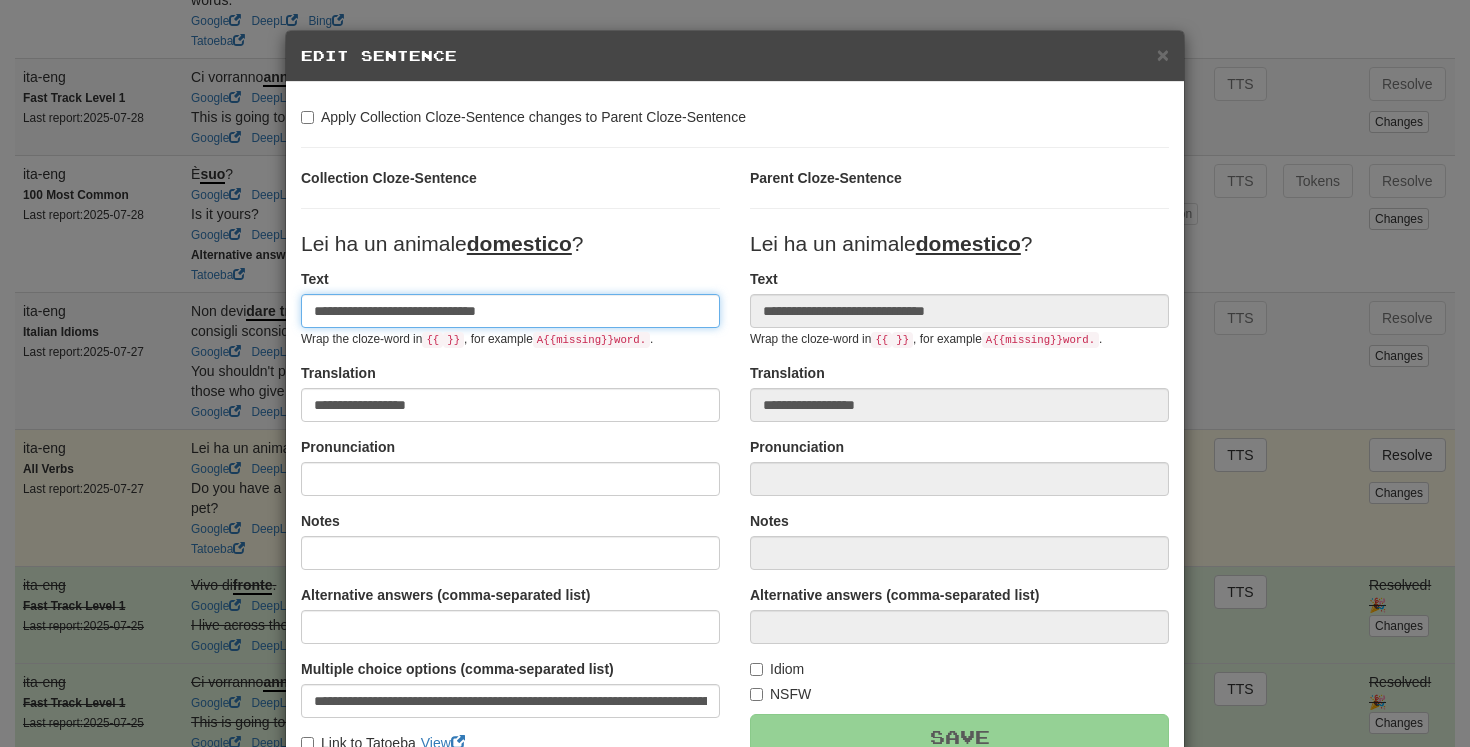 click on "**********" at bounding box center [510, 311] 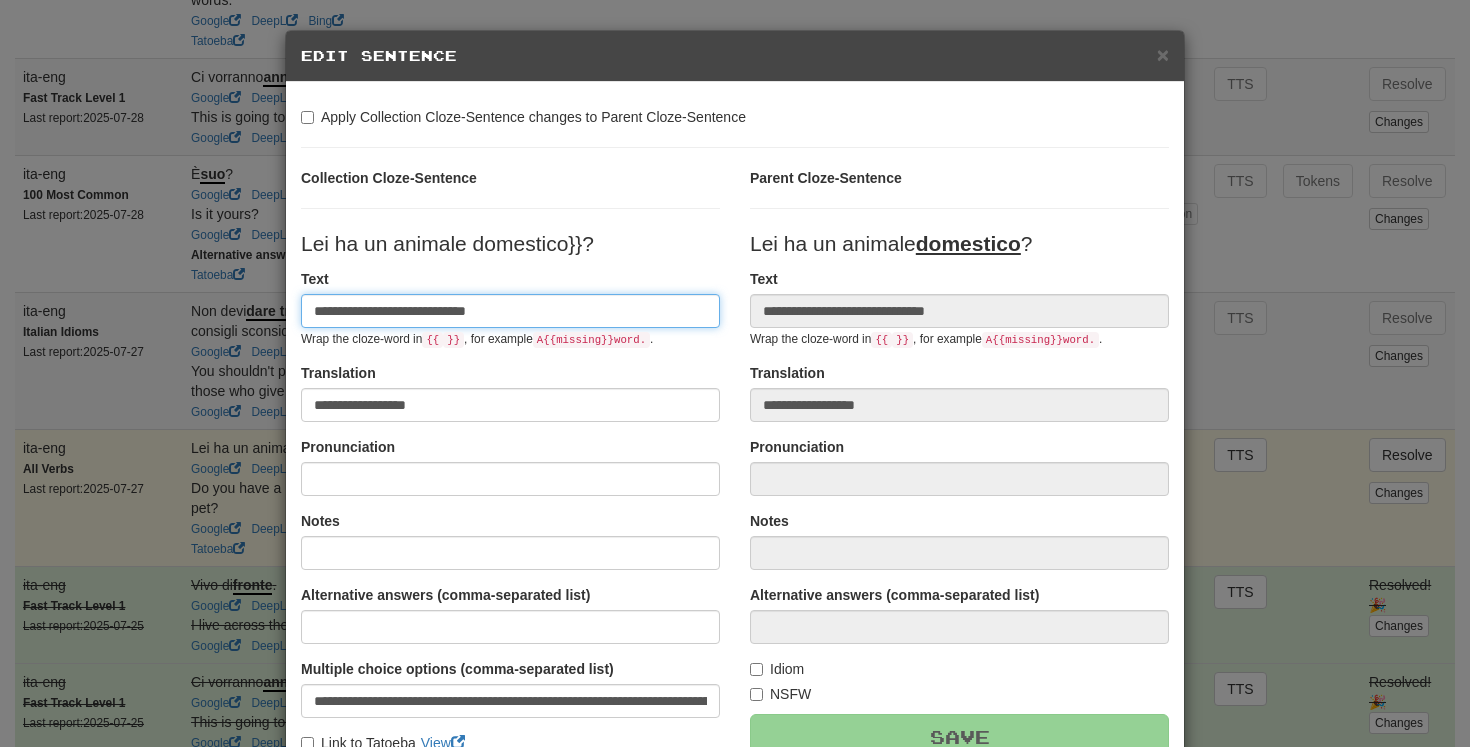 click on "**********" at bounding box center [510, 311] 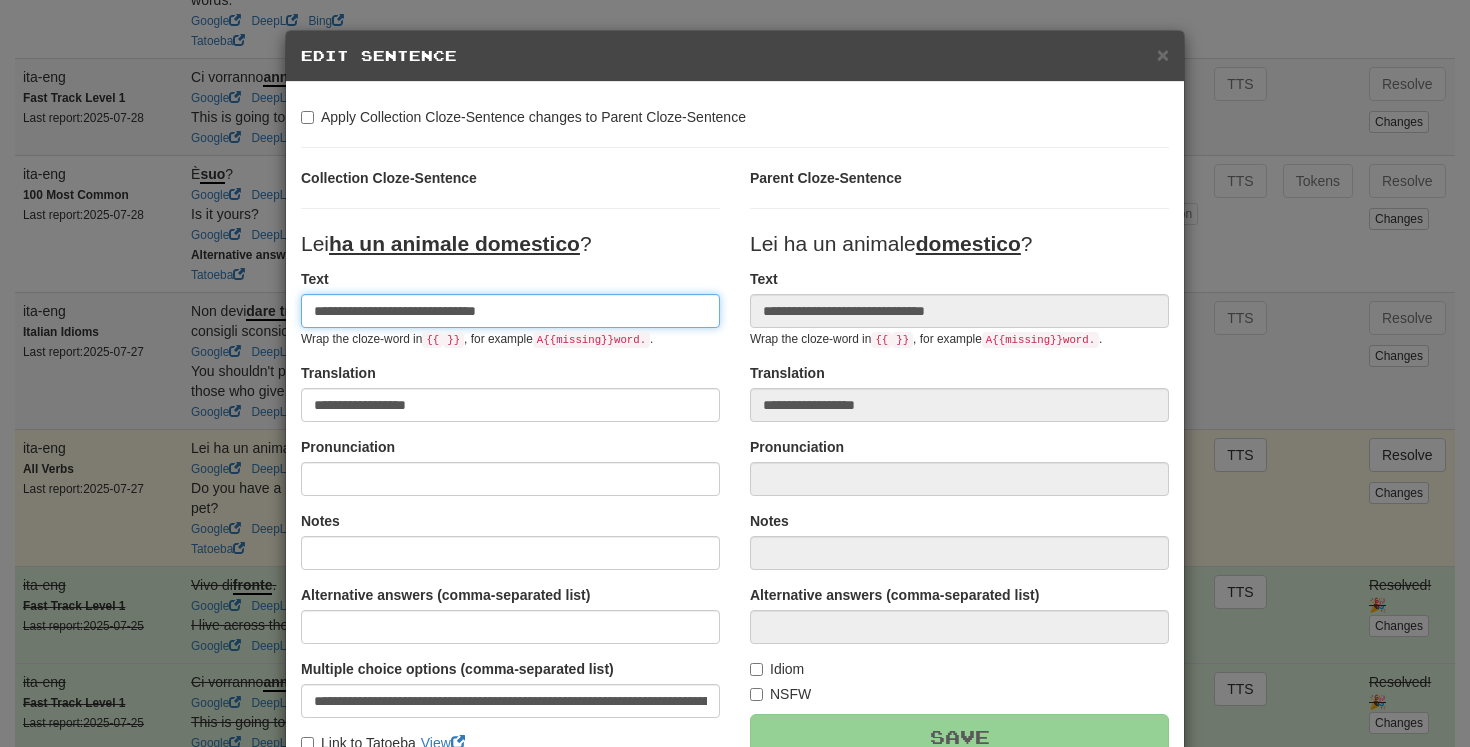 click on "**********" at bounding box center [510, 311] 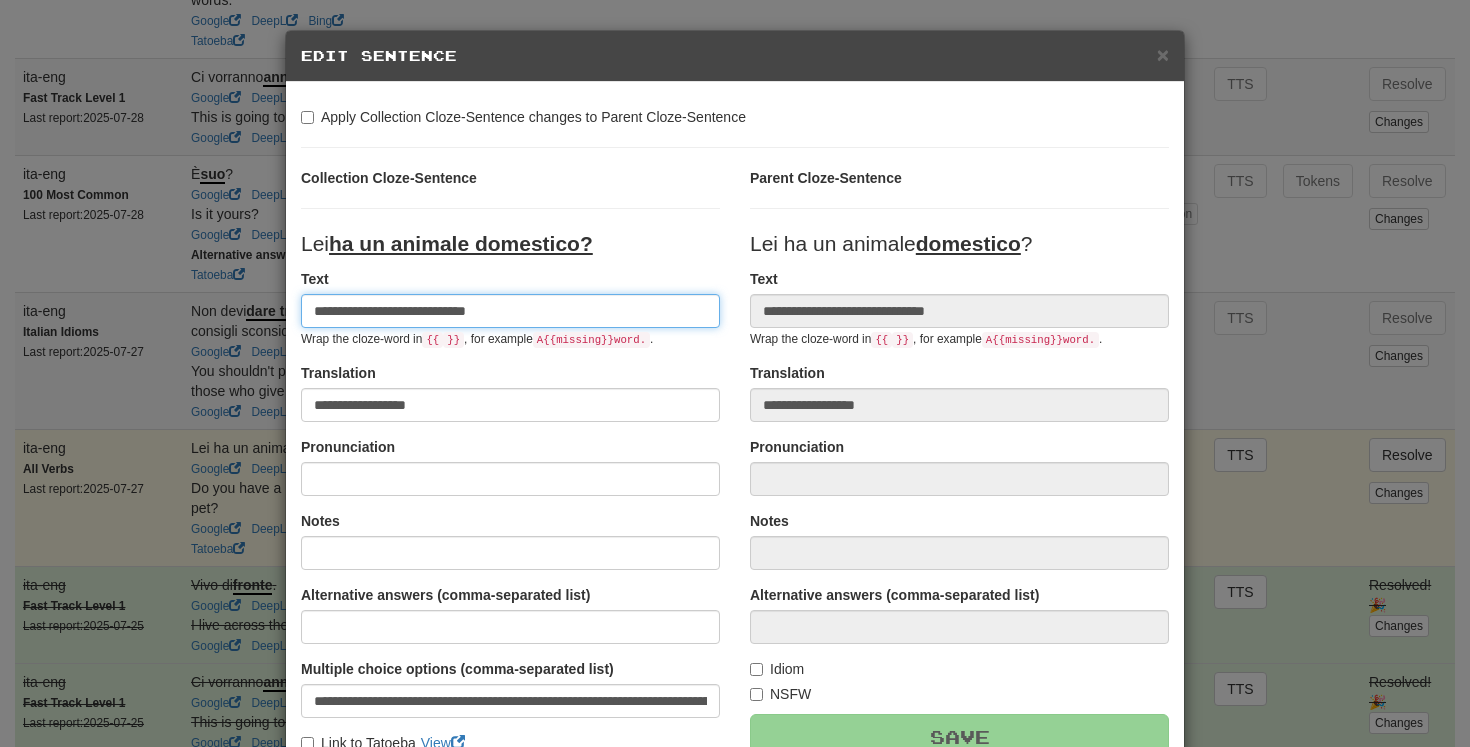 click on "**********" at bounding box center [510, 311] 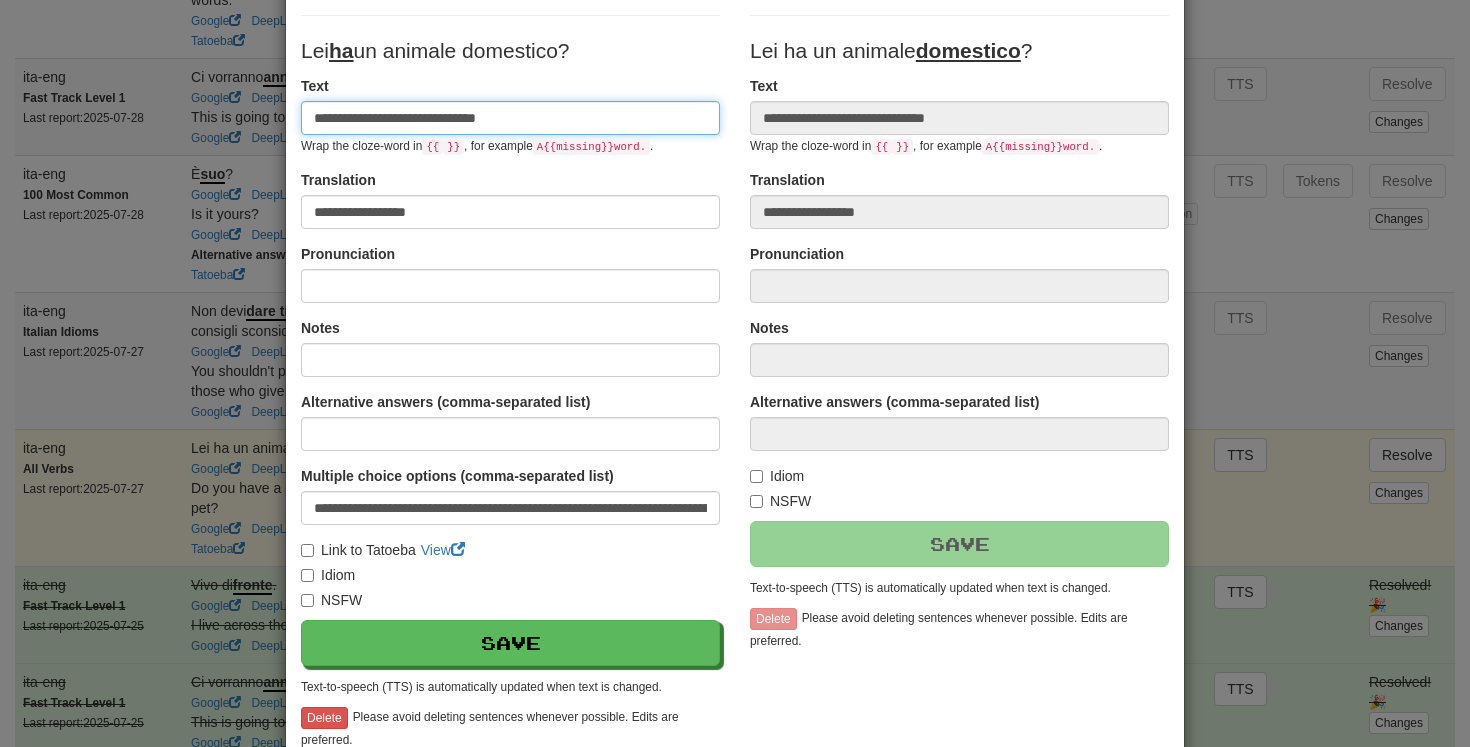 scroll, scrollTop: 194, scrollLeft: 0, axis: vertical 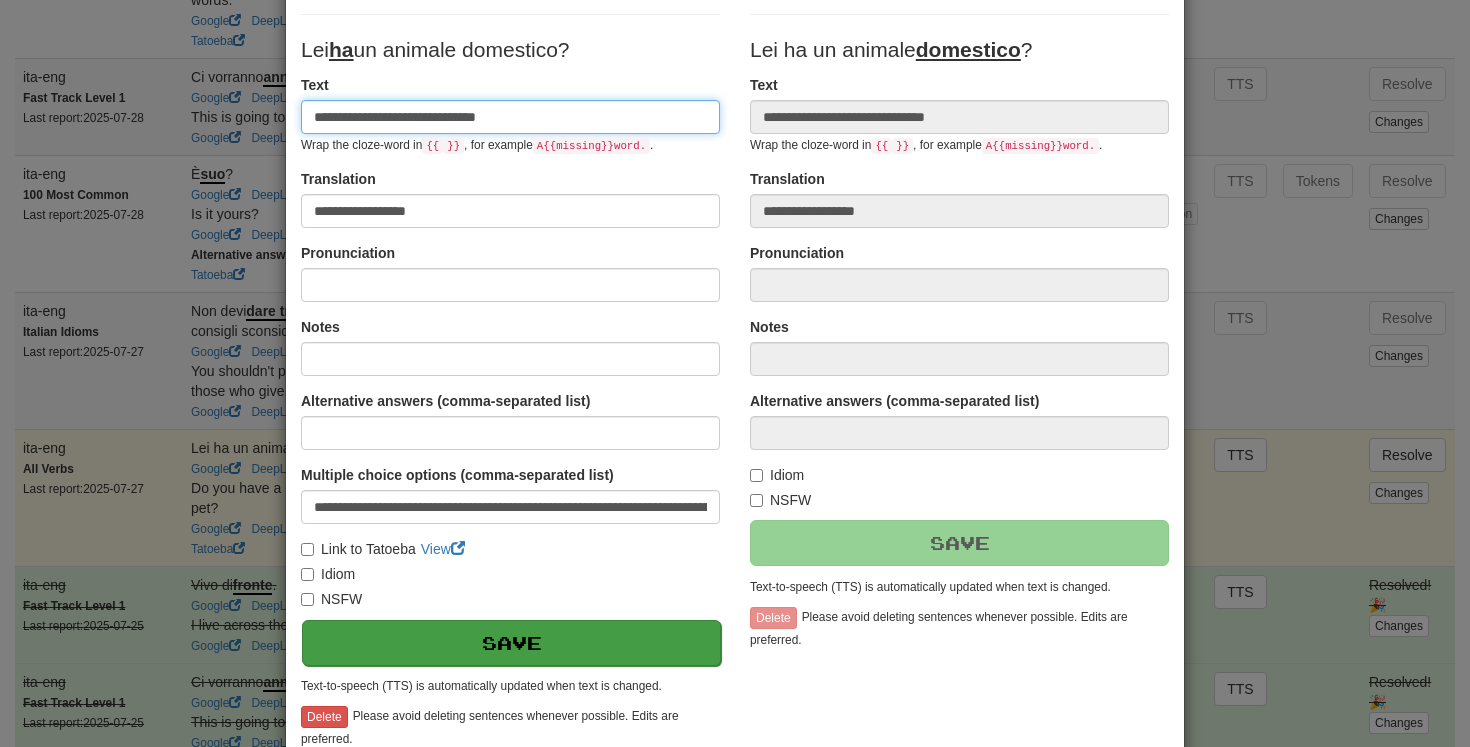 type on "**********" 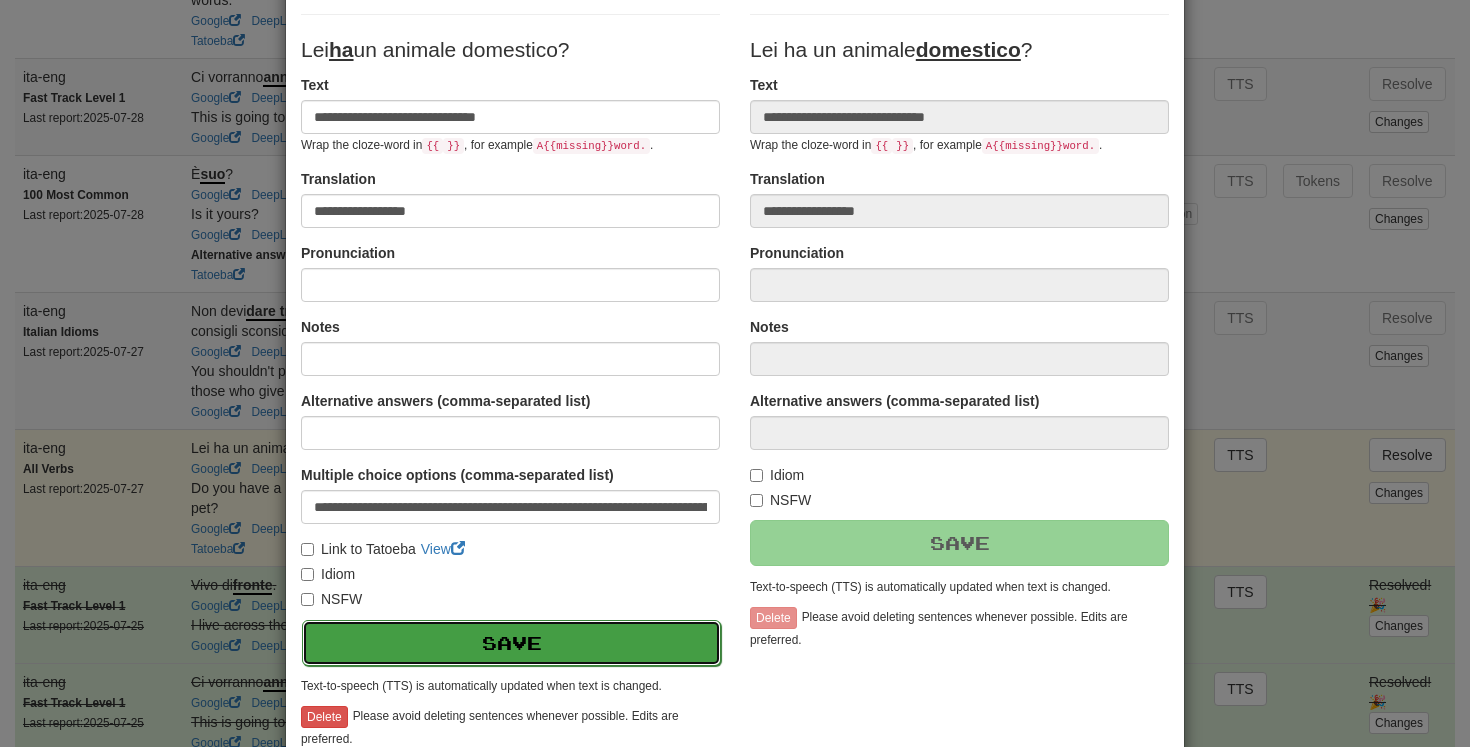 click on "Save" at bounding box center [511, 643] 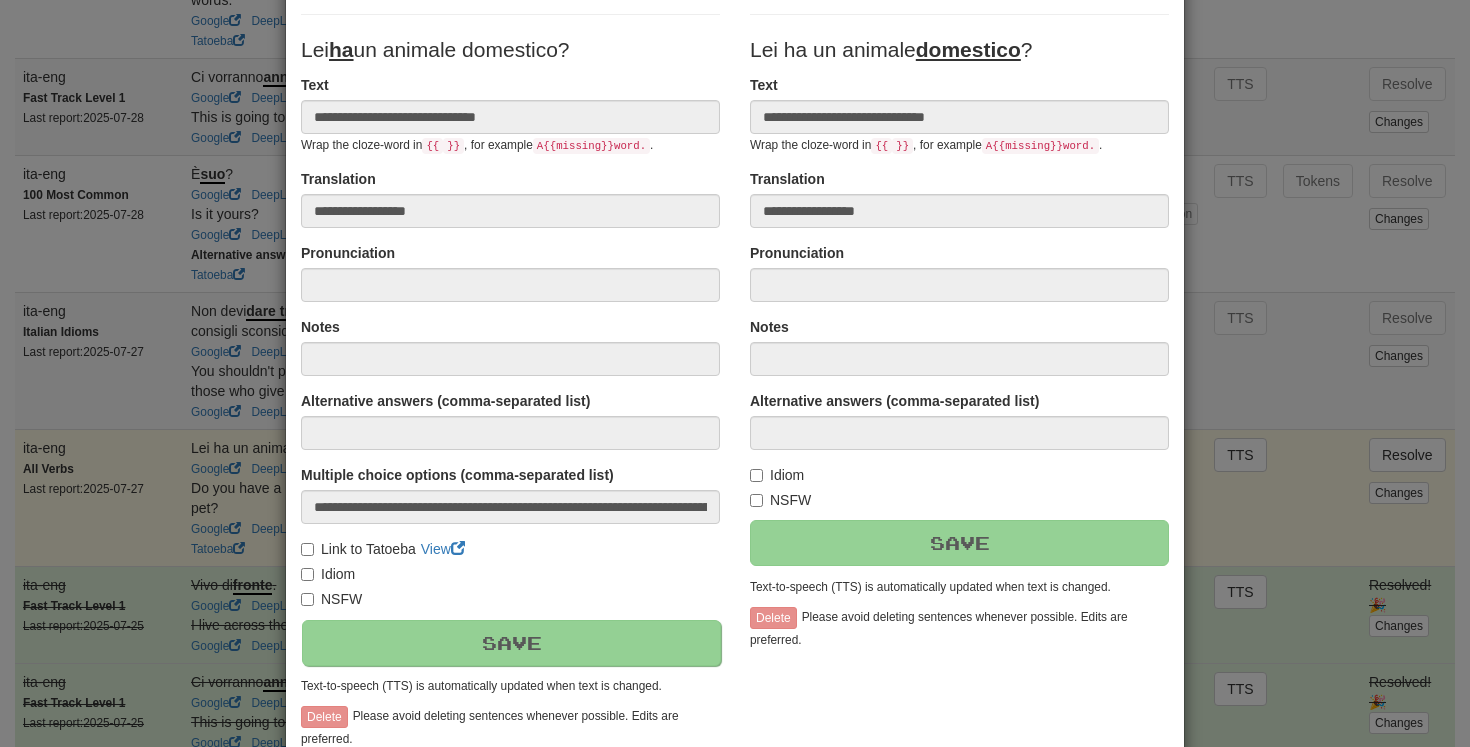 type on "**********" 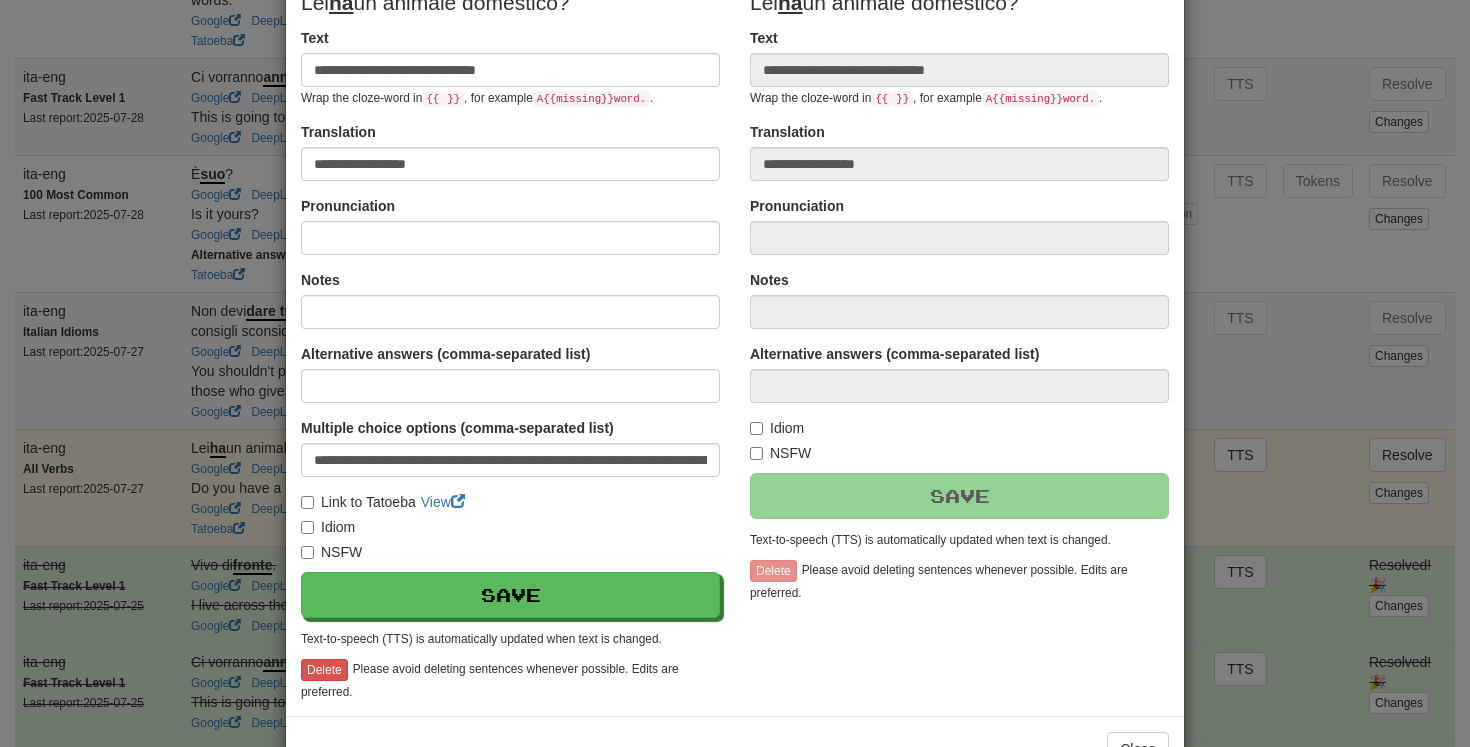 scroll, scrollTop: 306, scrollLeft: 0, axis: vertical 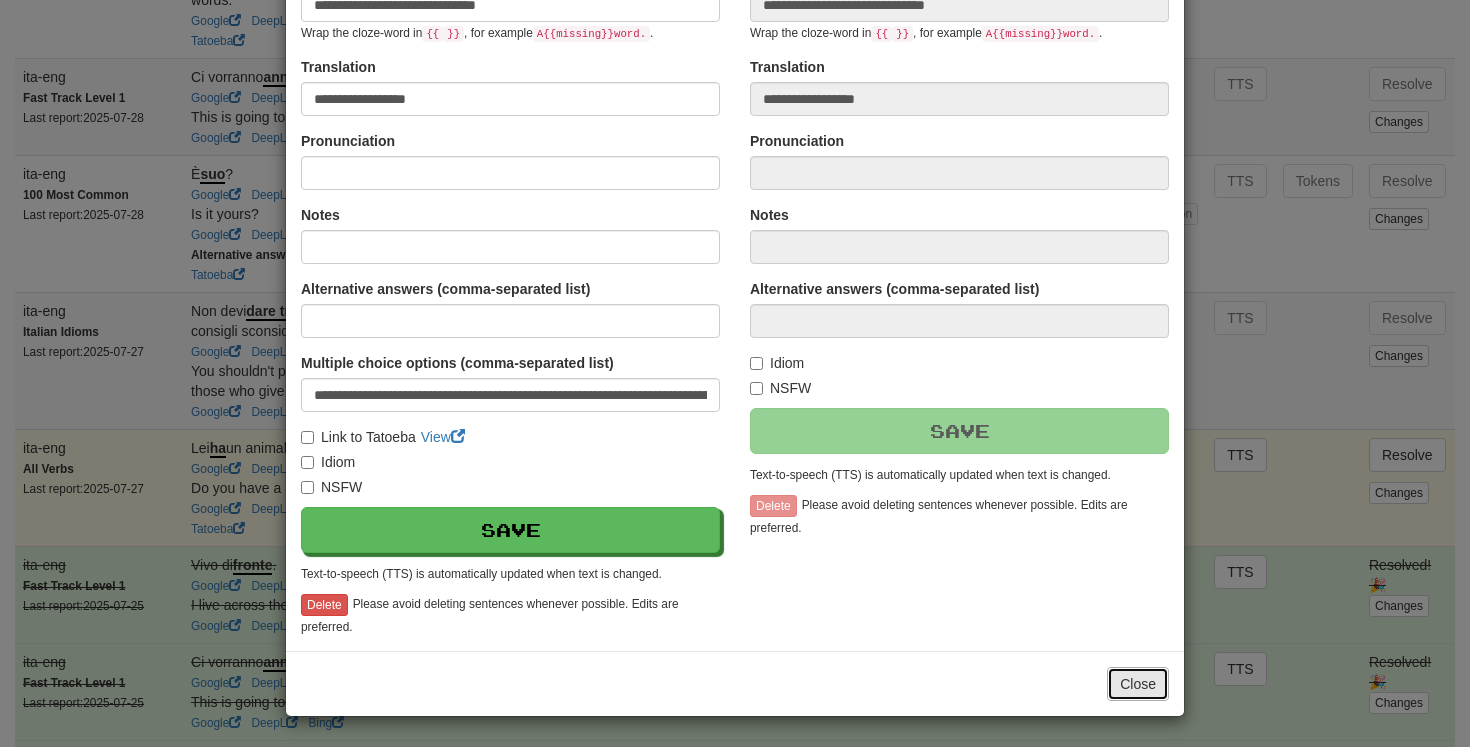 click on "Close" at bounding box center [1138, 684] 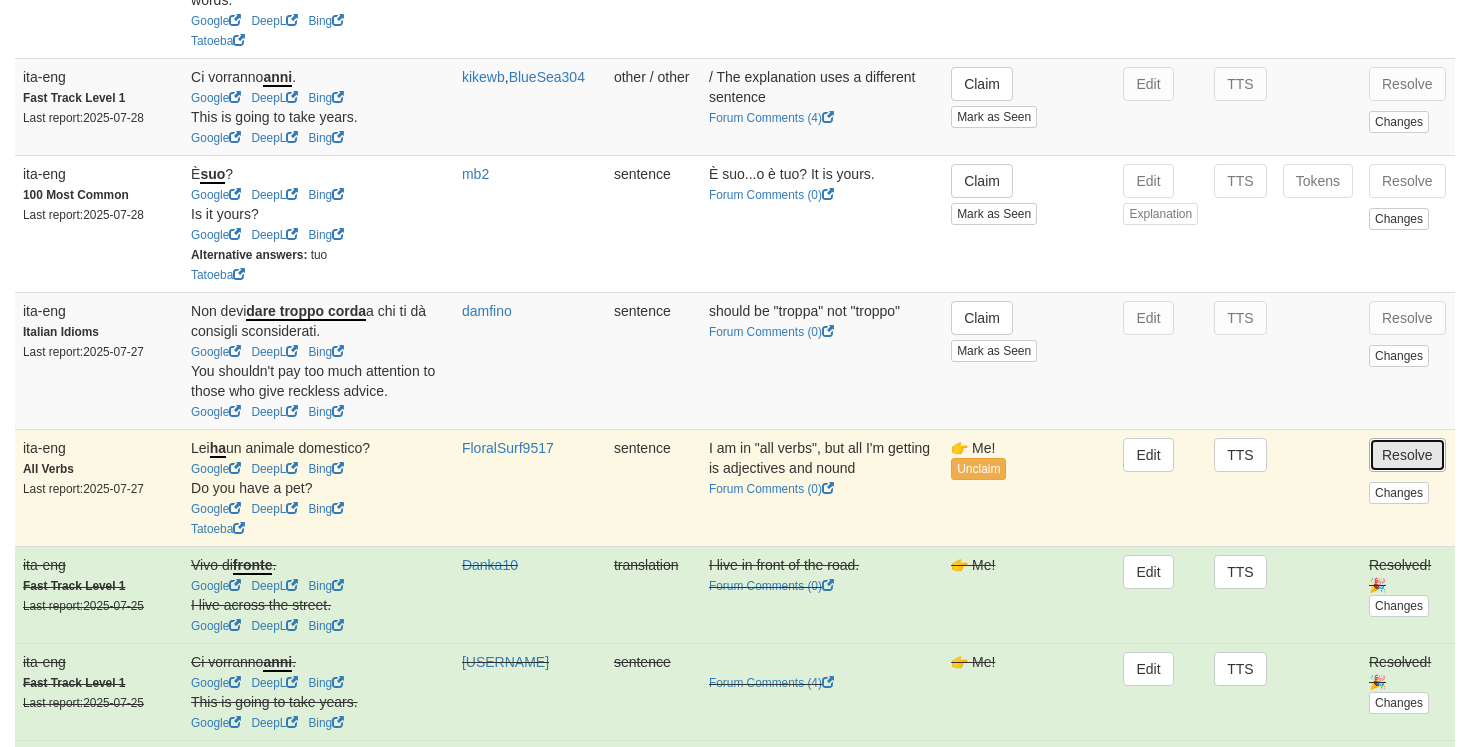 click on "Resolve" at bounding box center (1407, 455) 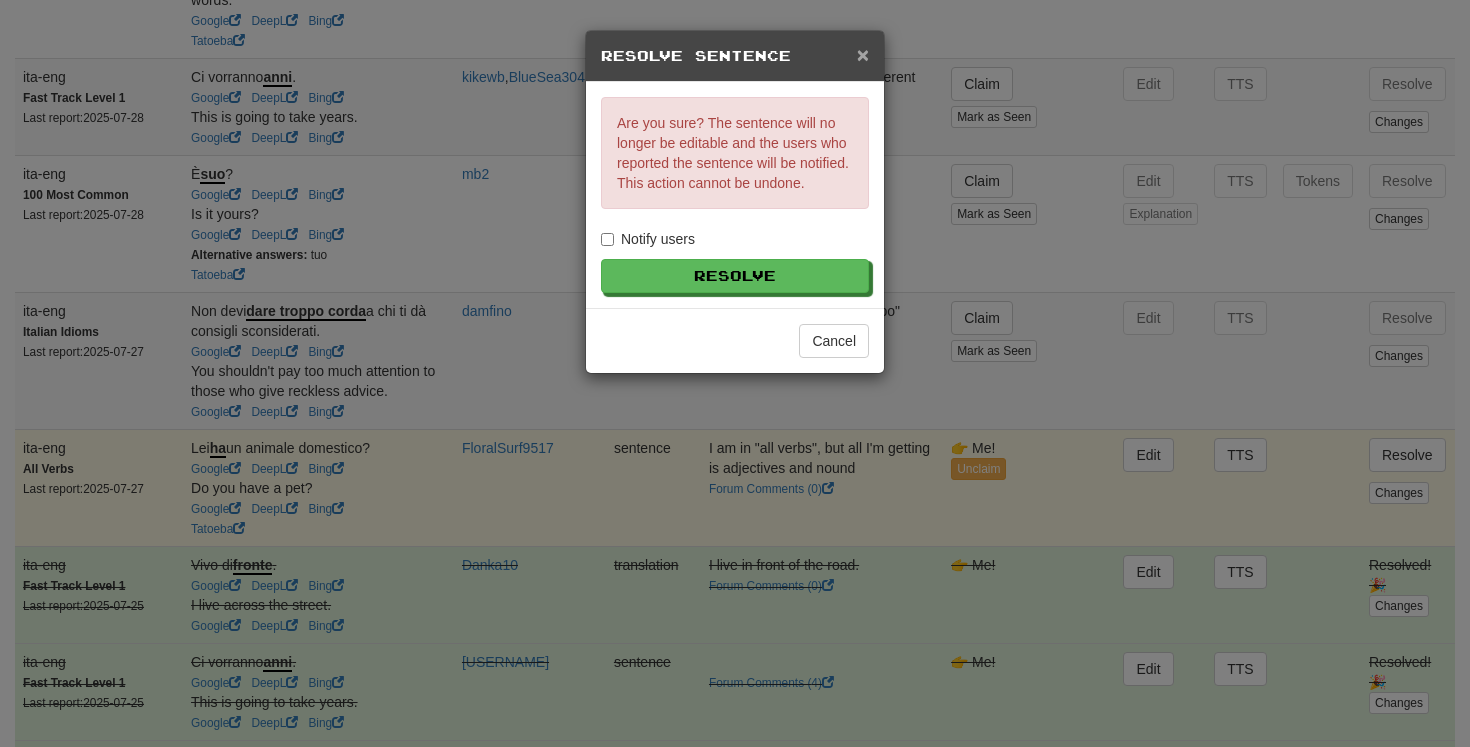 click on "×" at bounding box center [863, 54] 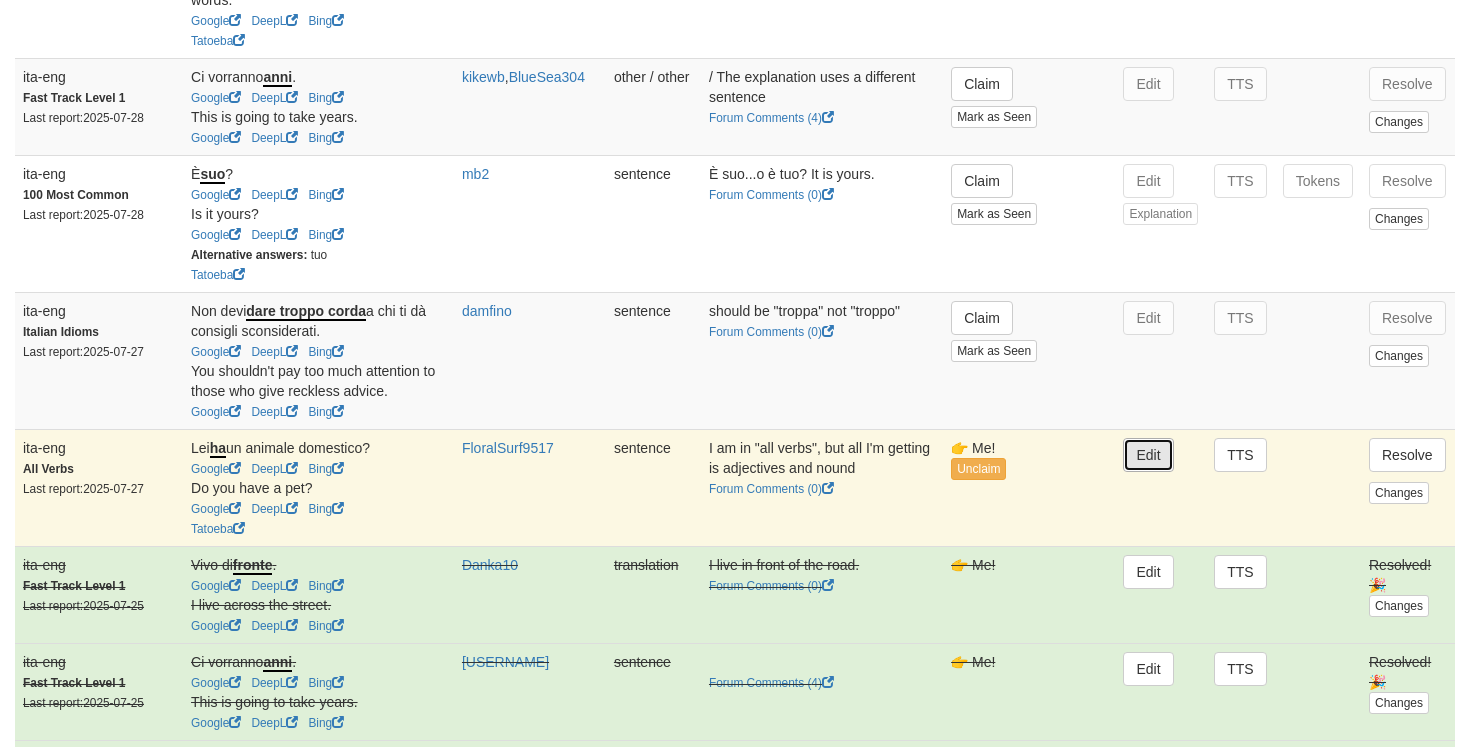 click on "Edit" at bounding box center (1148, 455) 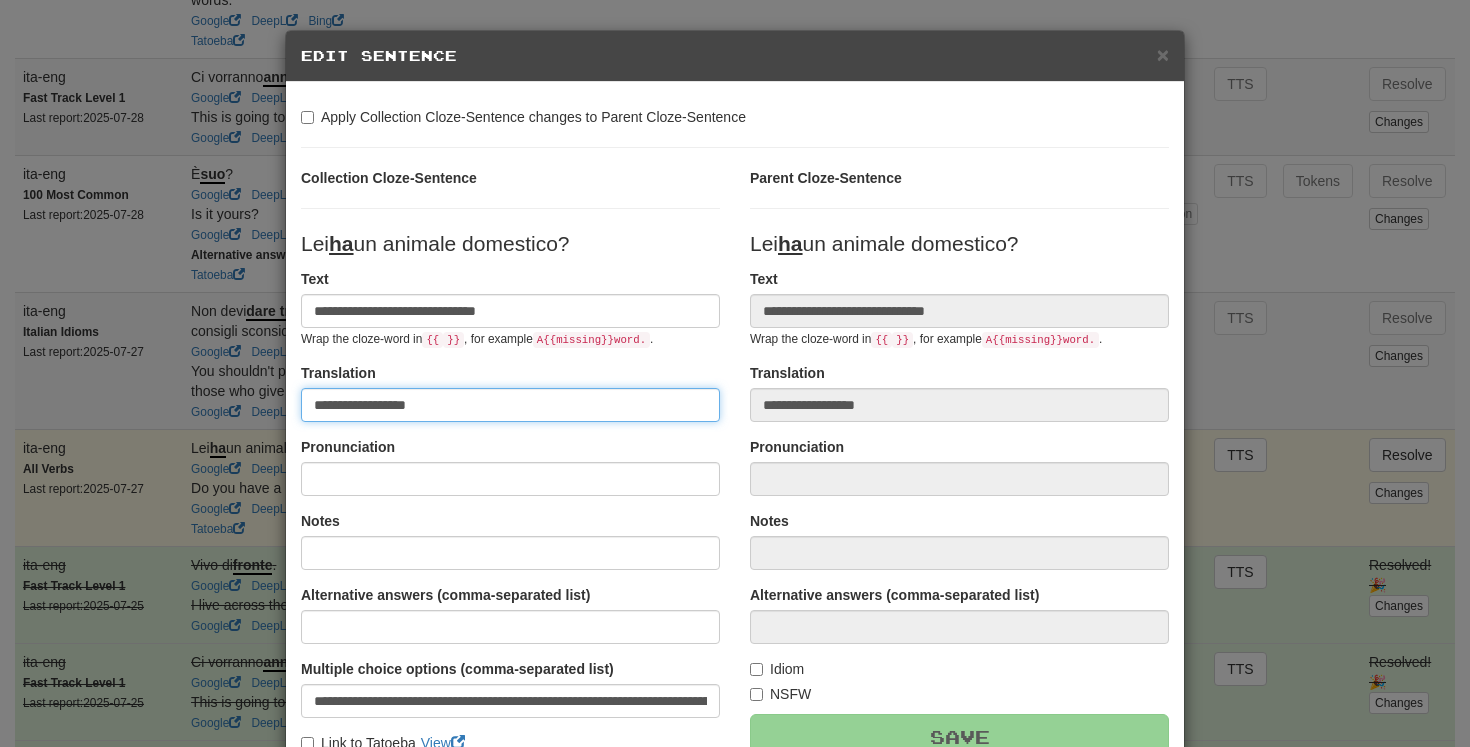 click on "**********" at bounding box center [510, 405] 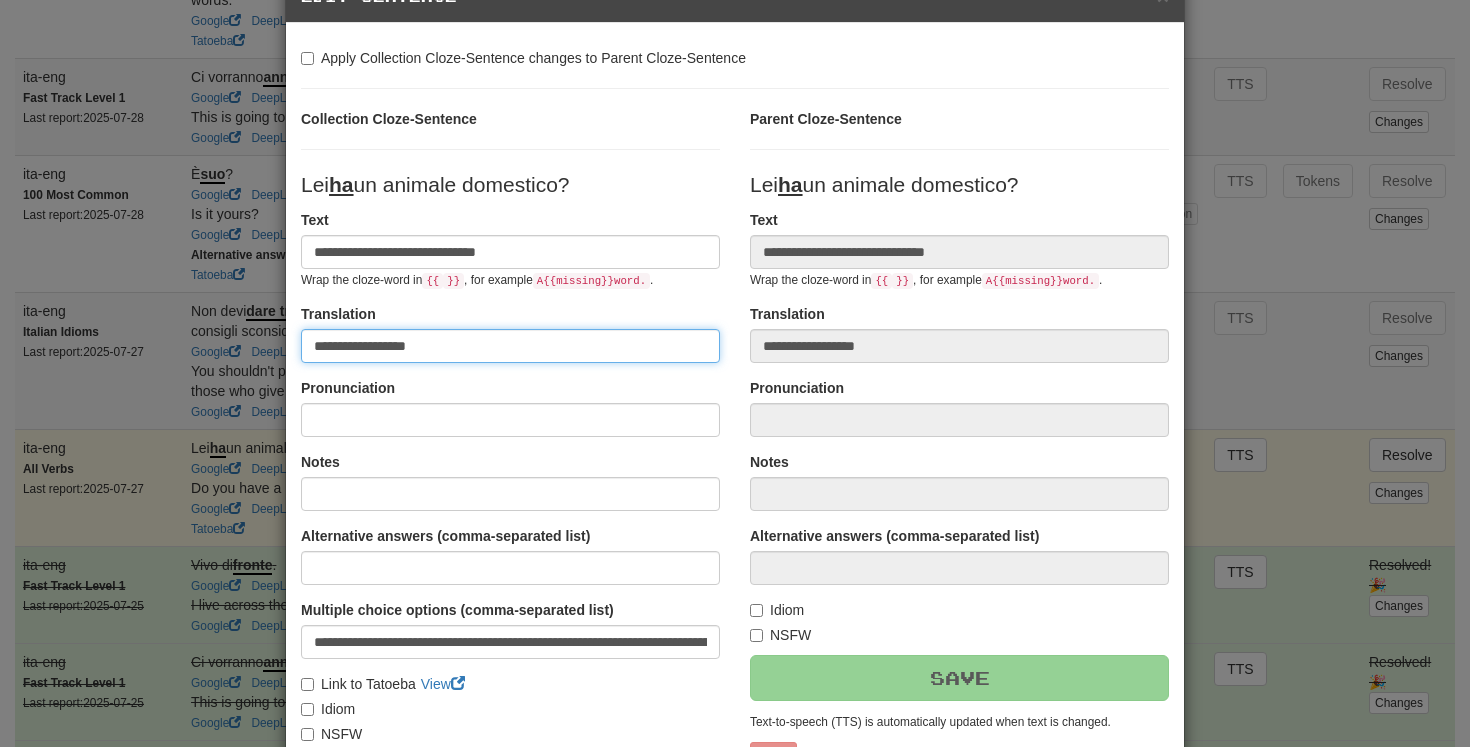 scroll, scrollTop: 82, scrollLeft: 0, axis: vertical 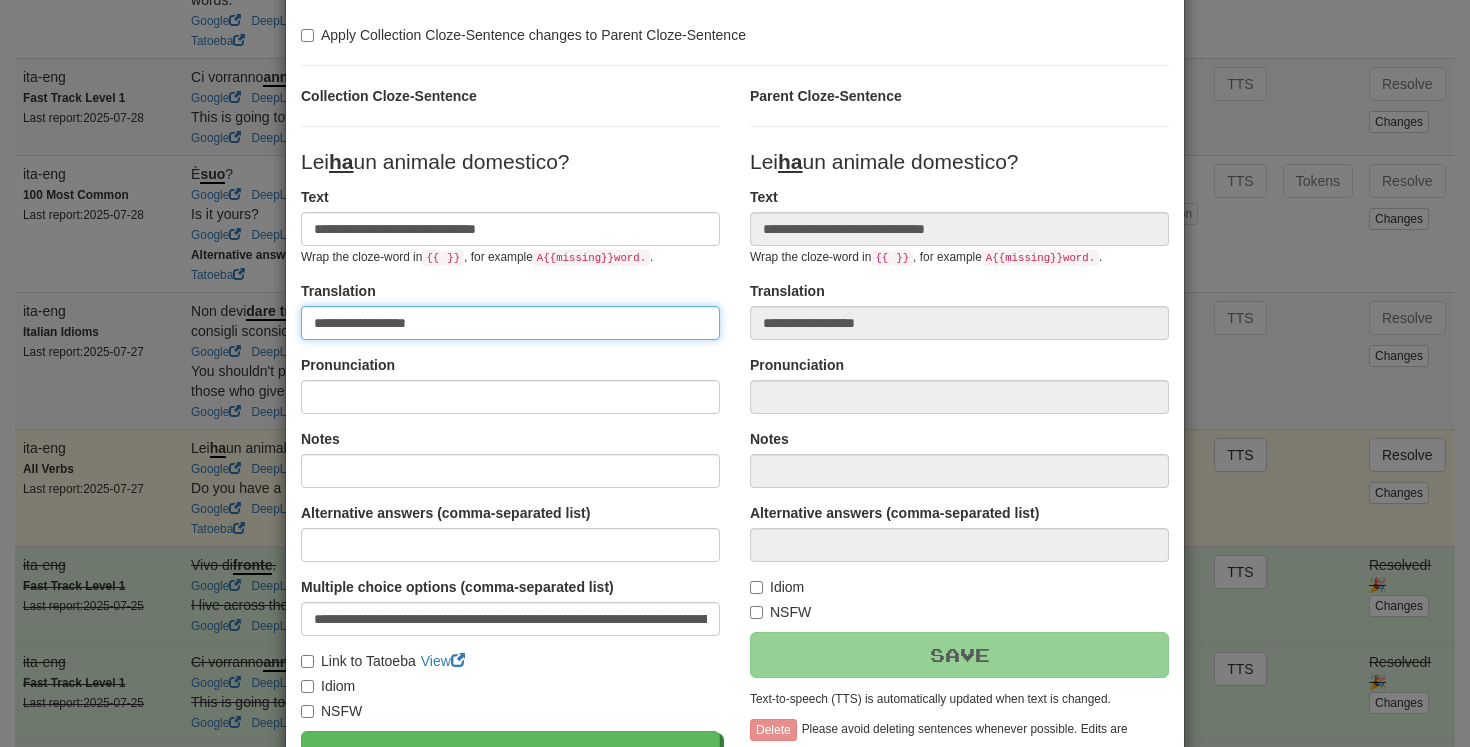 click on "**********" at bounding box center (510, 323) 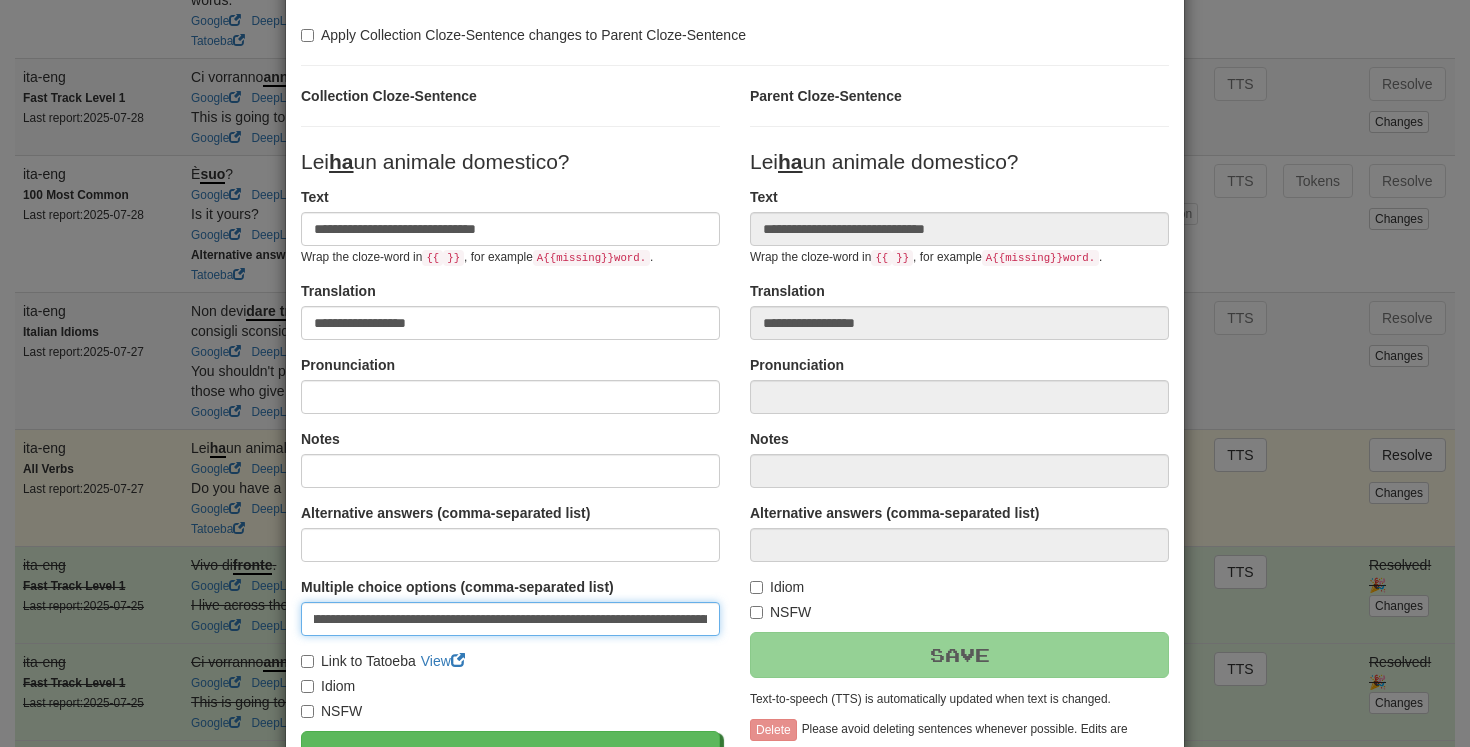 scroll, scrollTop: 0, scrollLeft: 589, axis: horizontal 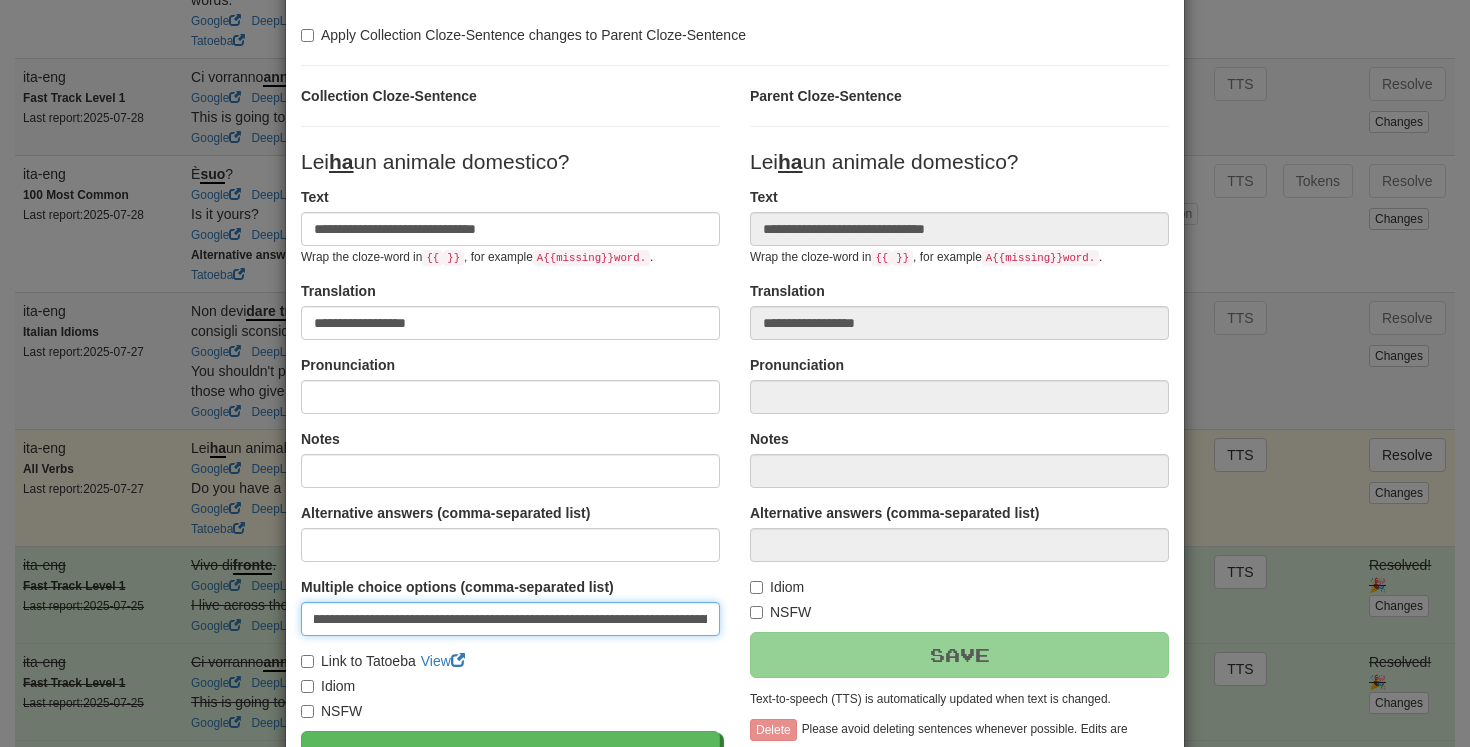 drag, startPoint x: 437, startPoint y: 612, endPoint x: 724, endPoint y: 613, distance: 287.00174 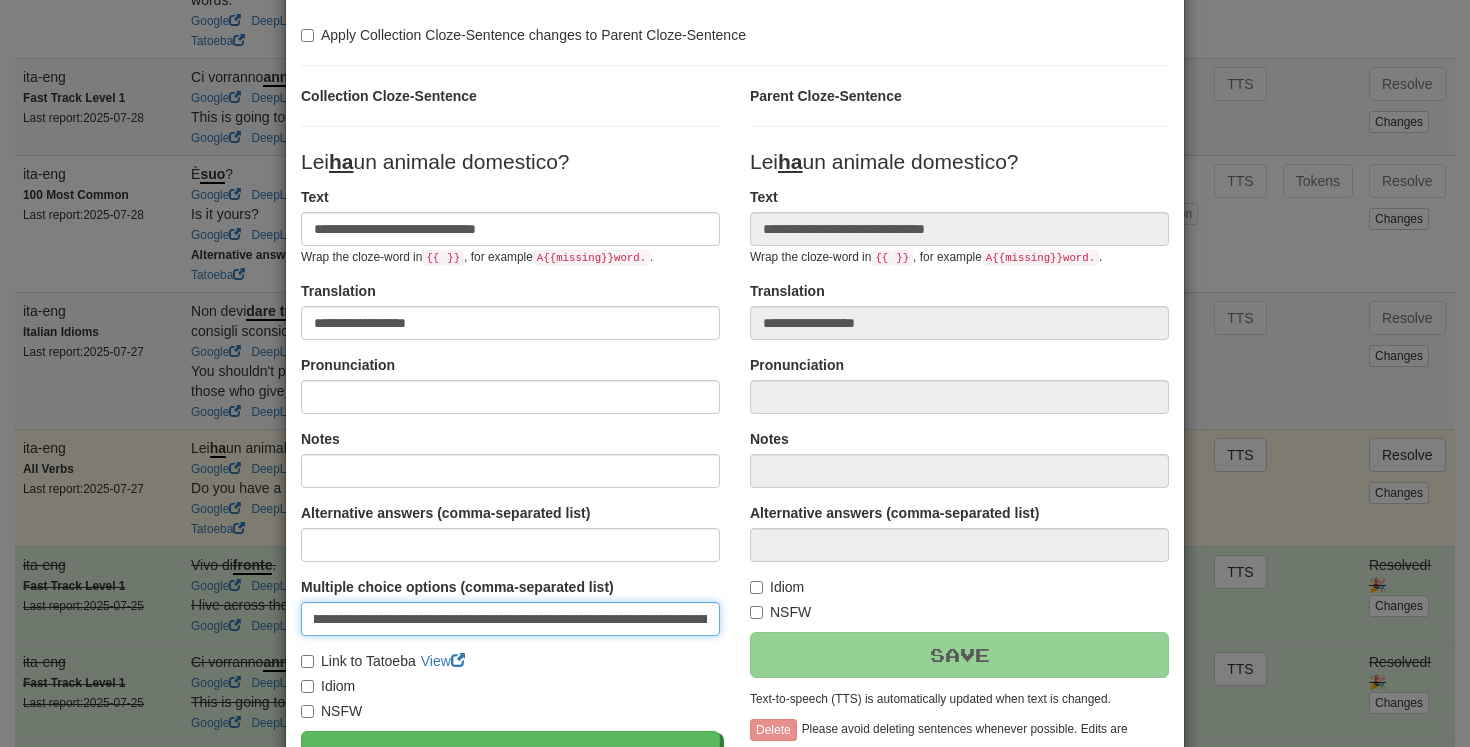 click on "**********" at bounding box center [510, 619] 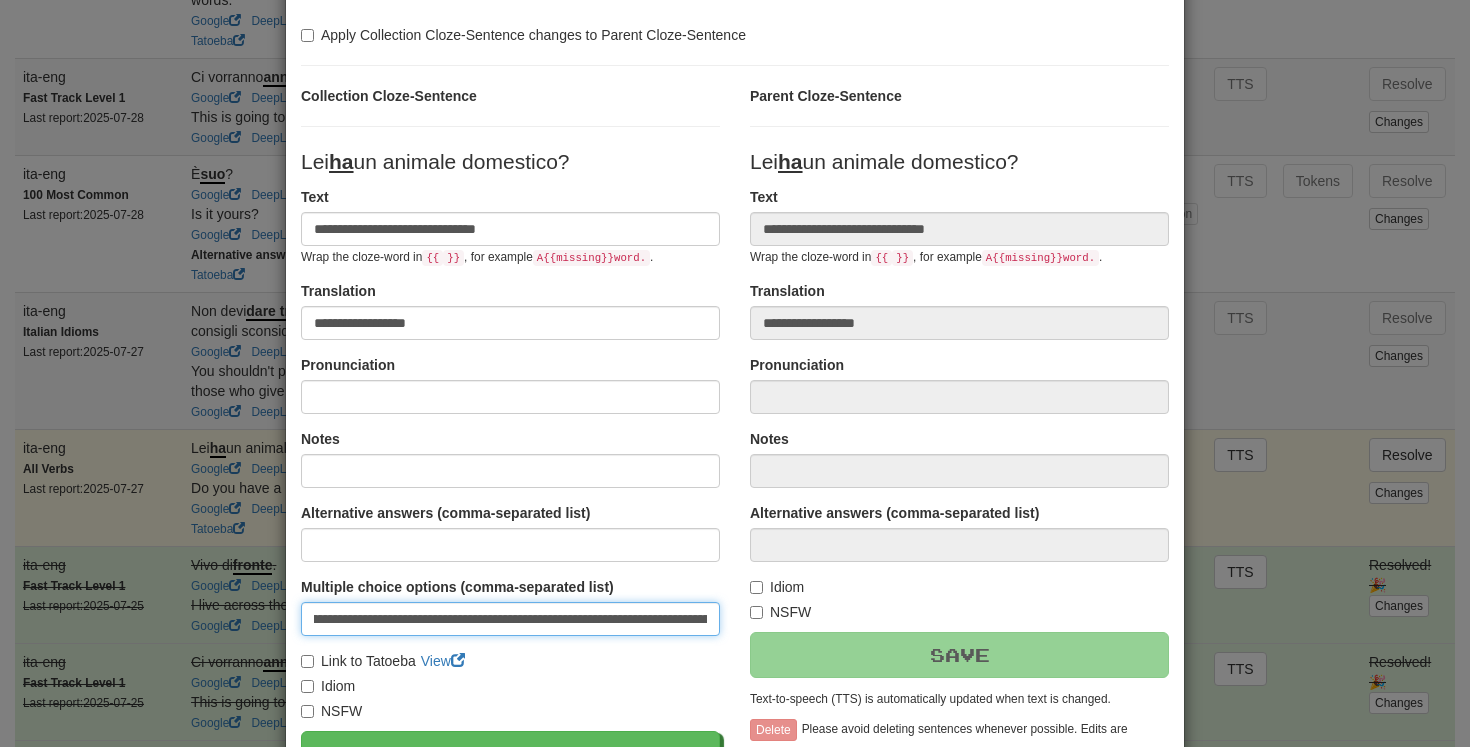 click on "**********" at bounding box center [735, 473] 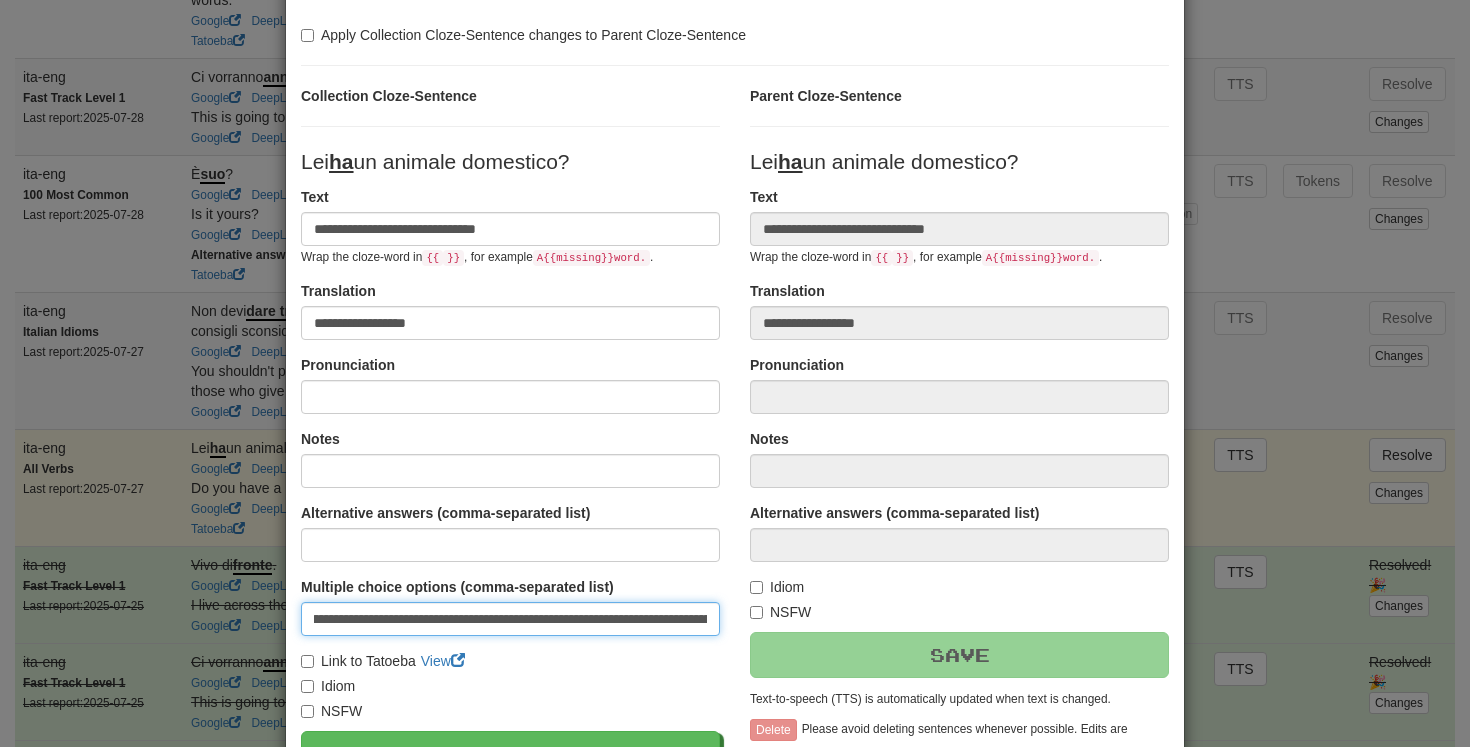 click on "**********" at bounding box center (510, 619) 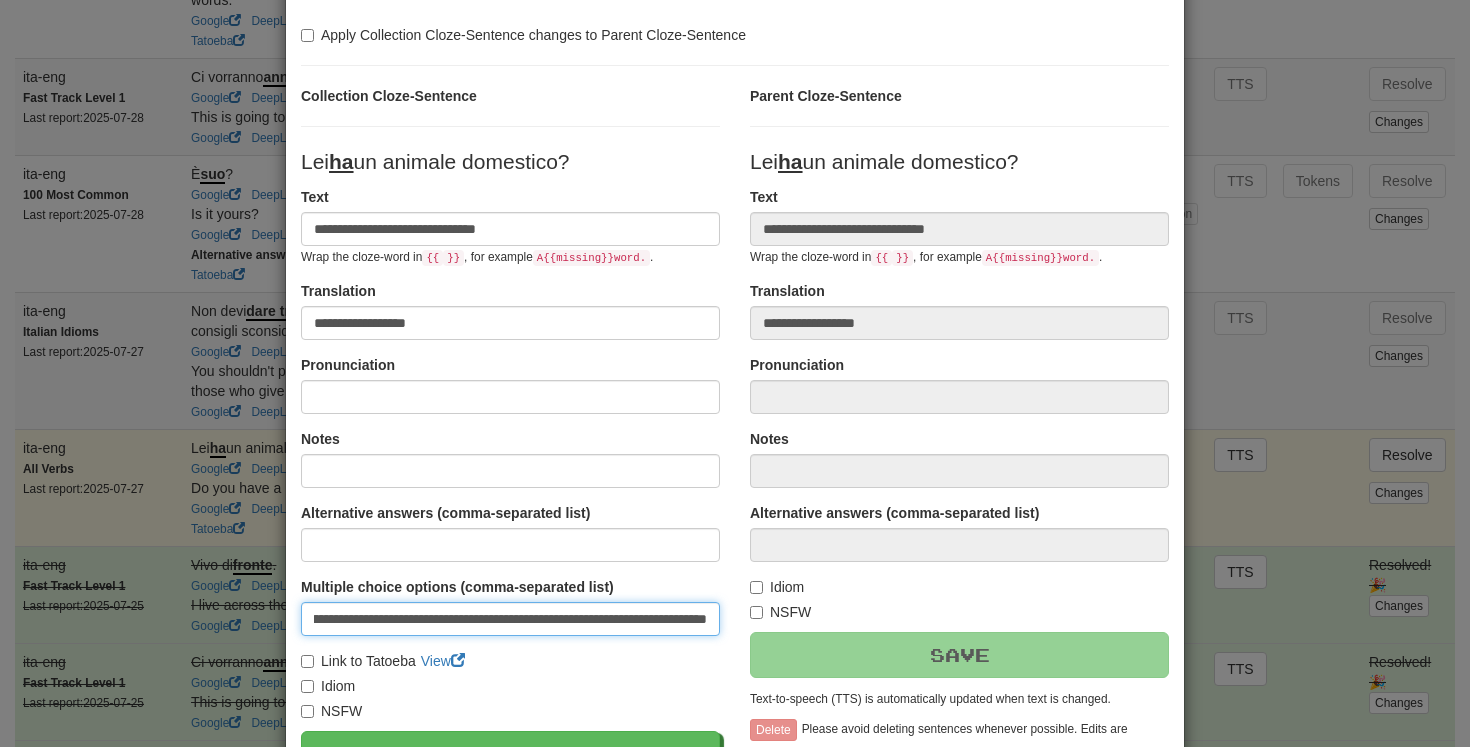 drag, startPoint x: 600, startPoint y: 618, endPoint x: 772, endPoint y: 614, distance: 172.04651 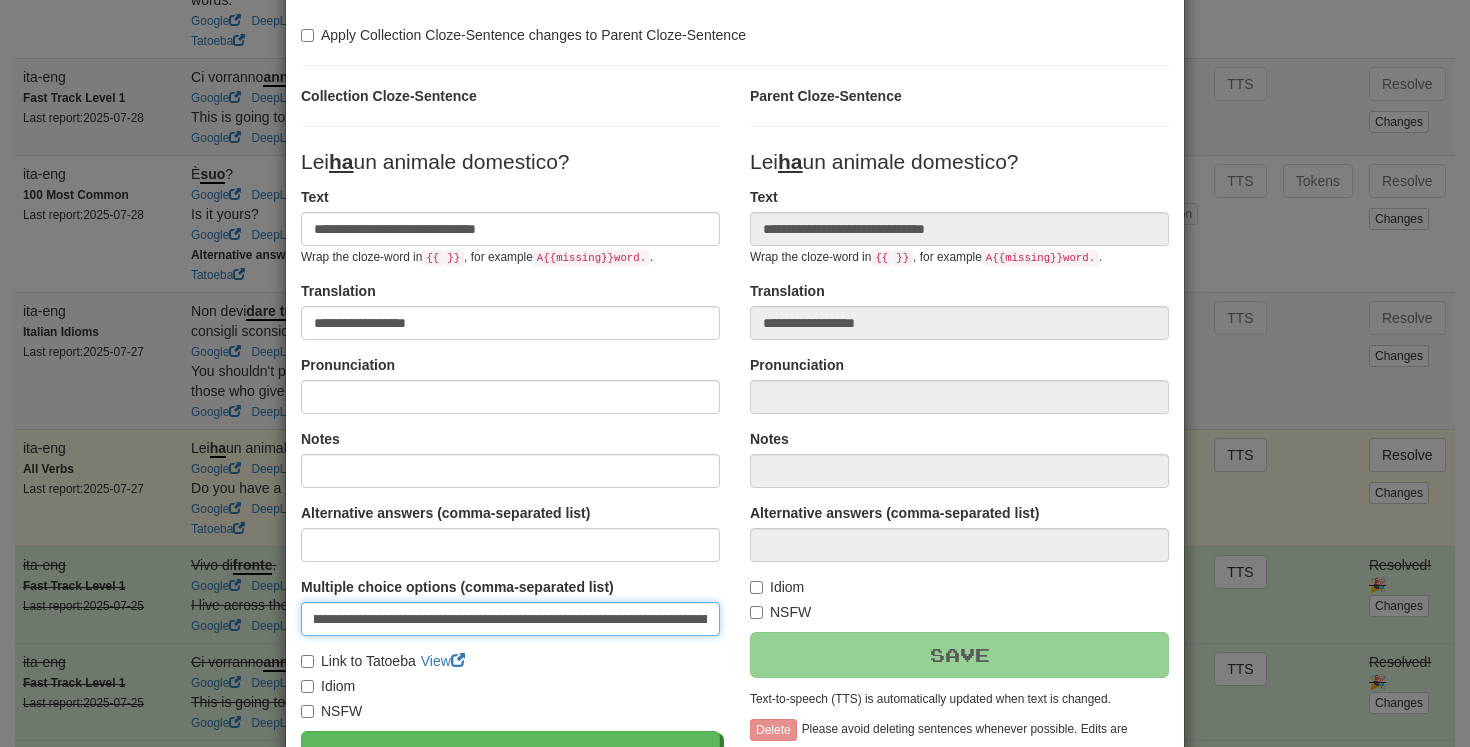 drag, startPoint x: 595, startPoint y: 617, endPoint x: 279, endPoint y: 617, distance: 316 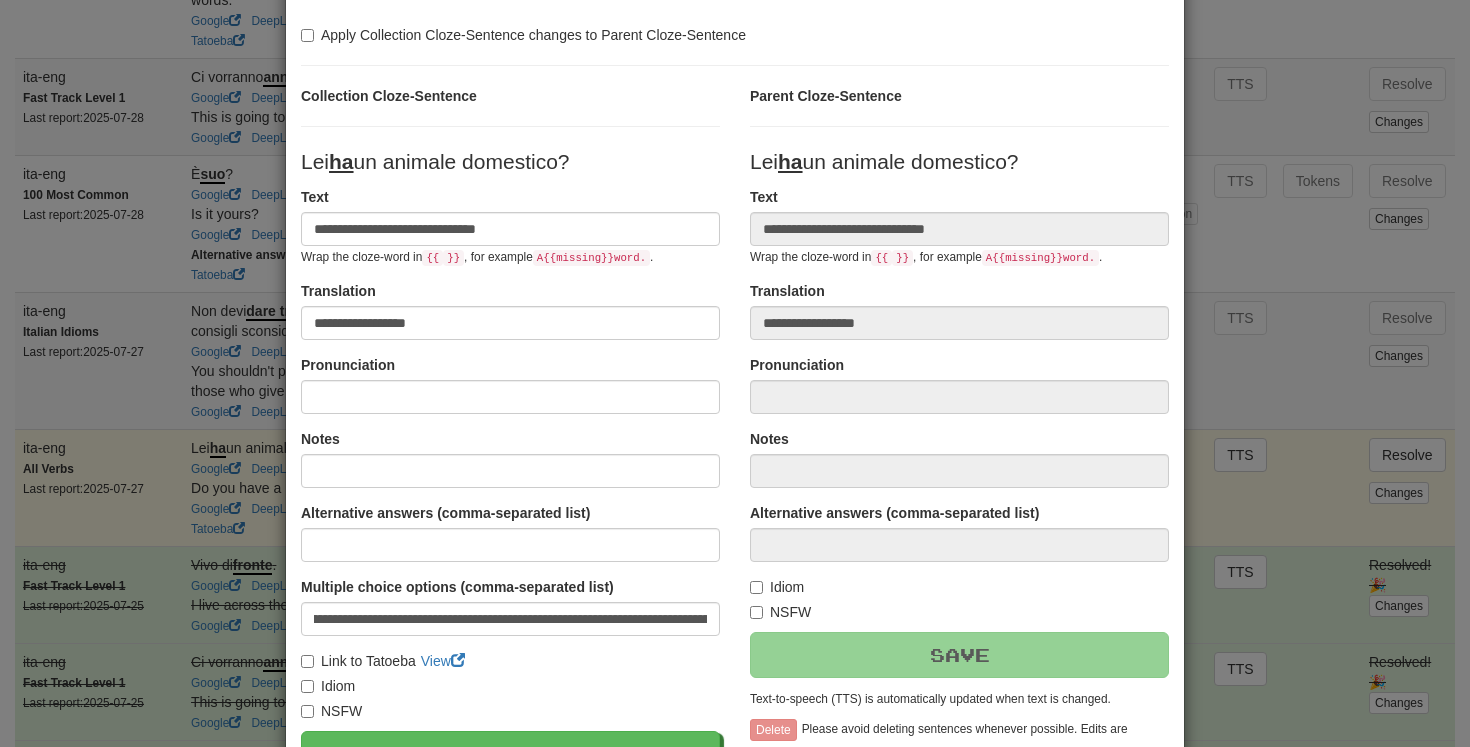 click on "Pronunciation" at bounding box center (510, 384) 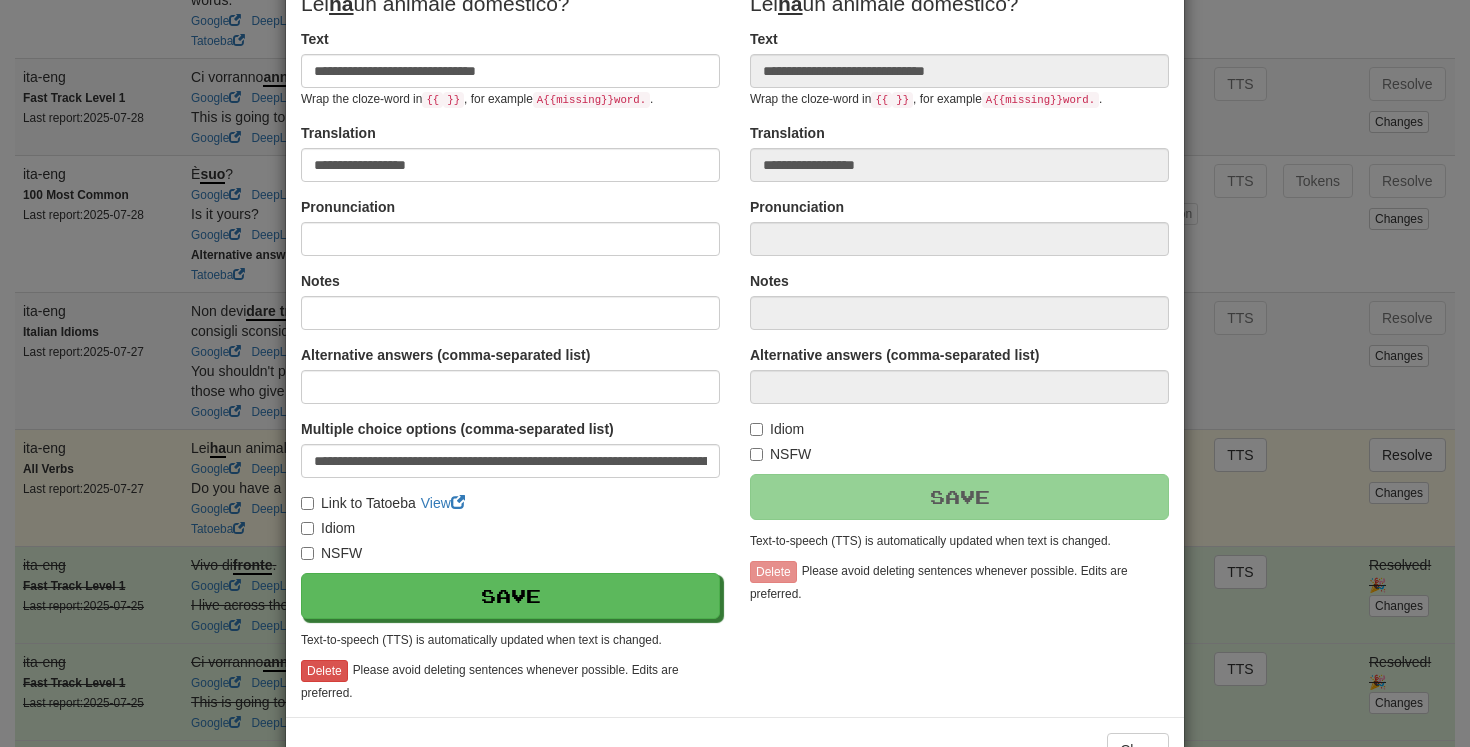 scroll, scrollTop: 259, scrollLeft: 0, axis: vertical 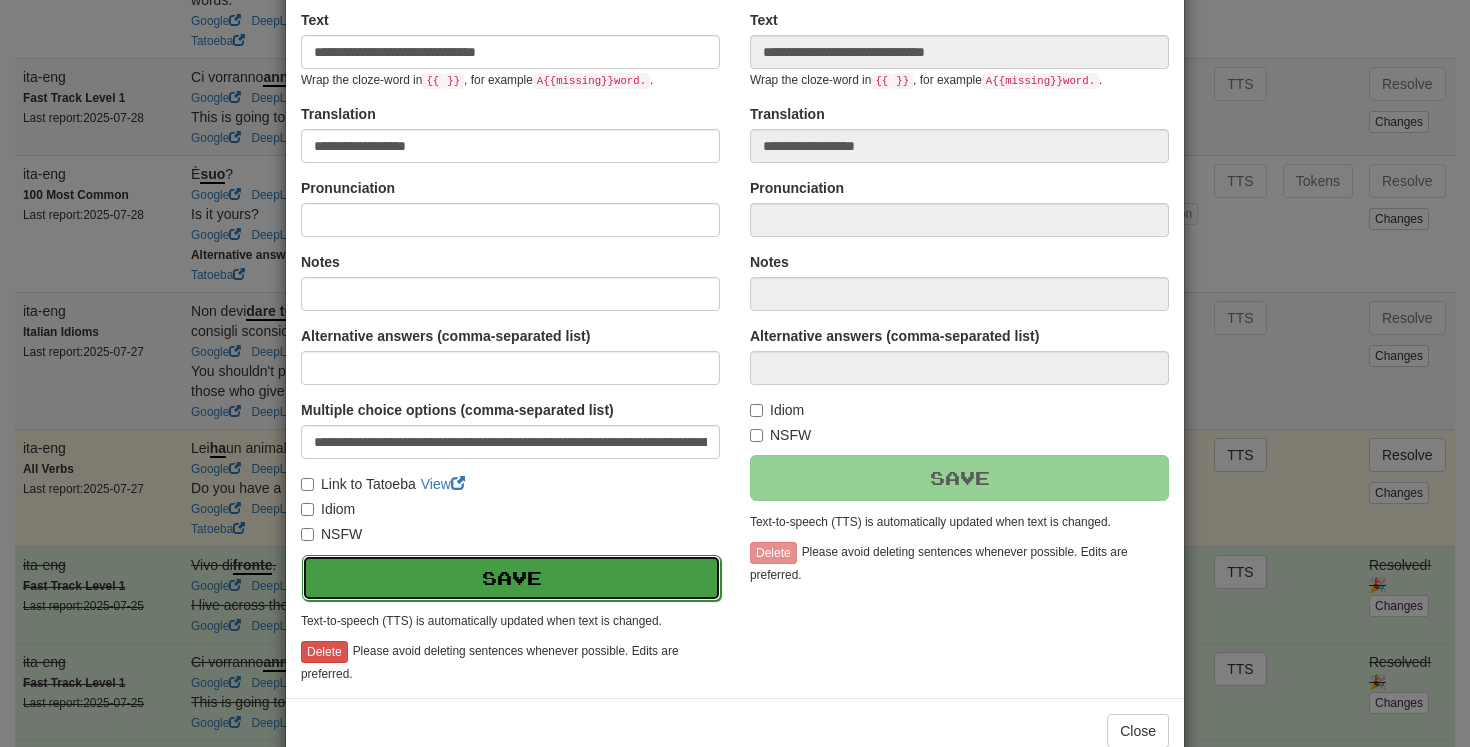 click on "Save" at bounding box center [511, 578] 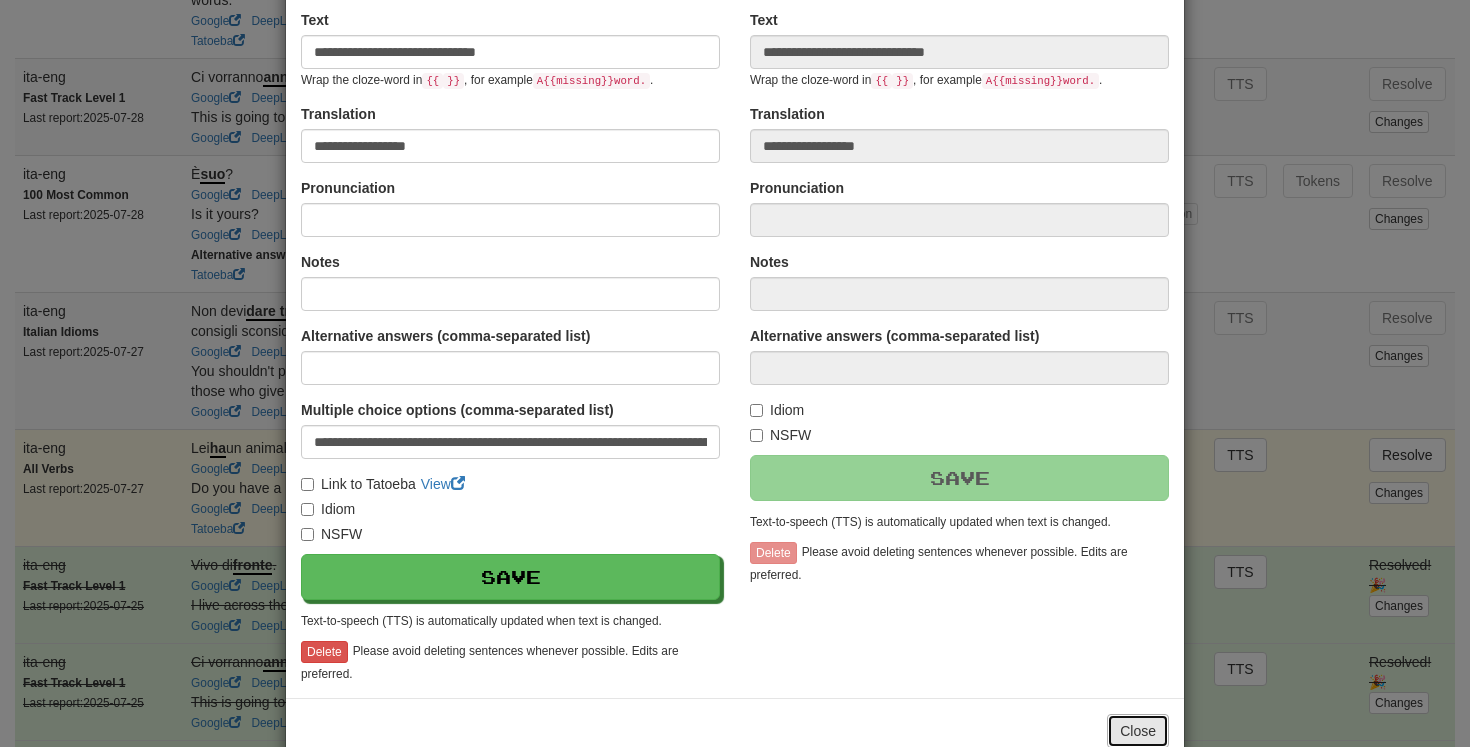 click on "Close" at bounding box center (1138, 731) 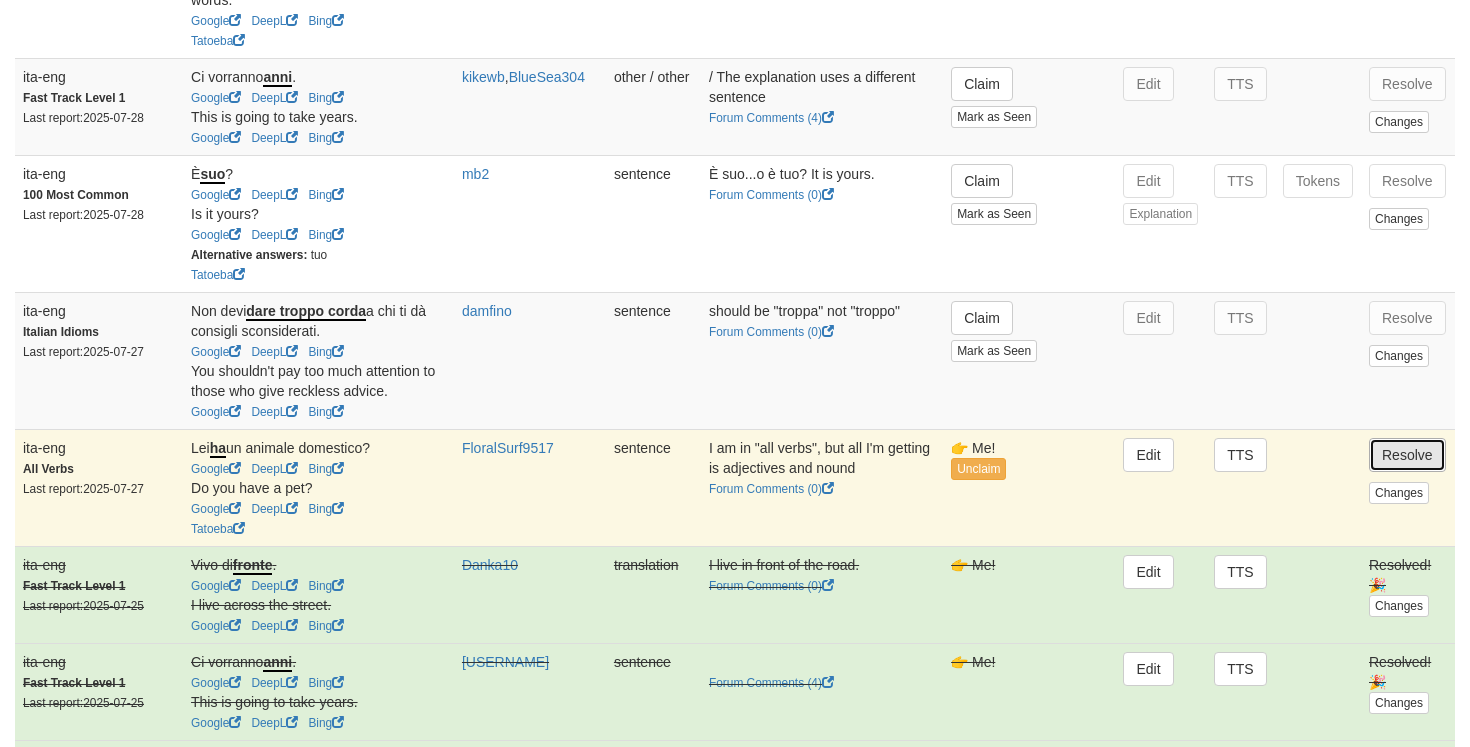 click on "Resolve" at bounding box center (1407, 455) 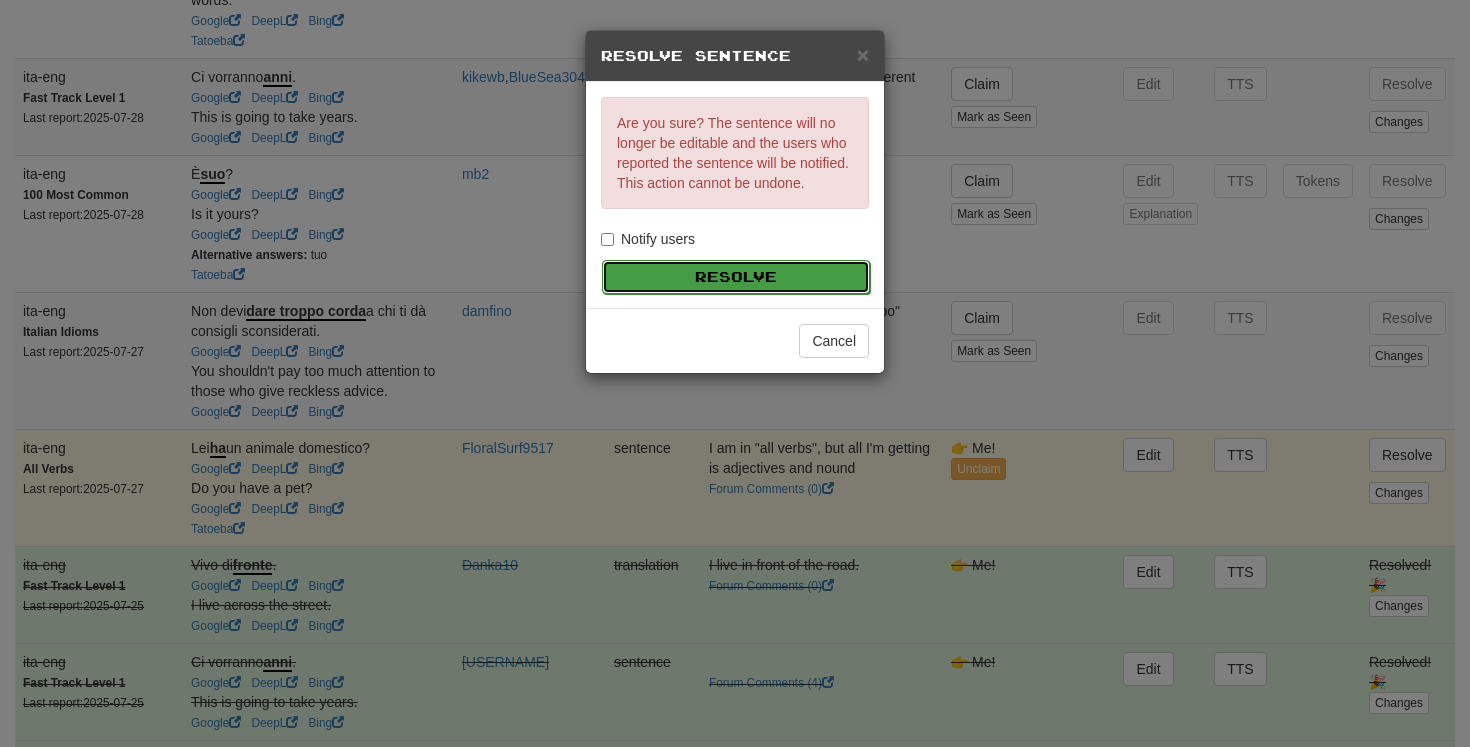 click on "Resolve" at bounding box center [736, 277] 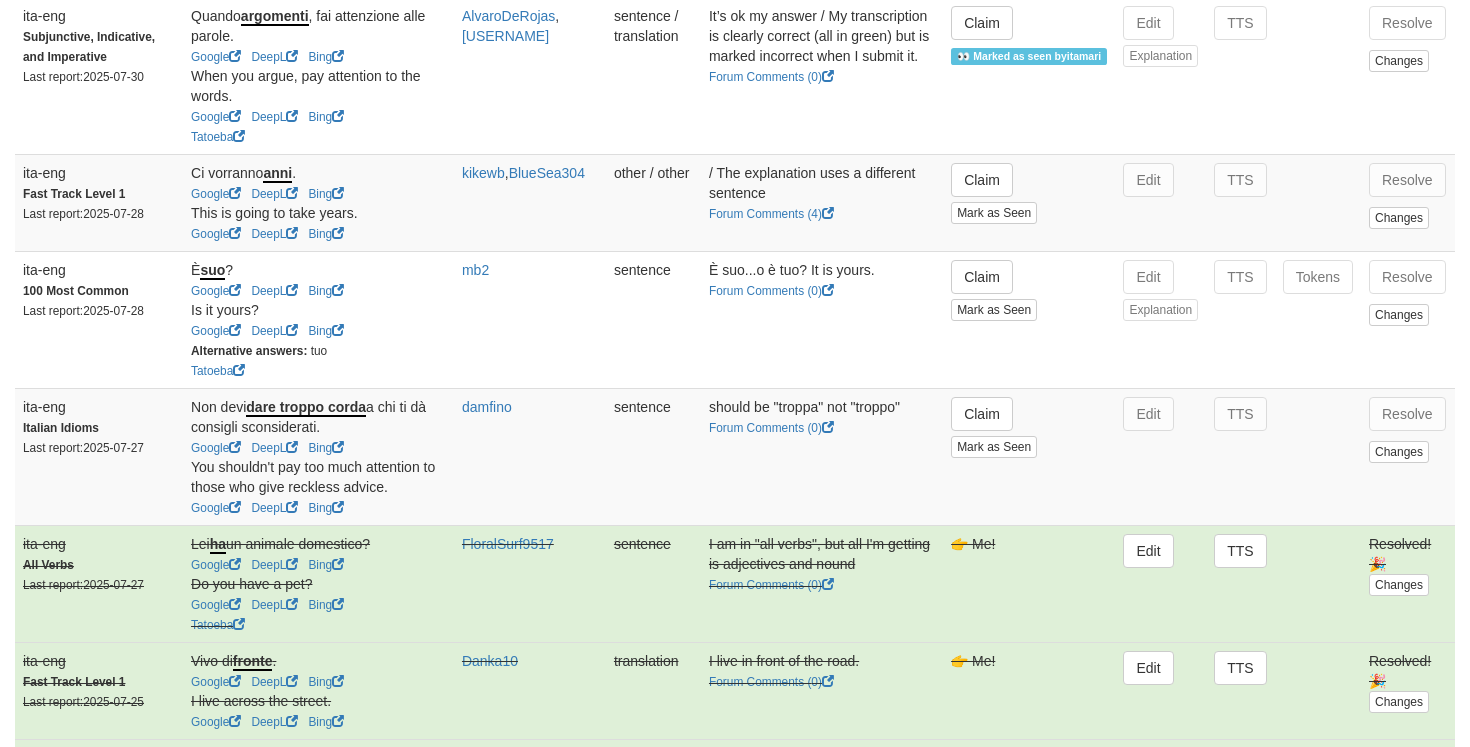 scroll, scrollTop: 1232, scrollLeft: 0, axis: vertical 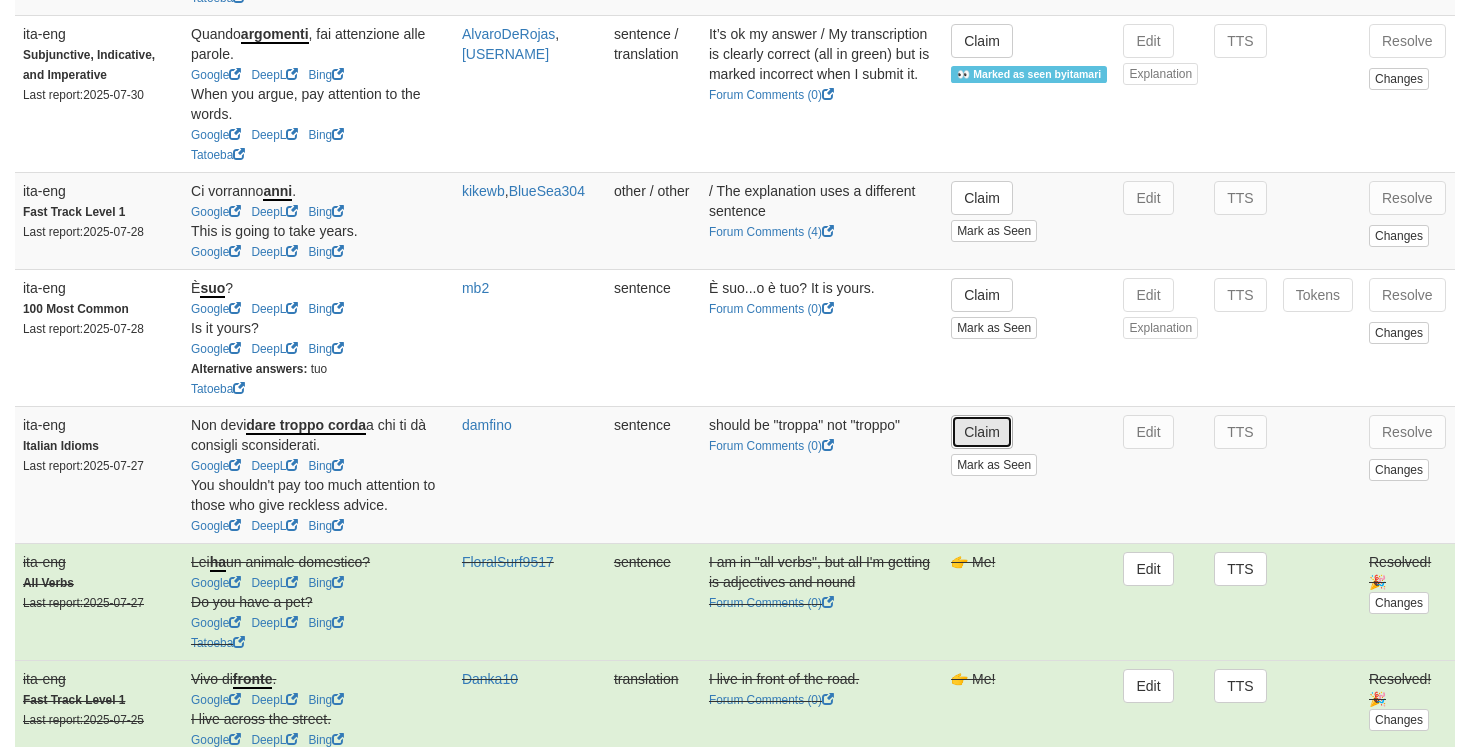 click on "Claim" at bounding box center [982, 432] 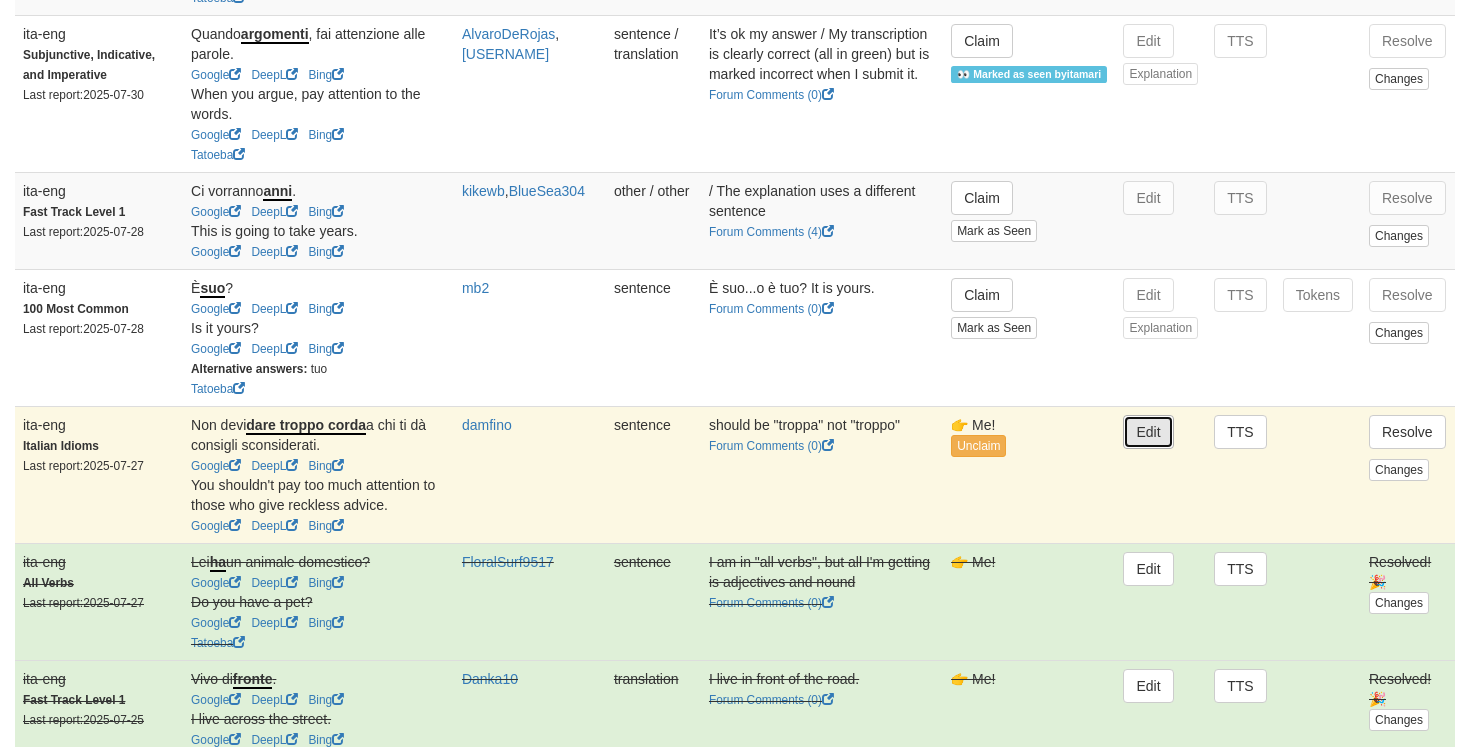 click on "Edit" at bounding box center [1148, 432] 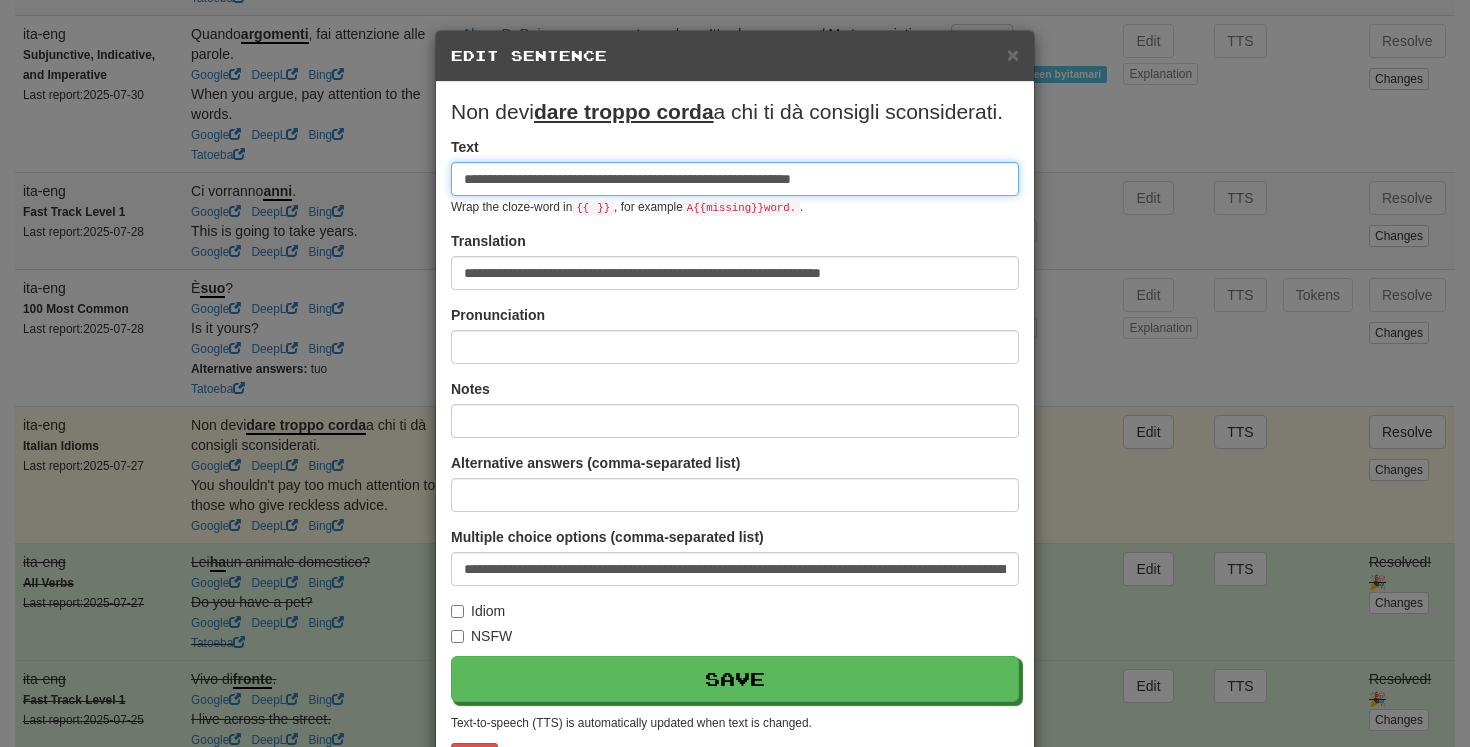 click on "**********" at bounding box center (735, 179) 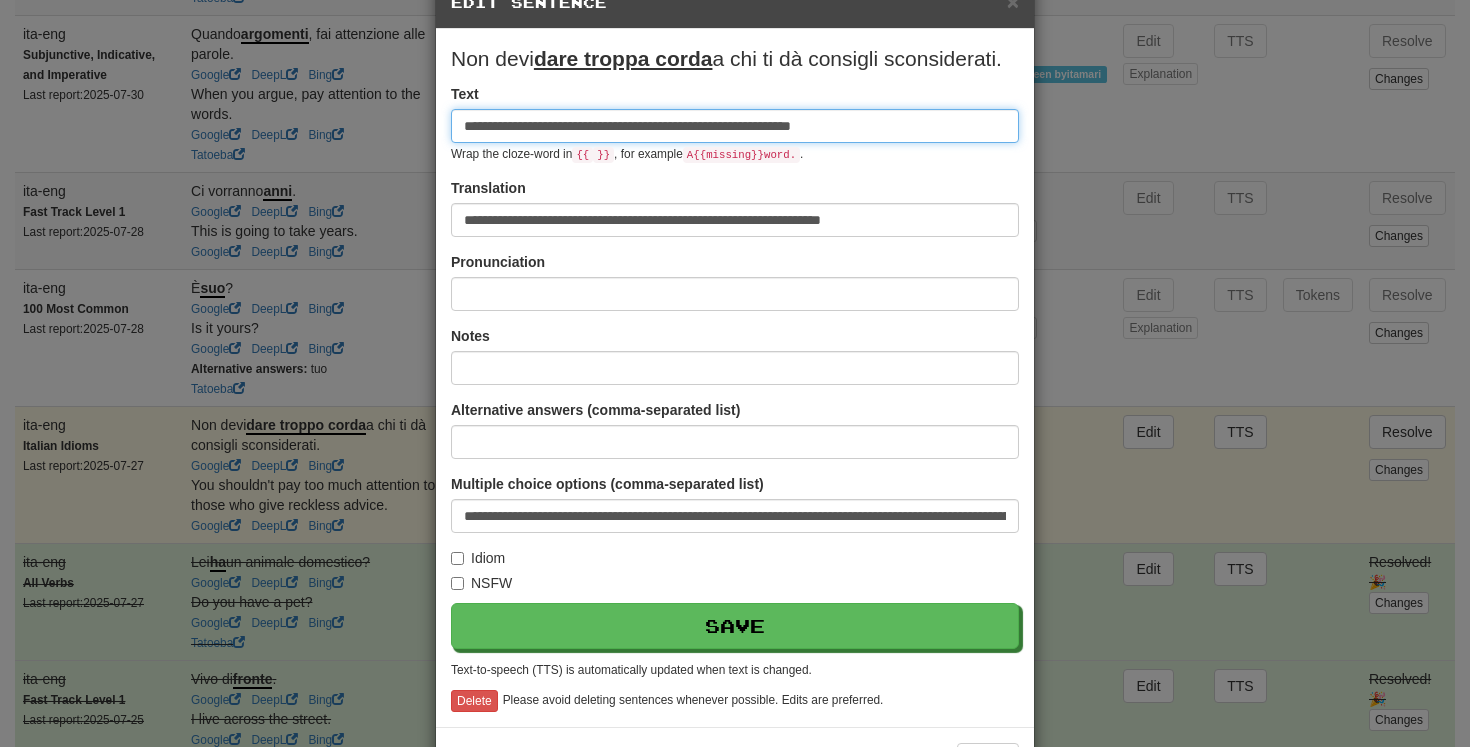 scroll, scrollTop: 159, scrollLeft: 0, axis: vertical 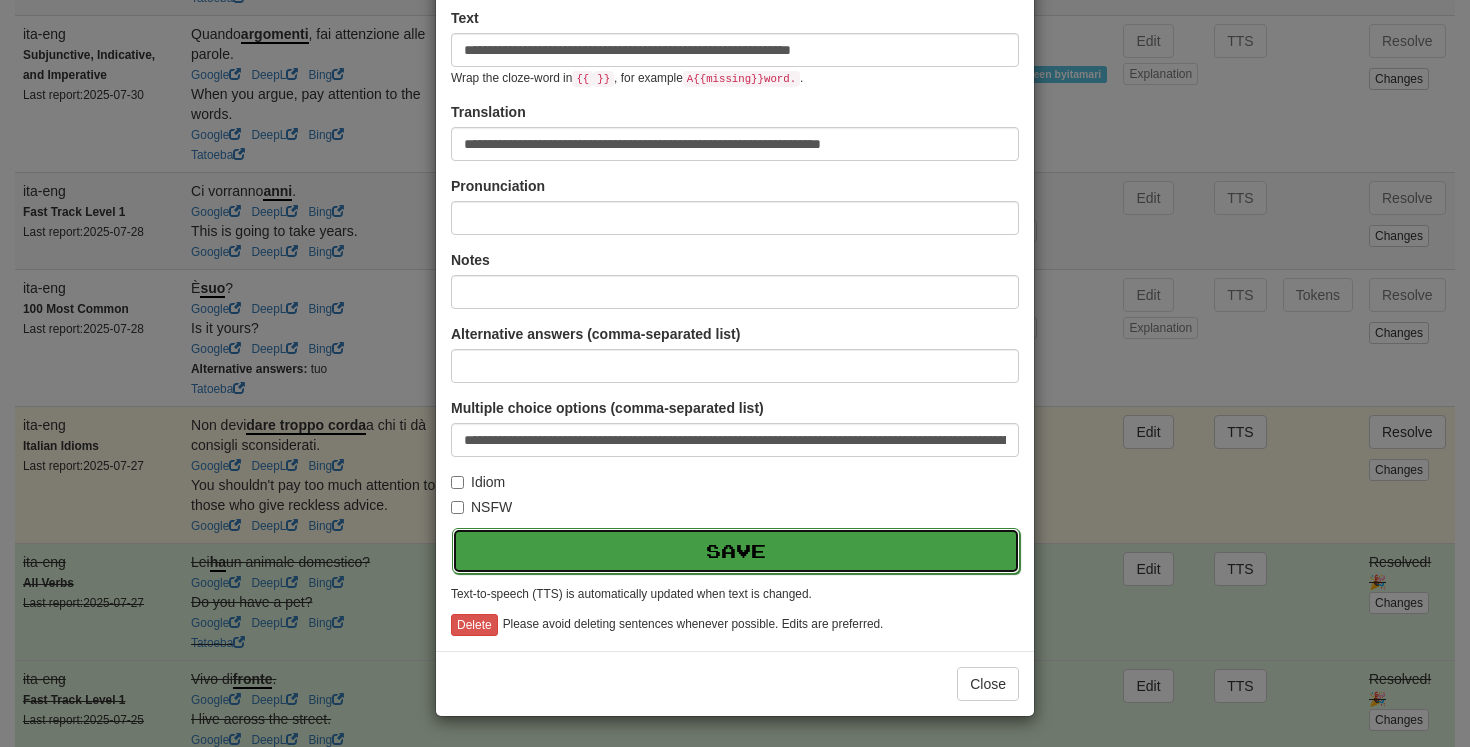 click on "Save" at bounding box center [736, 551] 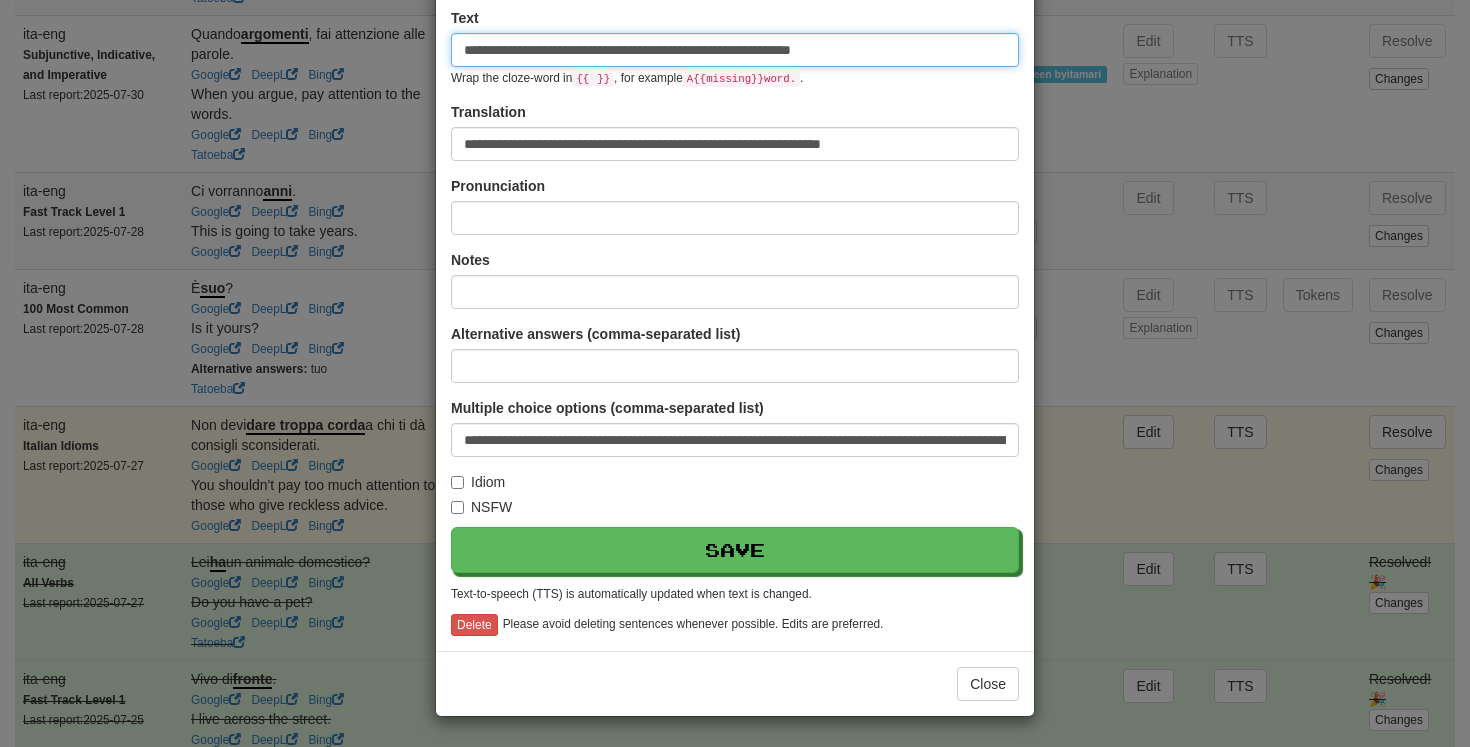 click on "**********" at bounding box center [735, 50] 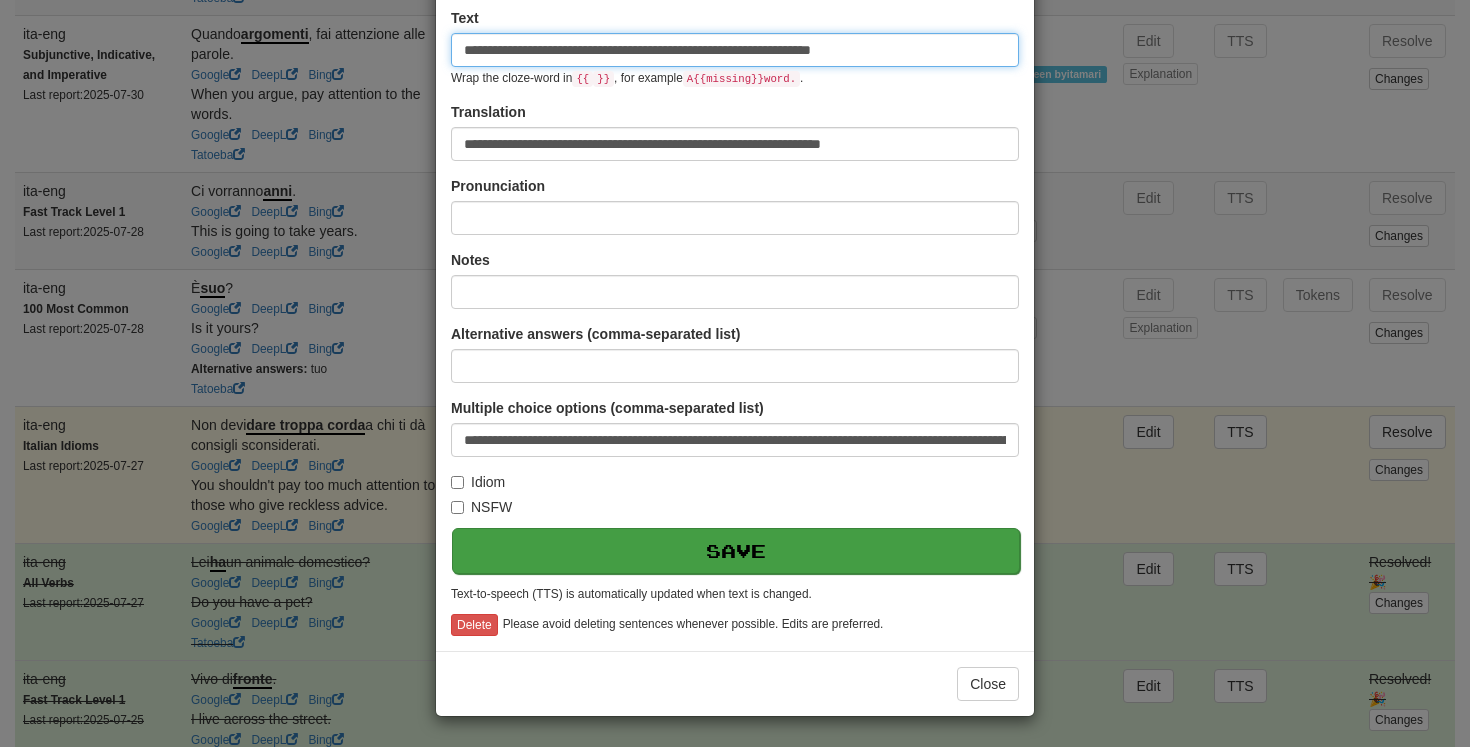 type on "**********" 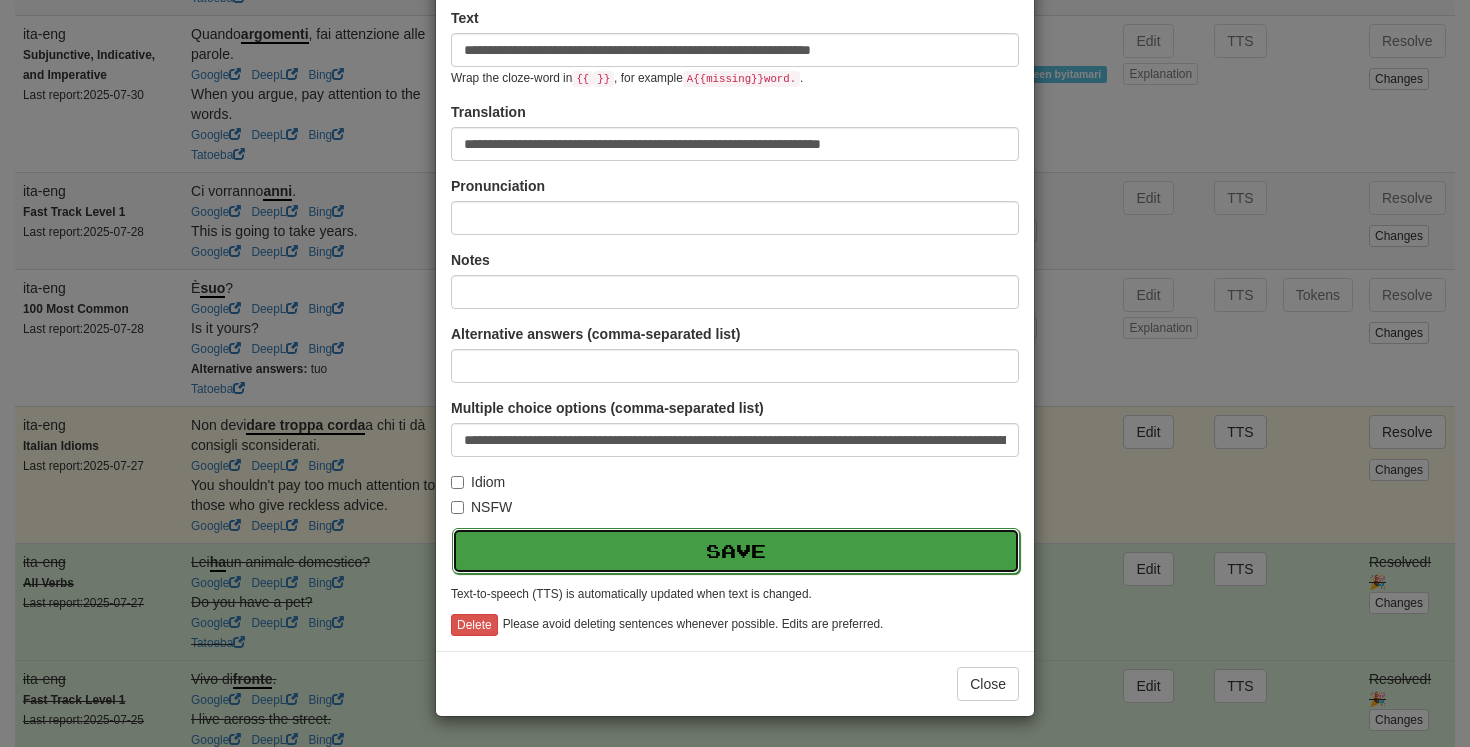 click on "Save" at bounding box center (736, 551) 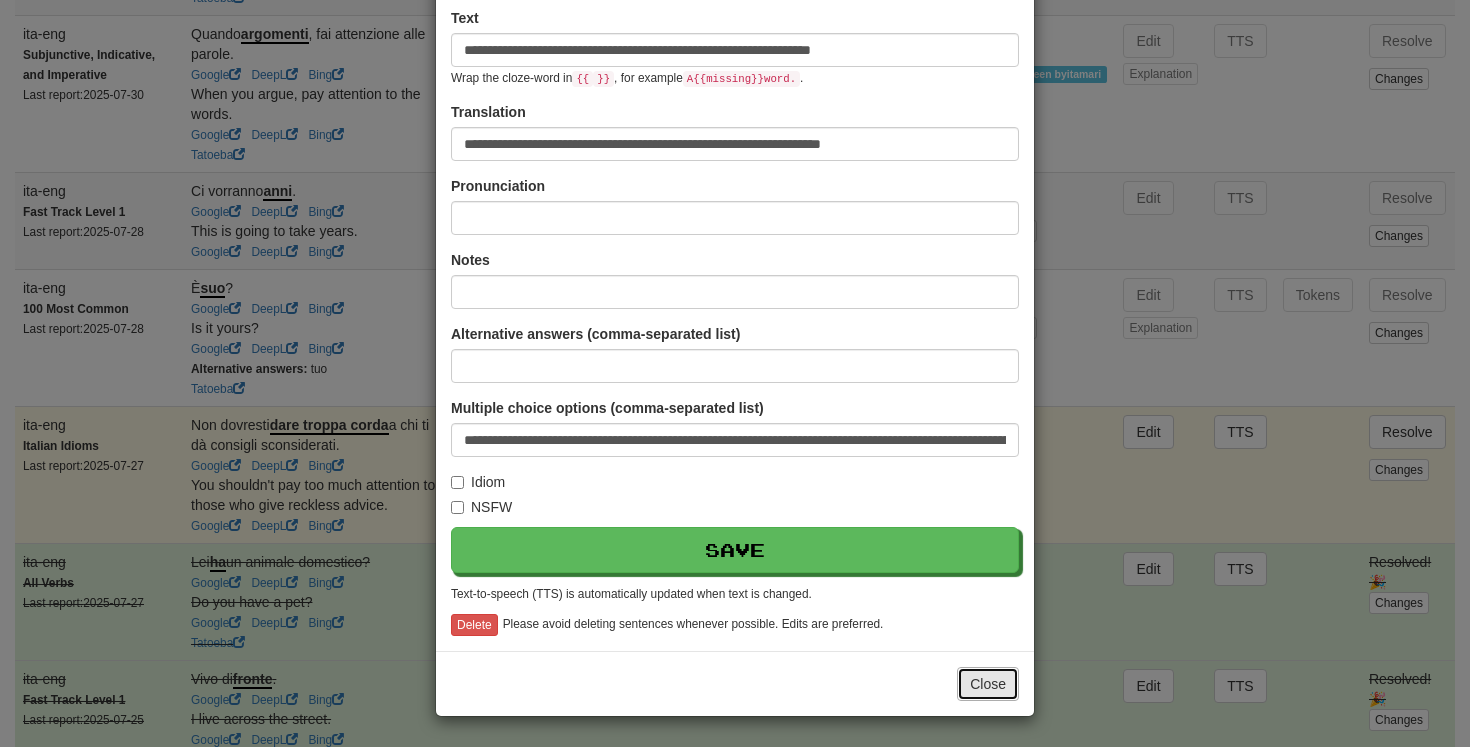 click on "Close" at bounding box center [988, 684] 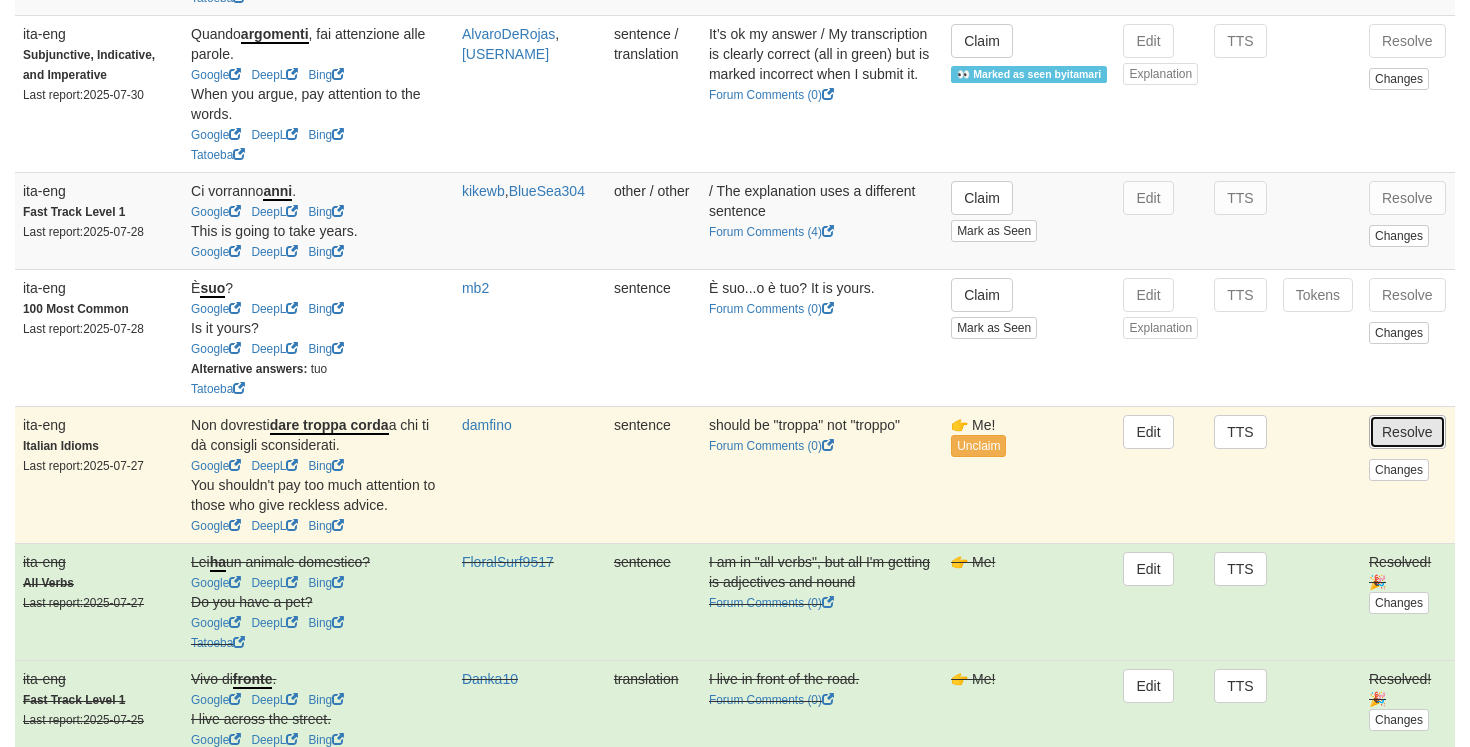 click on "Resolve" at bounding box center [1407, 432] 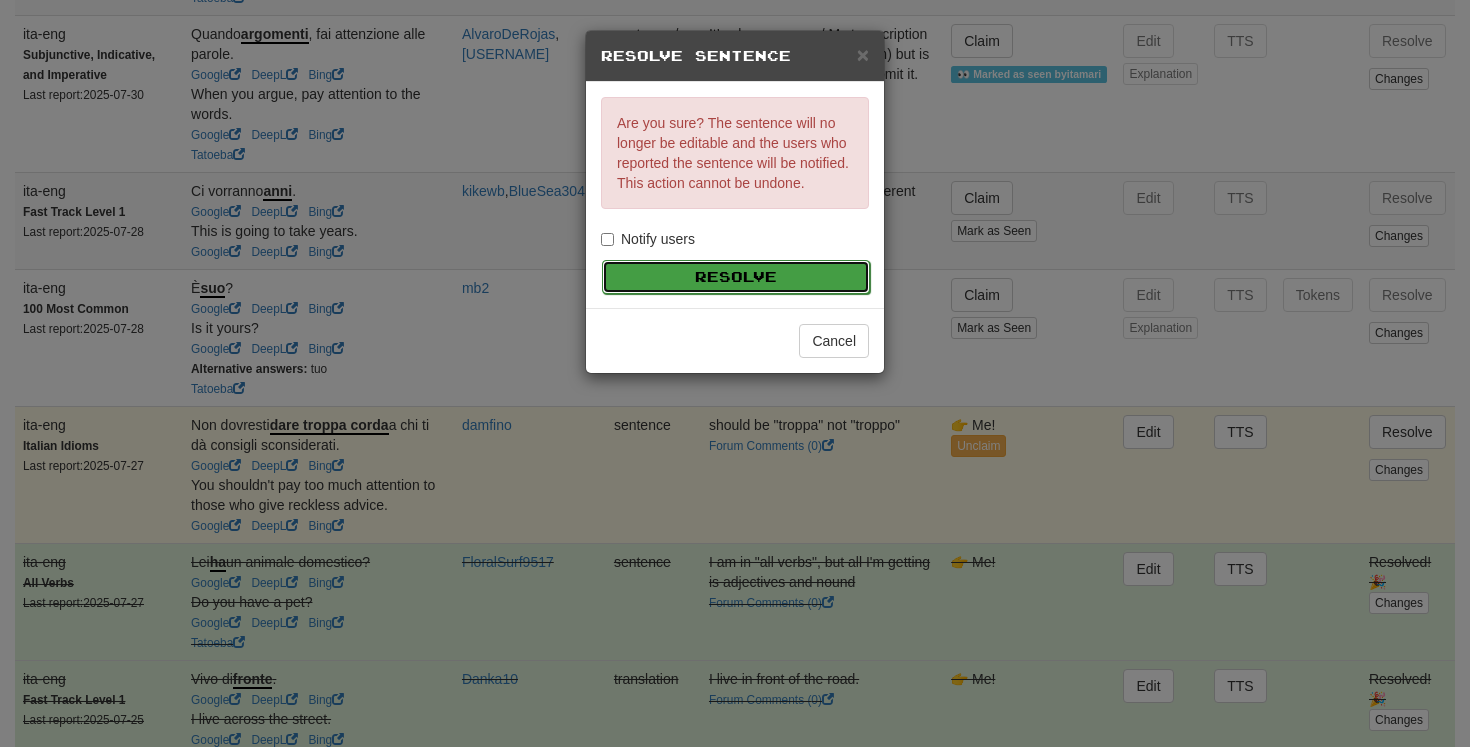 click on "Resolve" at bounding box center (736, 277) 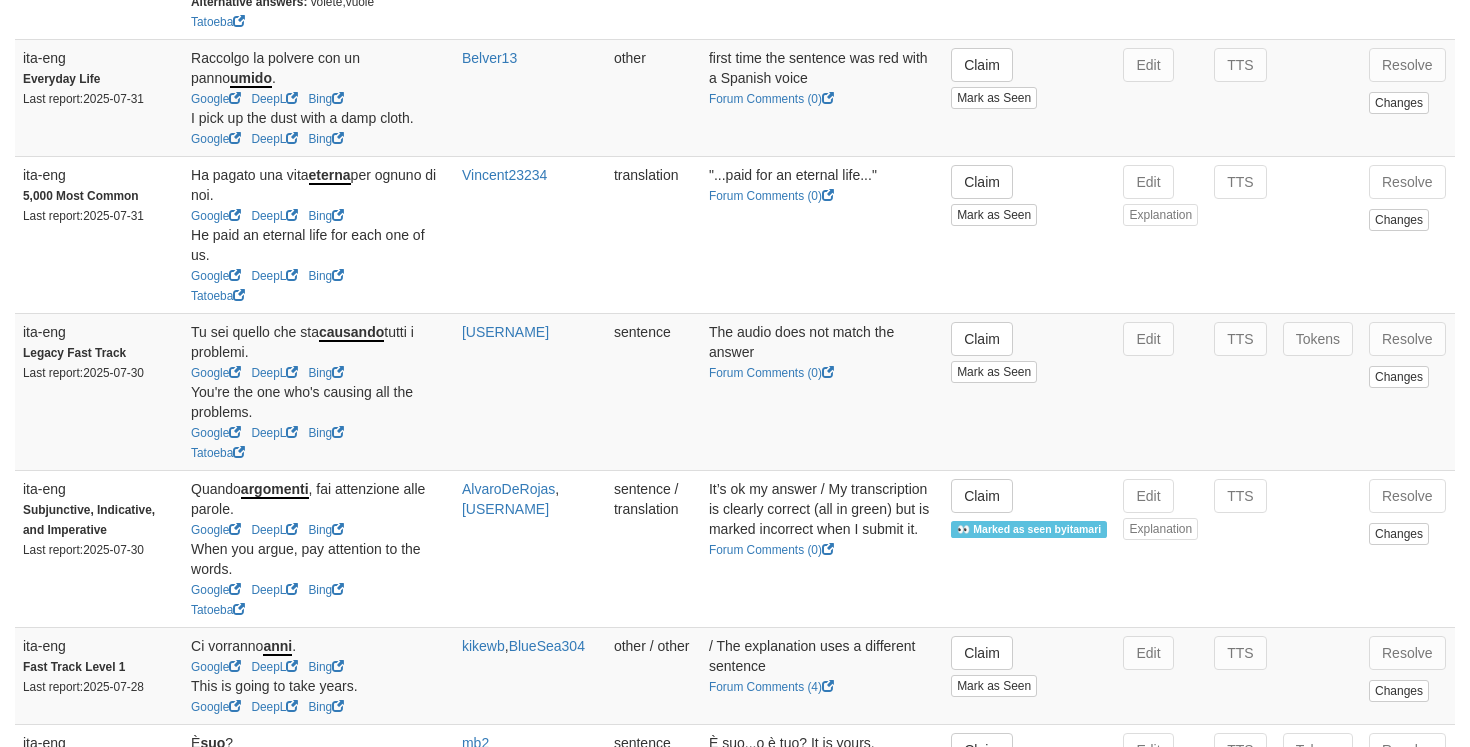 scroll, scrollTop: 776, scrollLeft: 0, axis: vertical 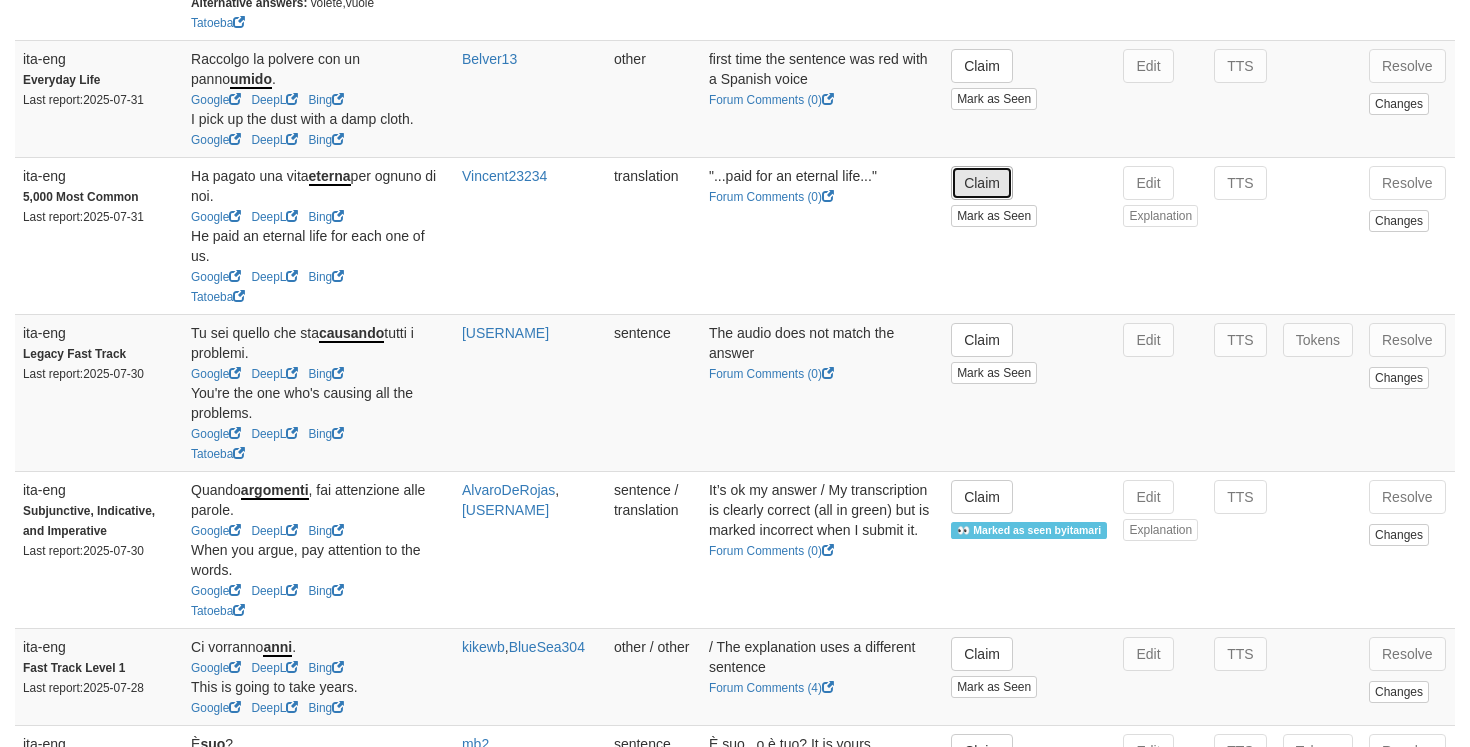 click on "Claim" at bounding box center [982, 183] 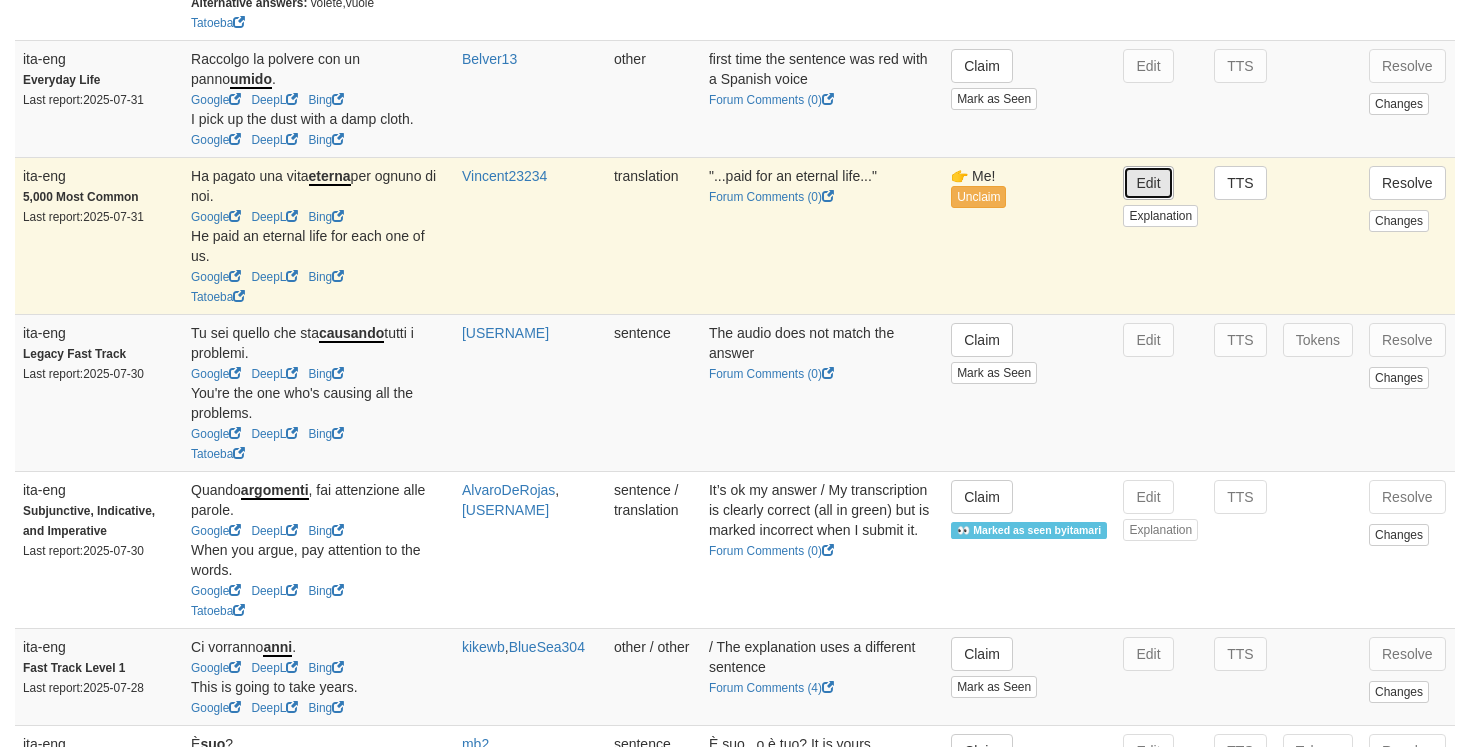 click on "Edit" at bounding box center [1148, 183] 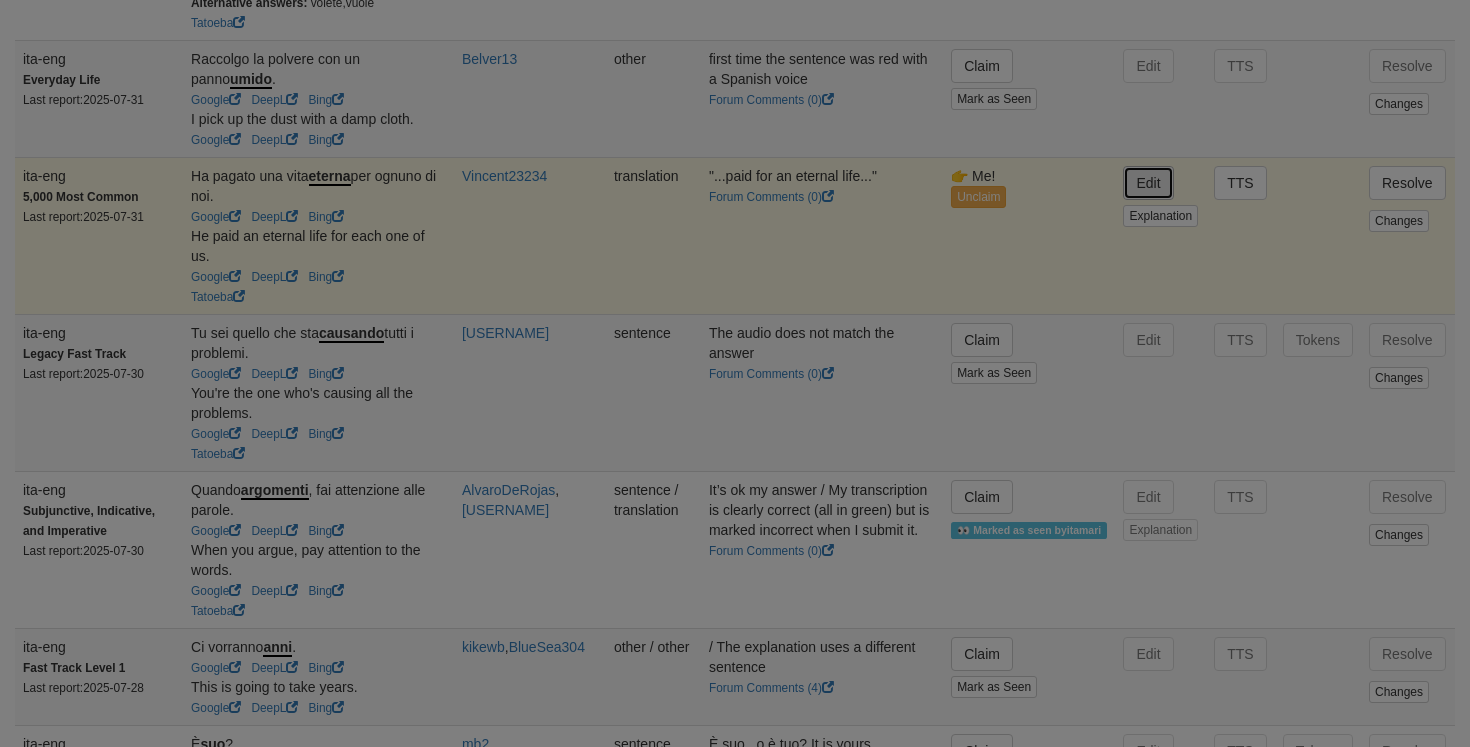 type on "**********" 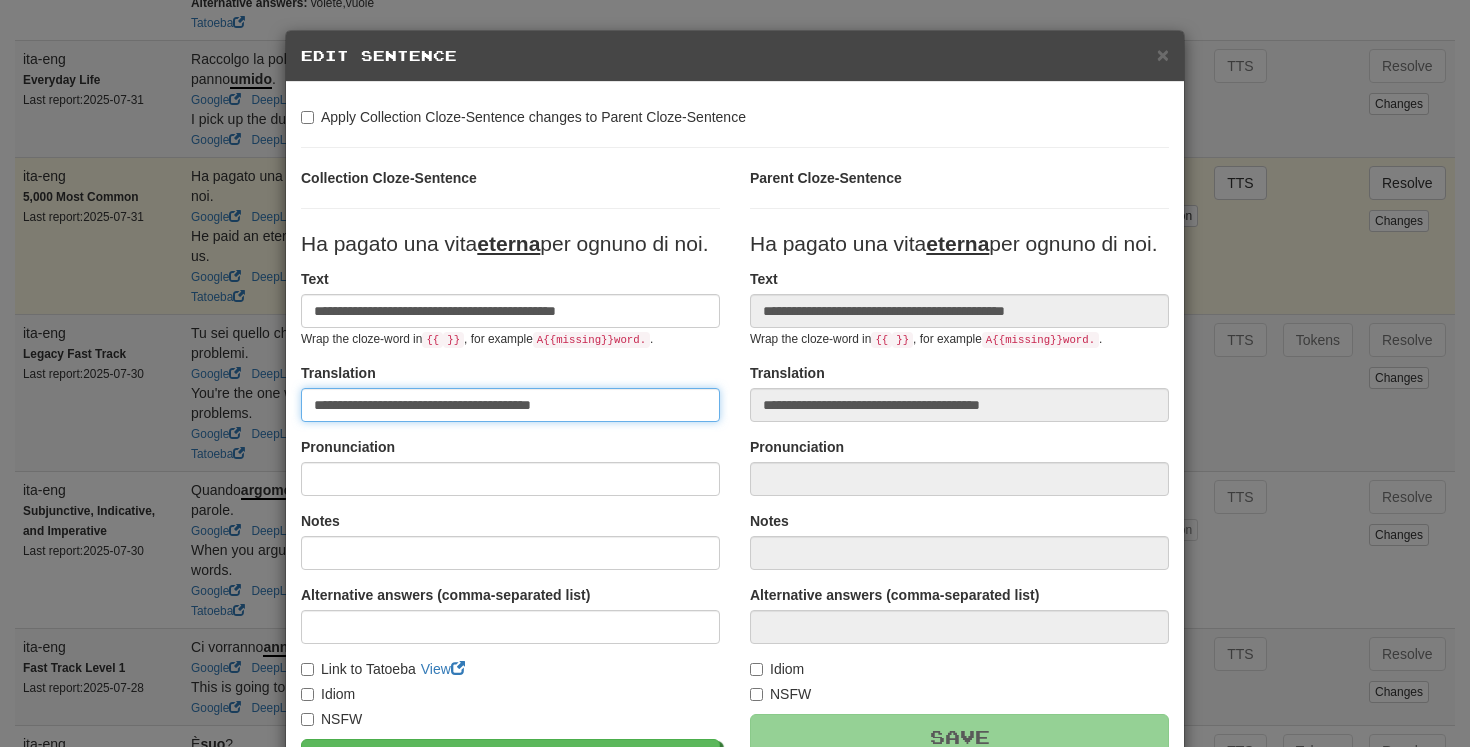 click on "**********" at bounding box center (510, 405) 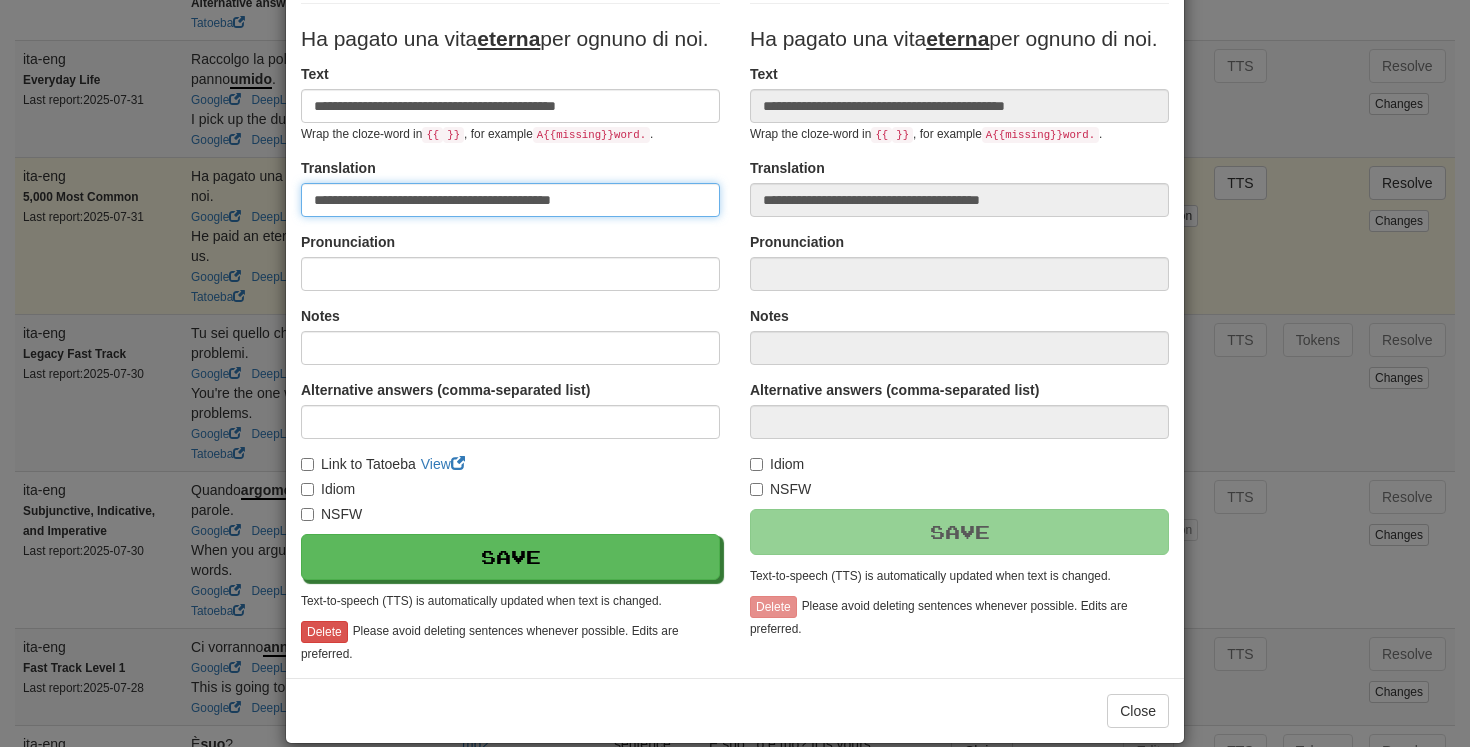 scroll, scrollTop: 207, scrollLeft: 0, axis: vertical 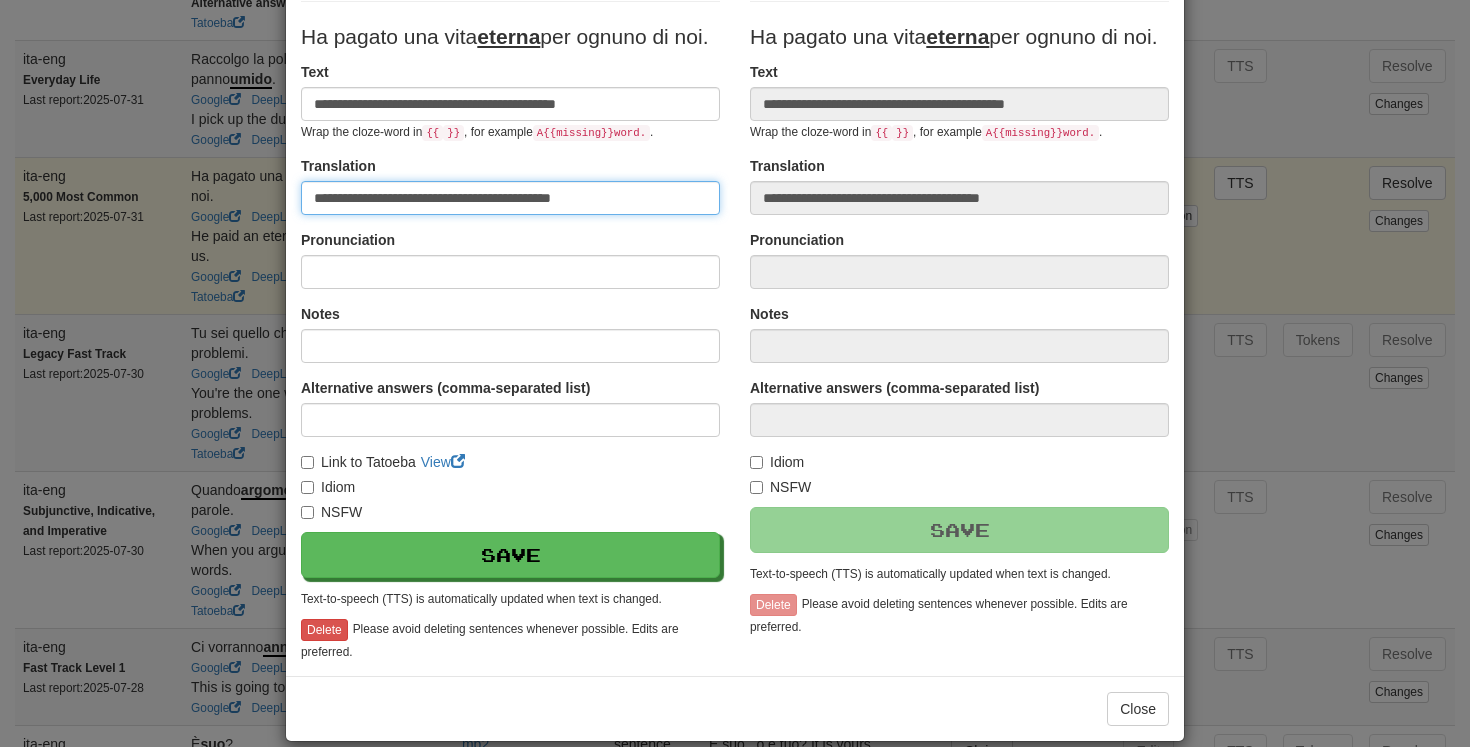 type on "**********" 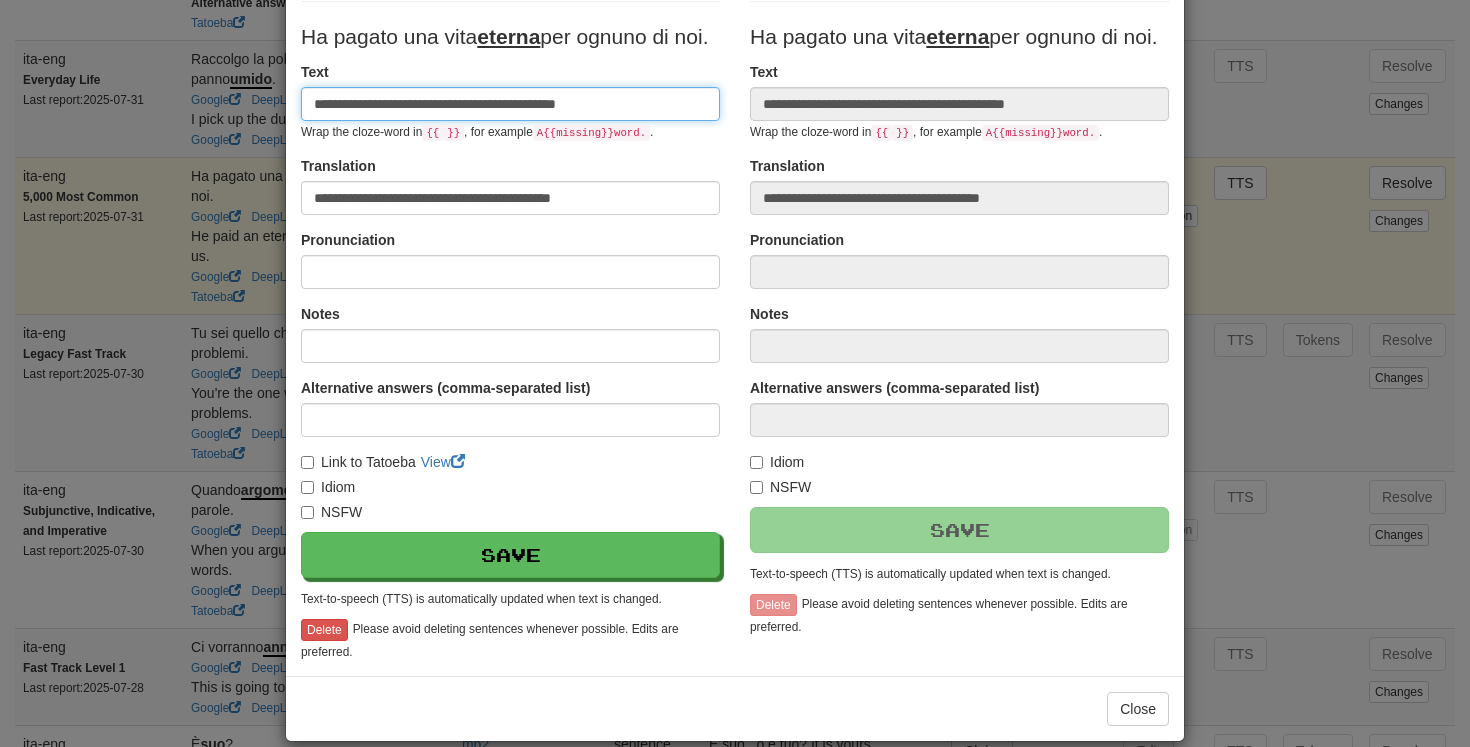 click on "**********" at bounding box center [510, 104] 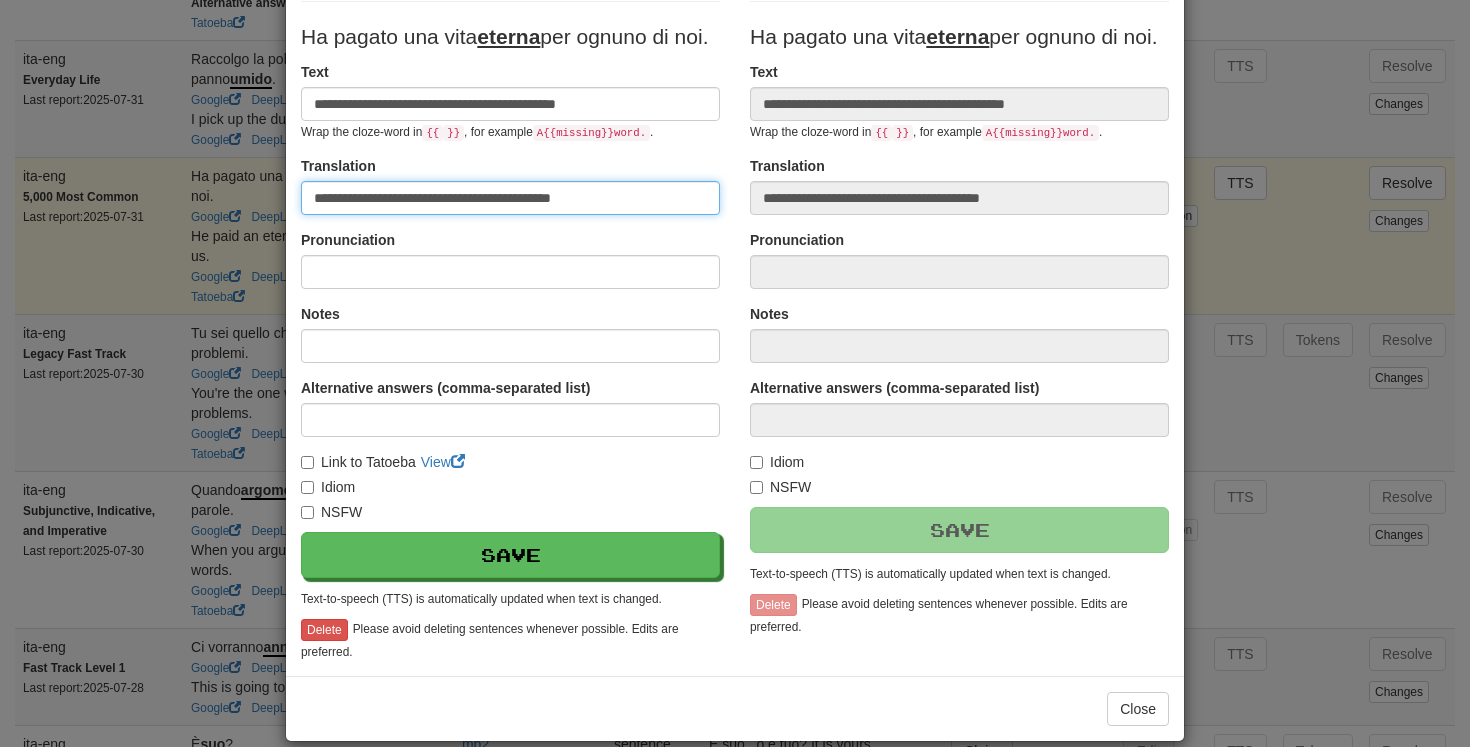 click on "**********" at bounding box center [510, 198] 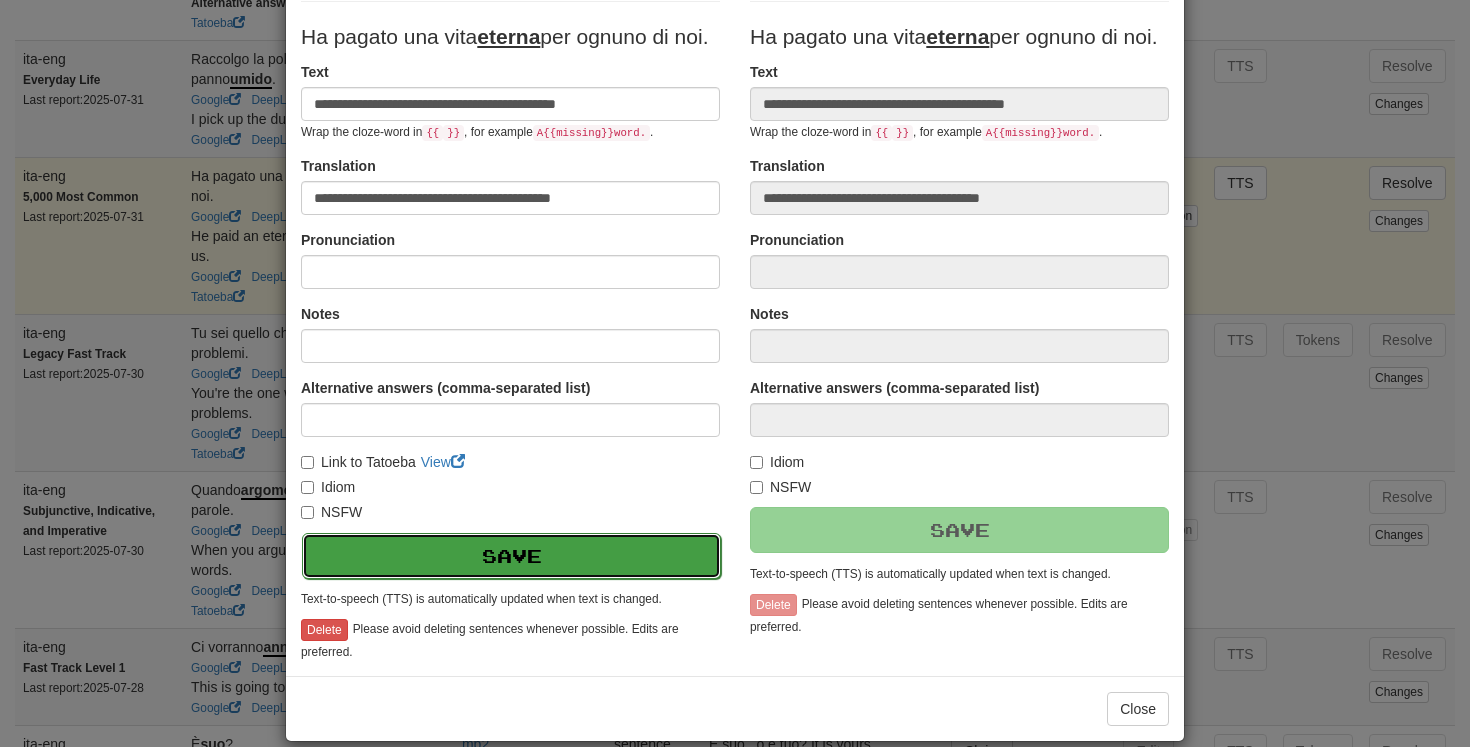 click on "Save" at bounding box center [511, 556] 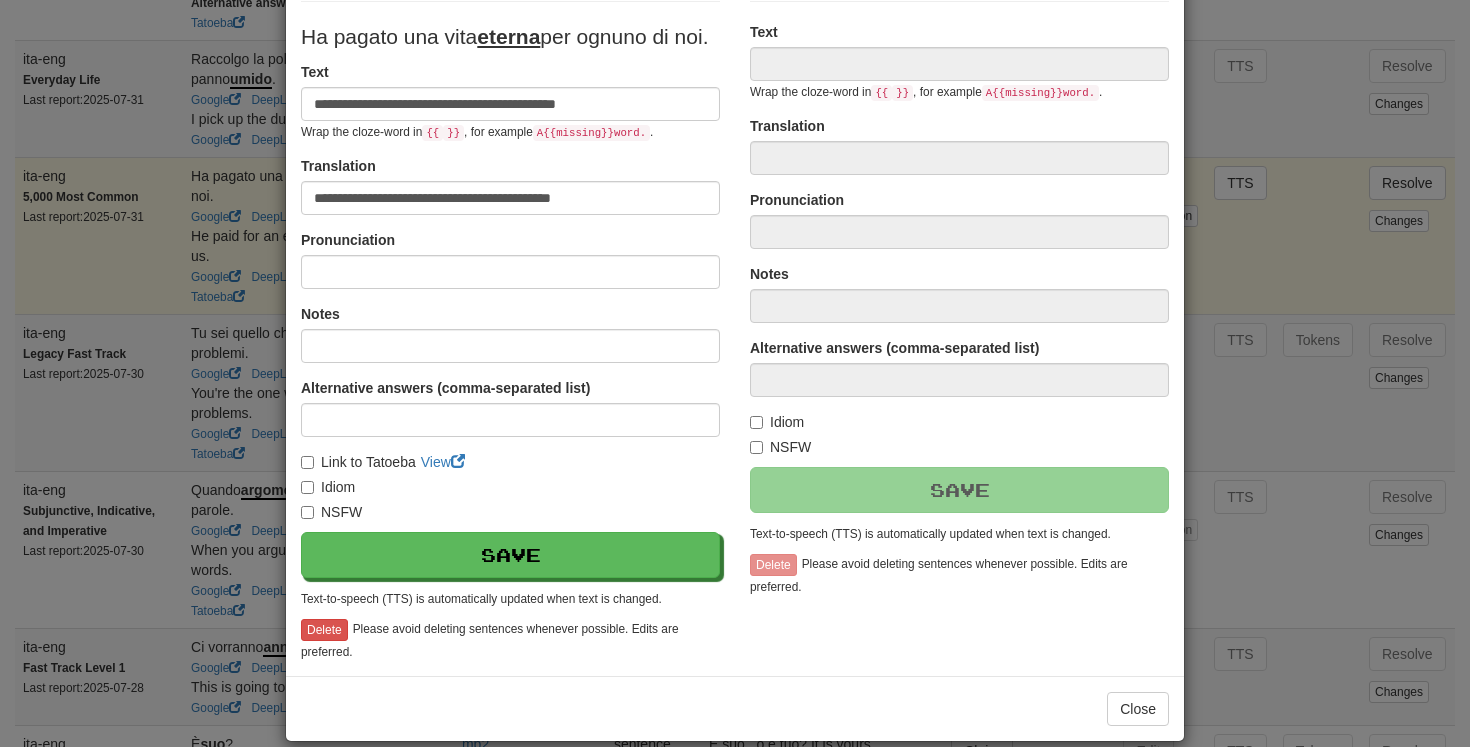 type on "**********" 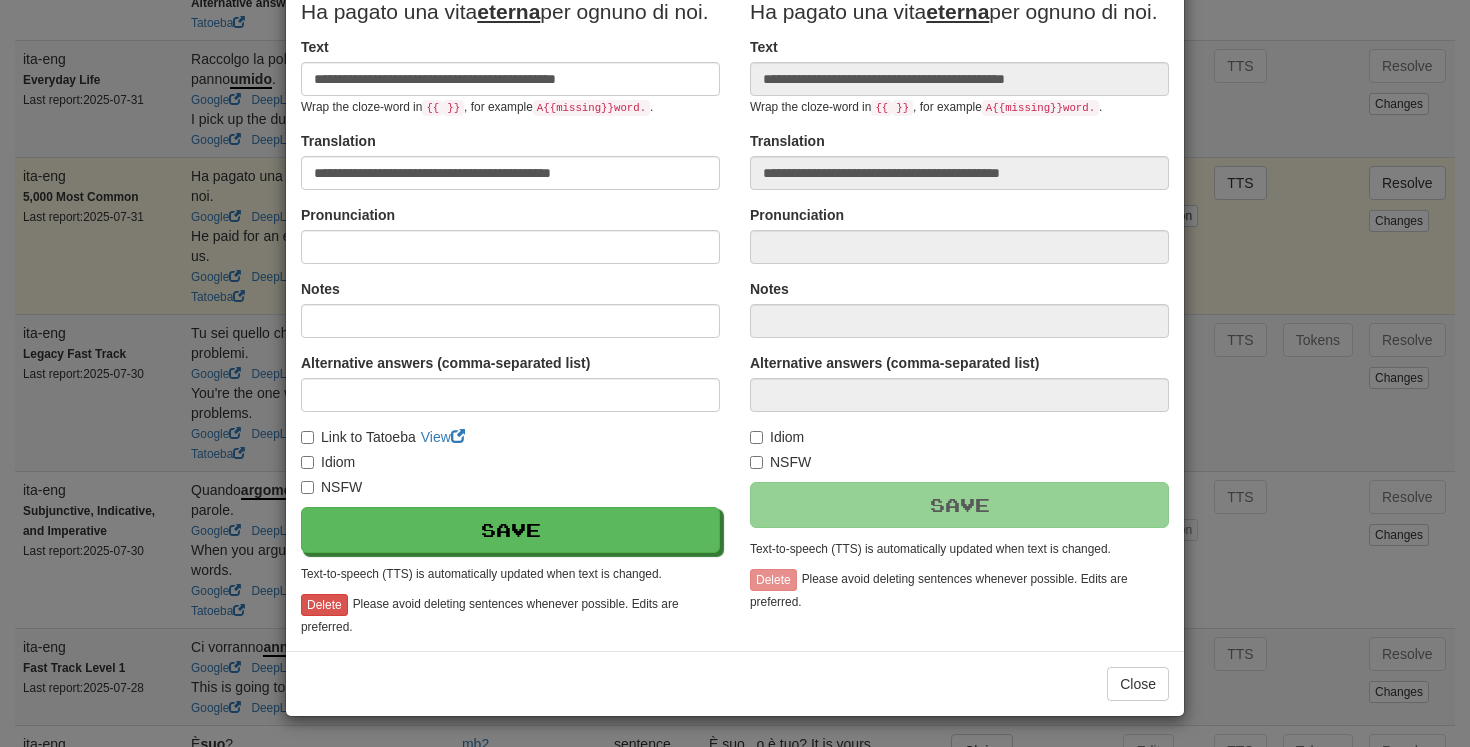 scroll, scrollTop: 262, scrollLeft: 0, axis: vertical 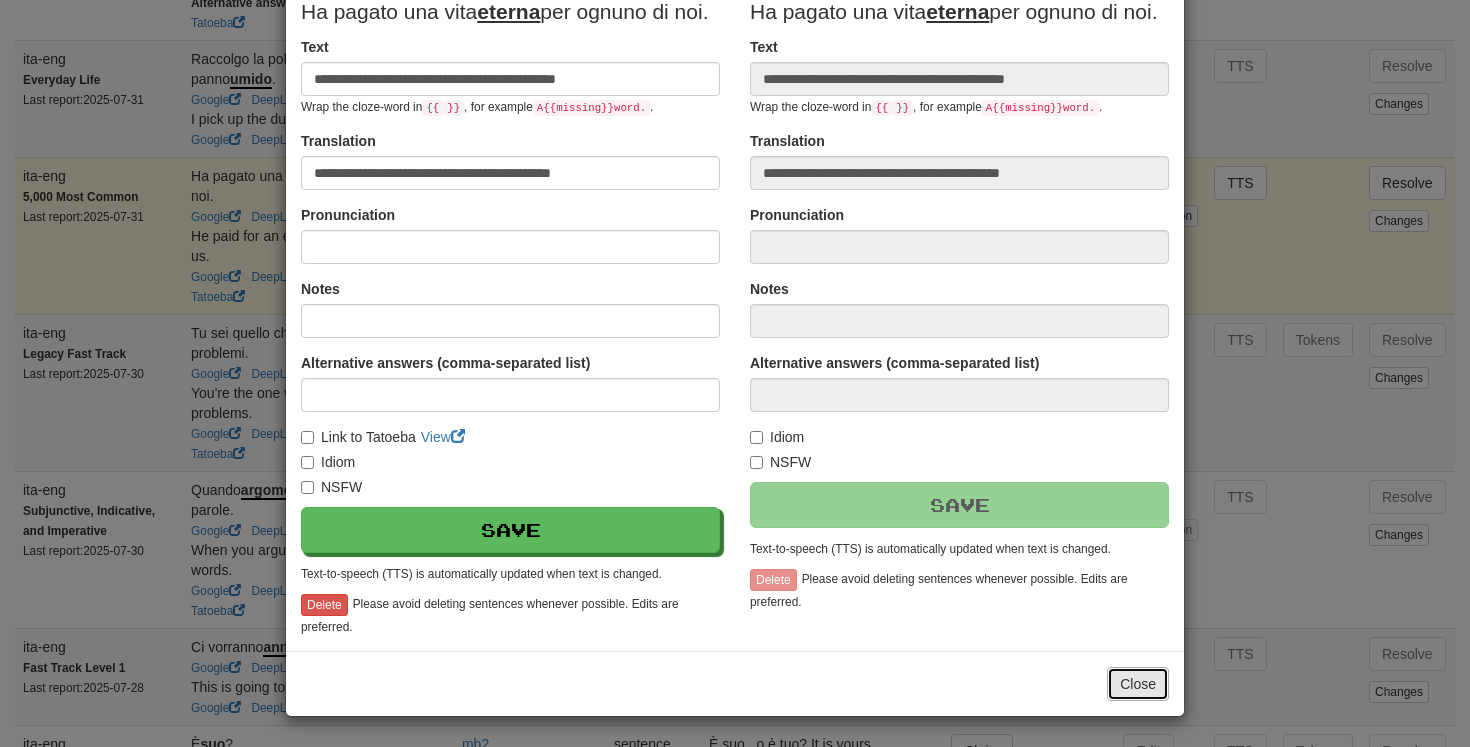 click on "Close" at bounding box center (1138, 684) 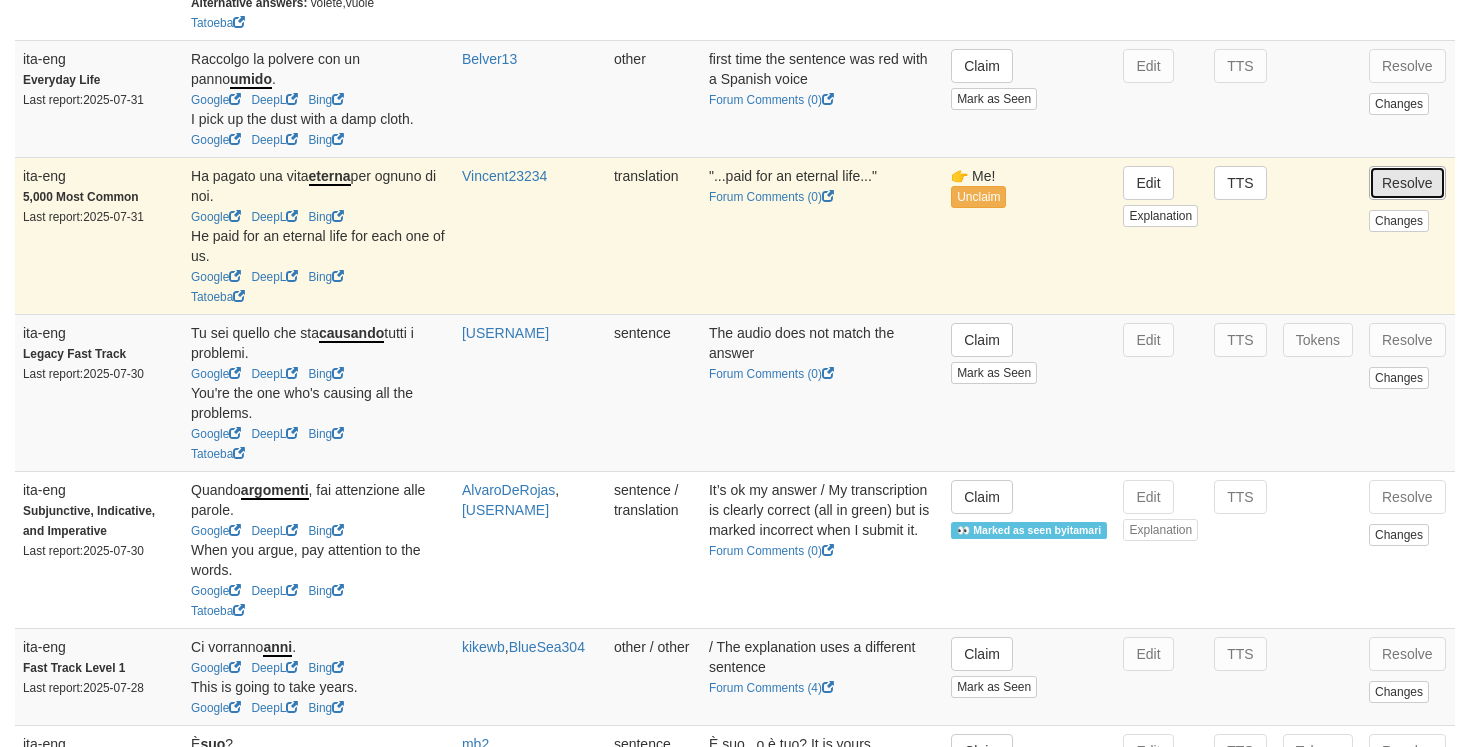 click on "Resolve" at bounding box center (1407, 183) 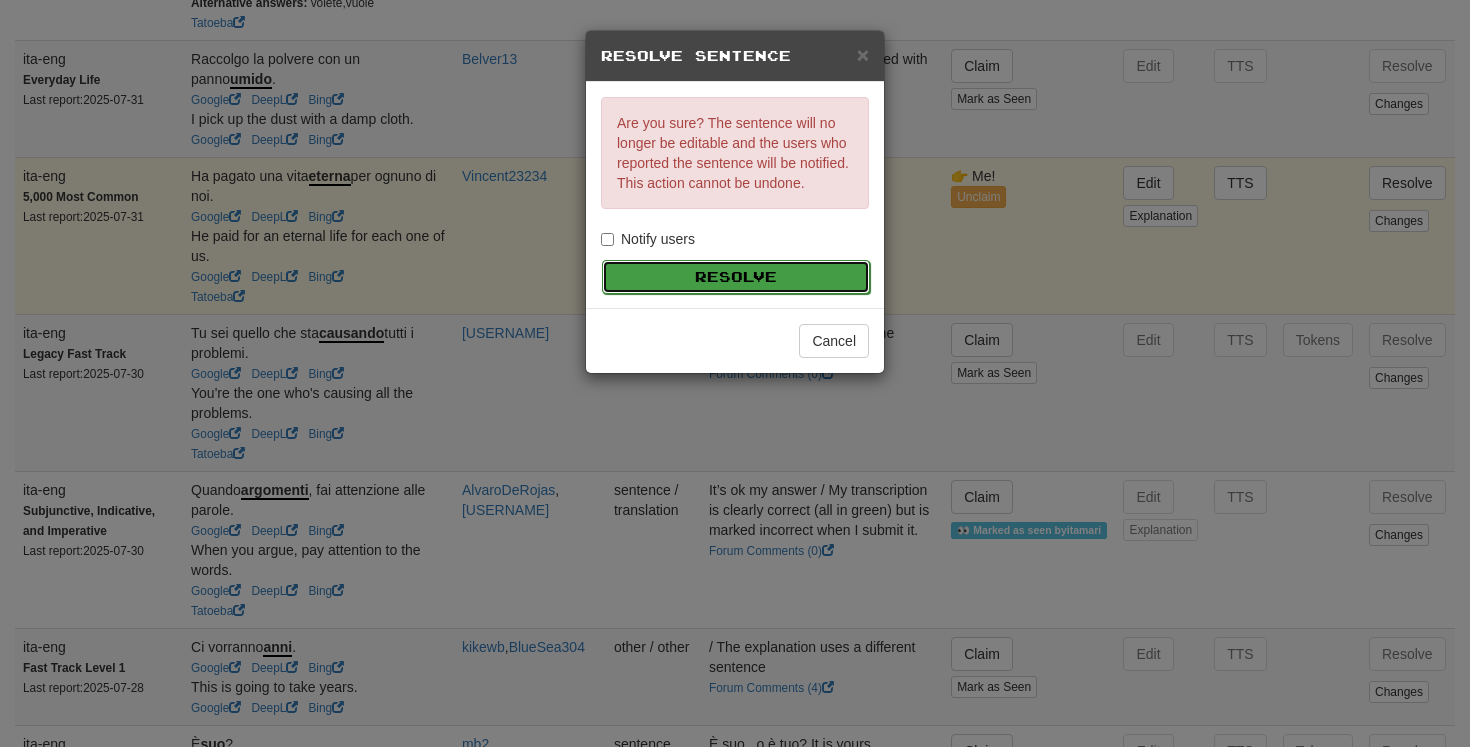 click on "Resolve" at bounding box center (736, 277) 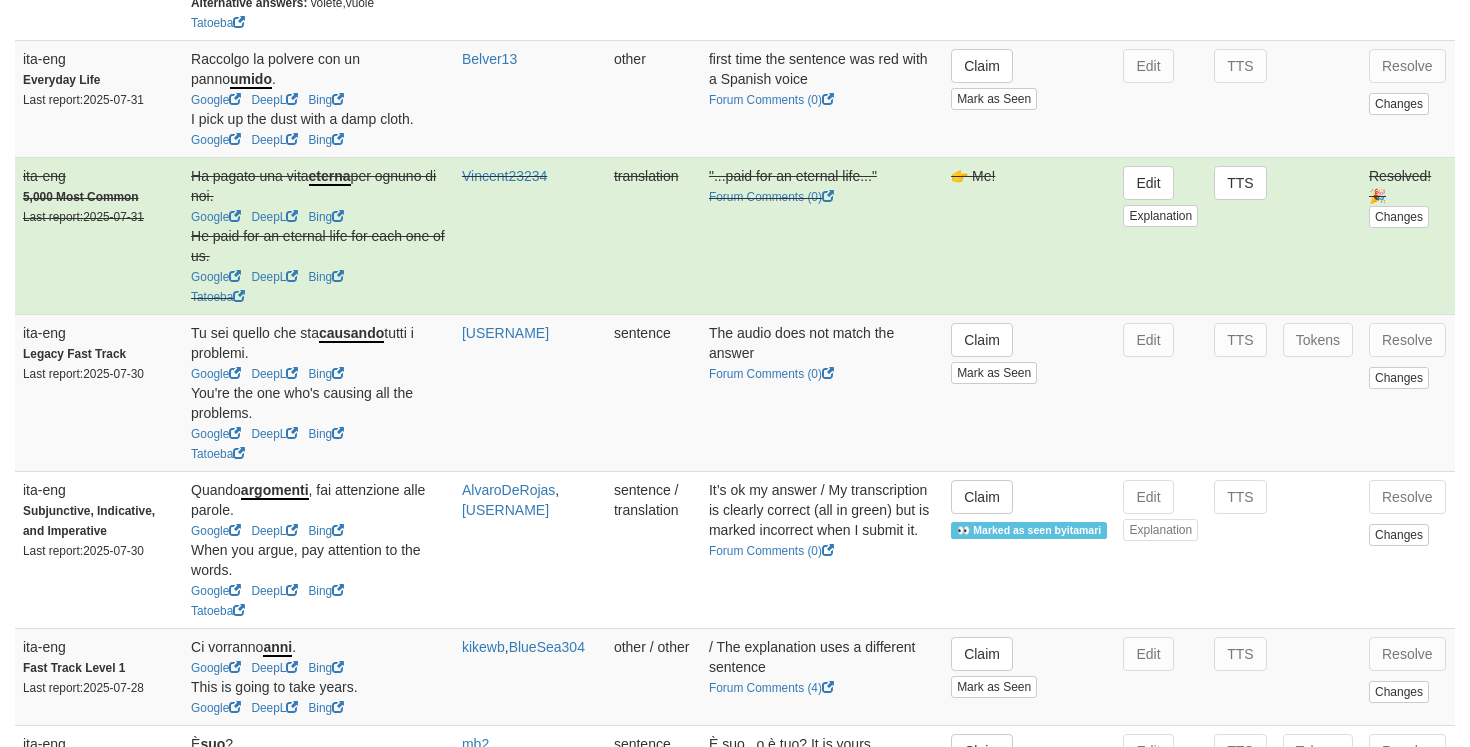 click on "jparker25" at bounding box center (530, 392) 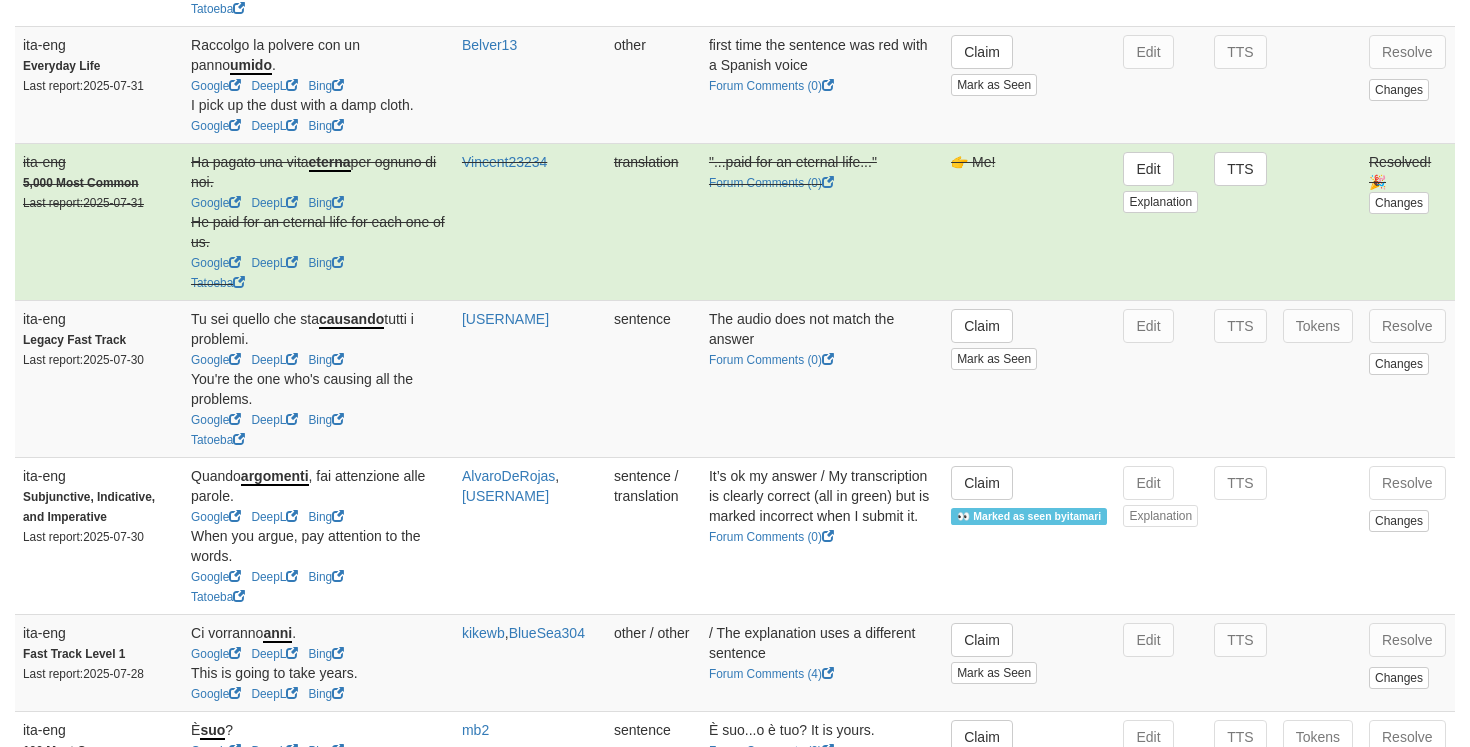click on "jparker25" at bounding box center [530, 378] 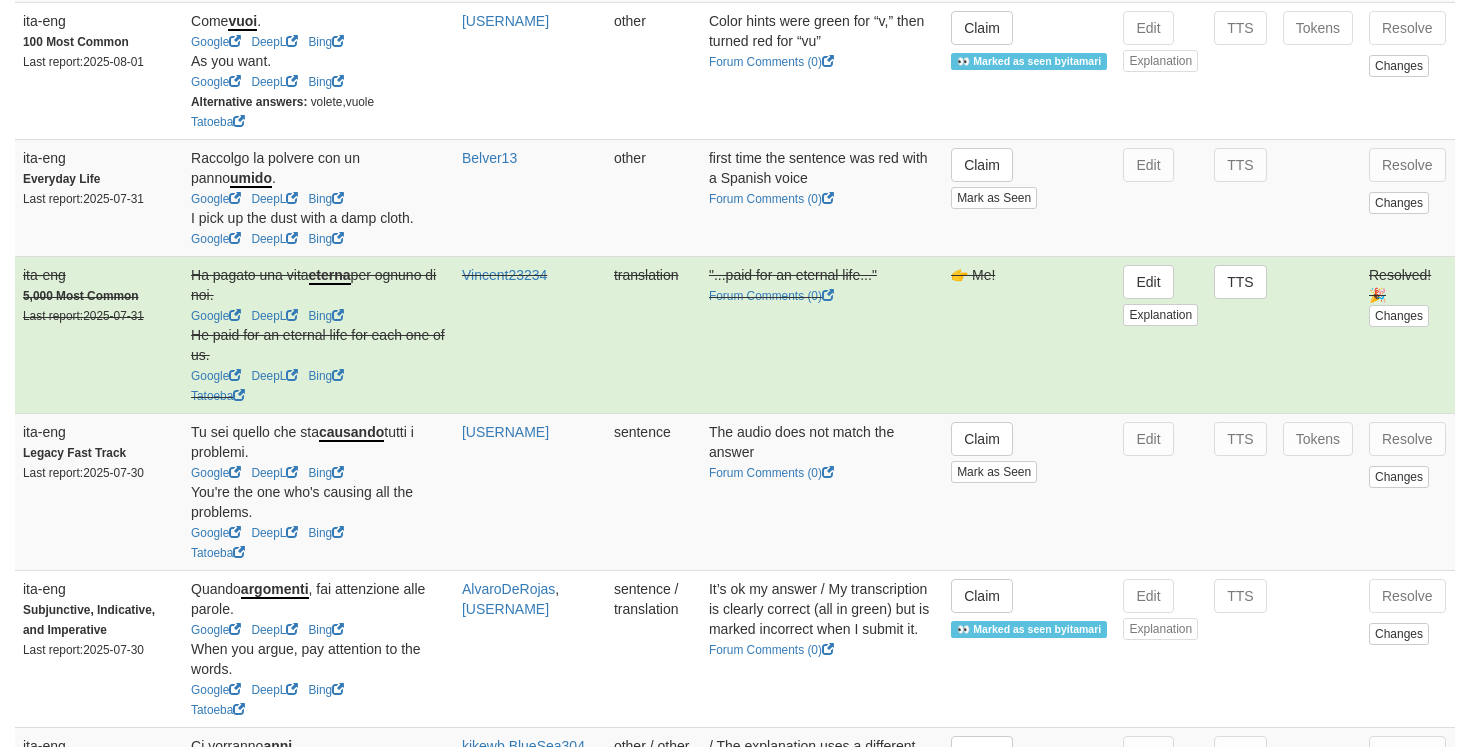 scroll, scrollTop: 667, scrollLeft: 0, axis: vertical 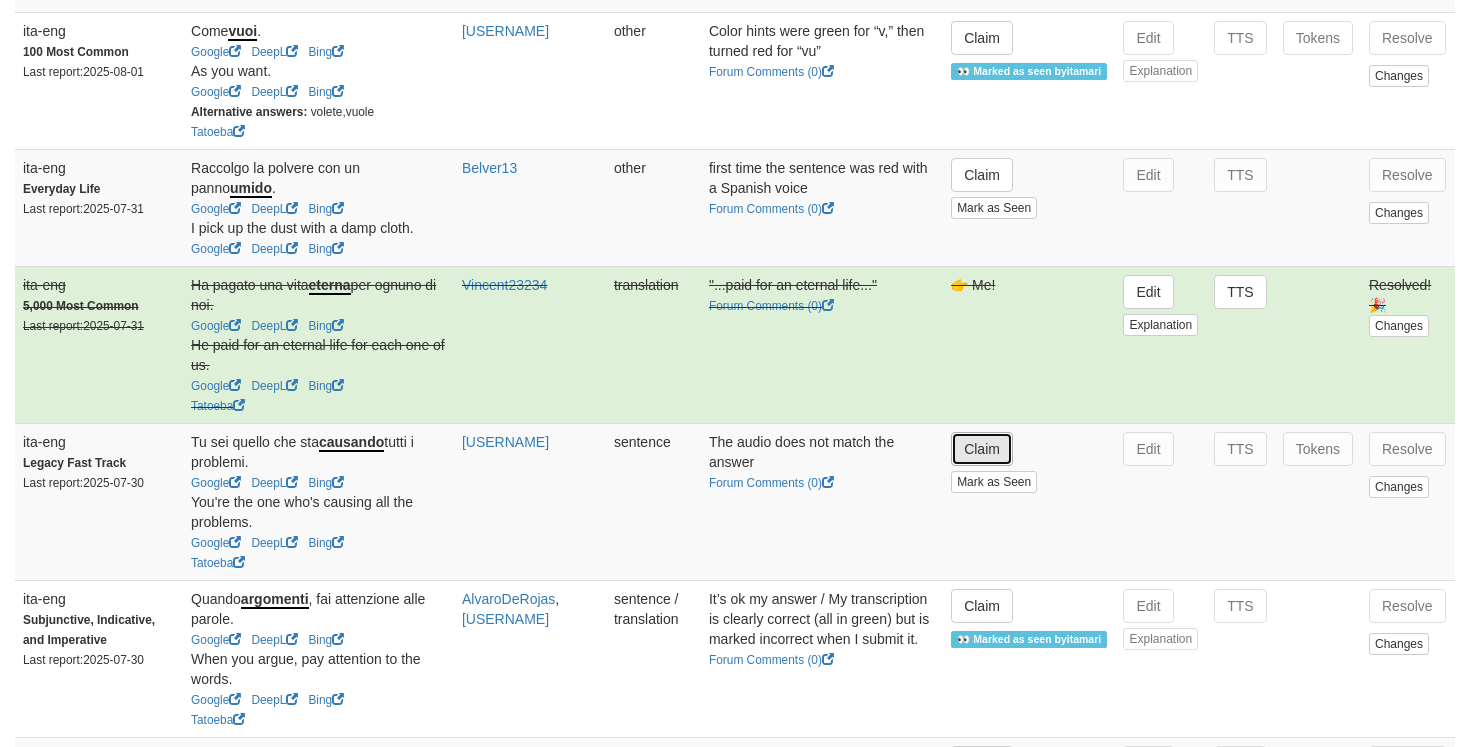 click on "Claim" at bounding box center (982, 449) 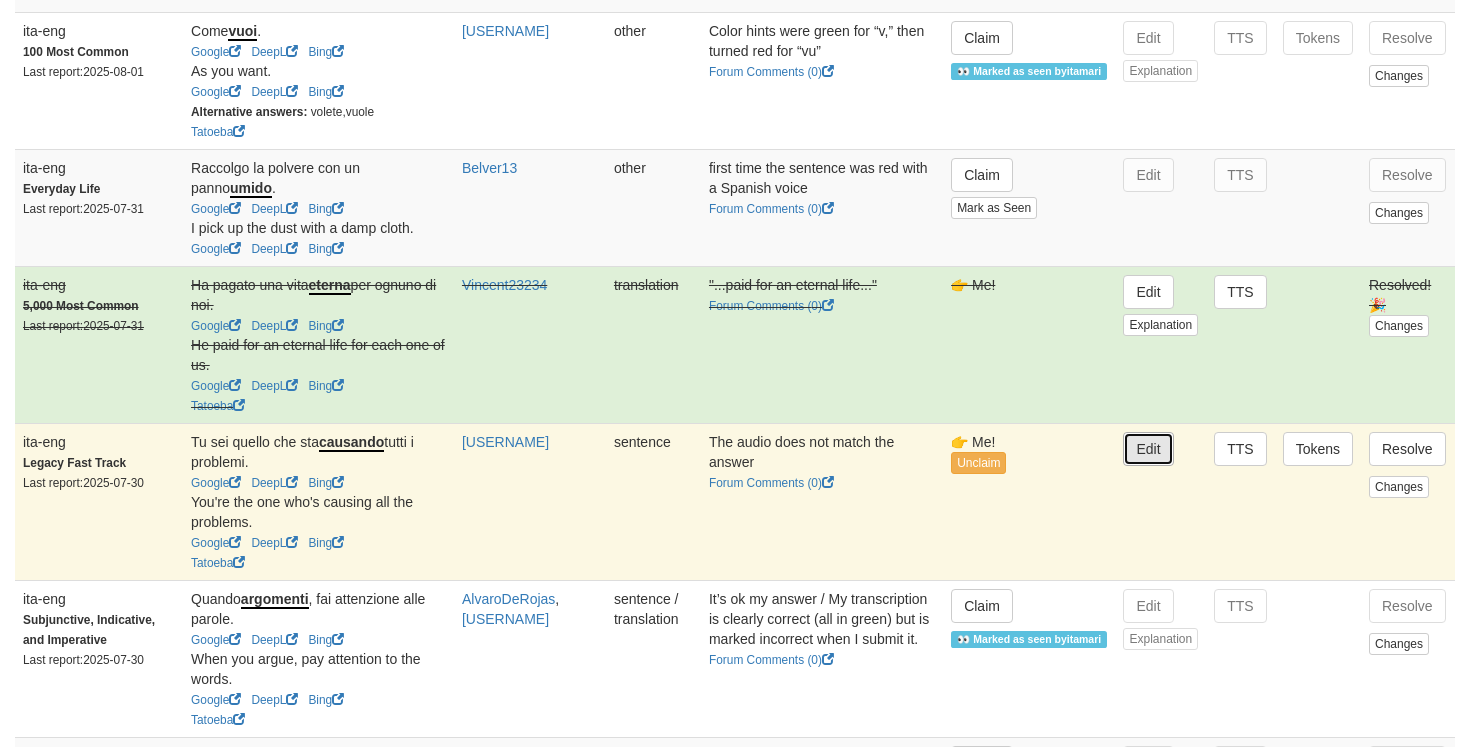 click on "Edit" at bounding box center [1148, 449] 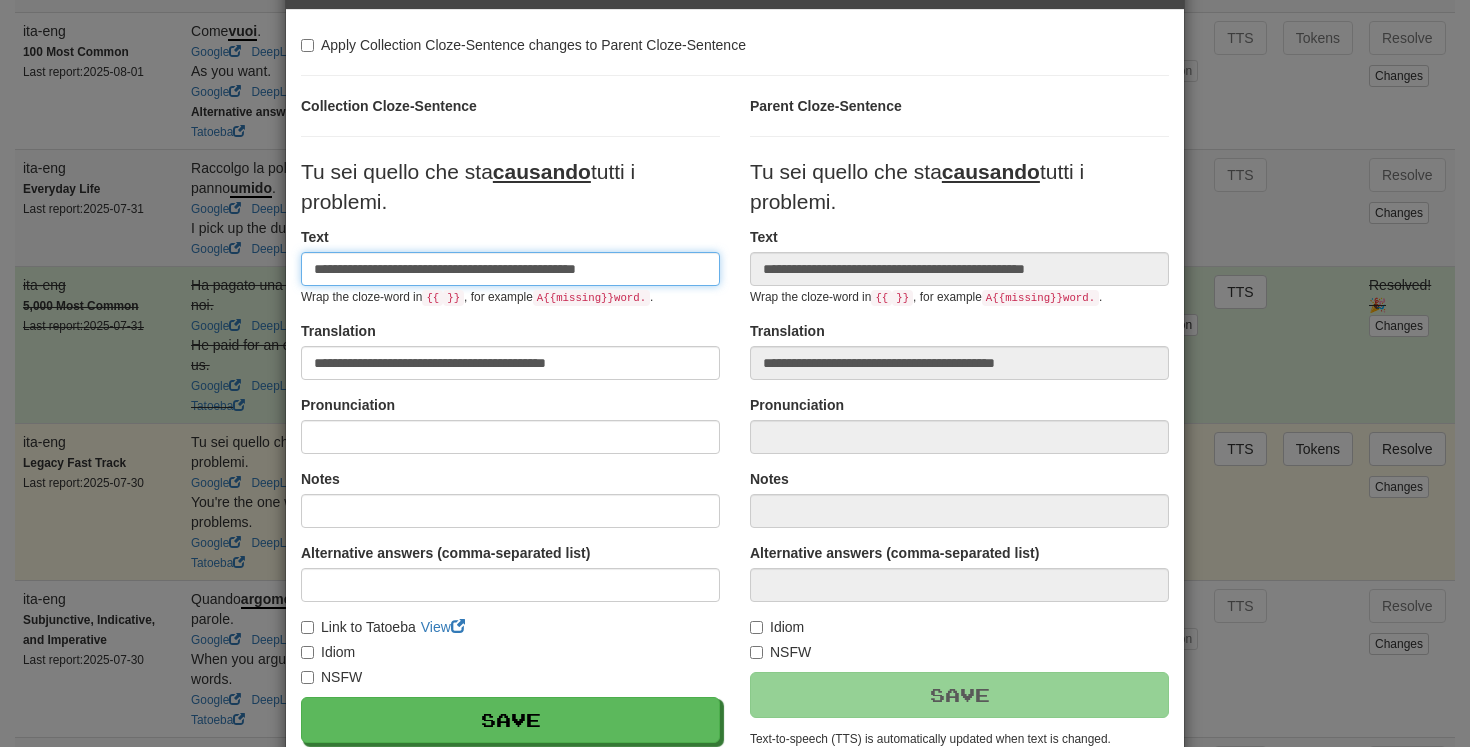 scroll, scrollTop: 262, scrollLeft: 0, axis: vertical 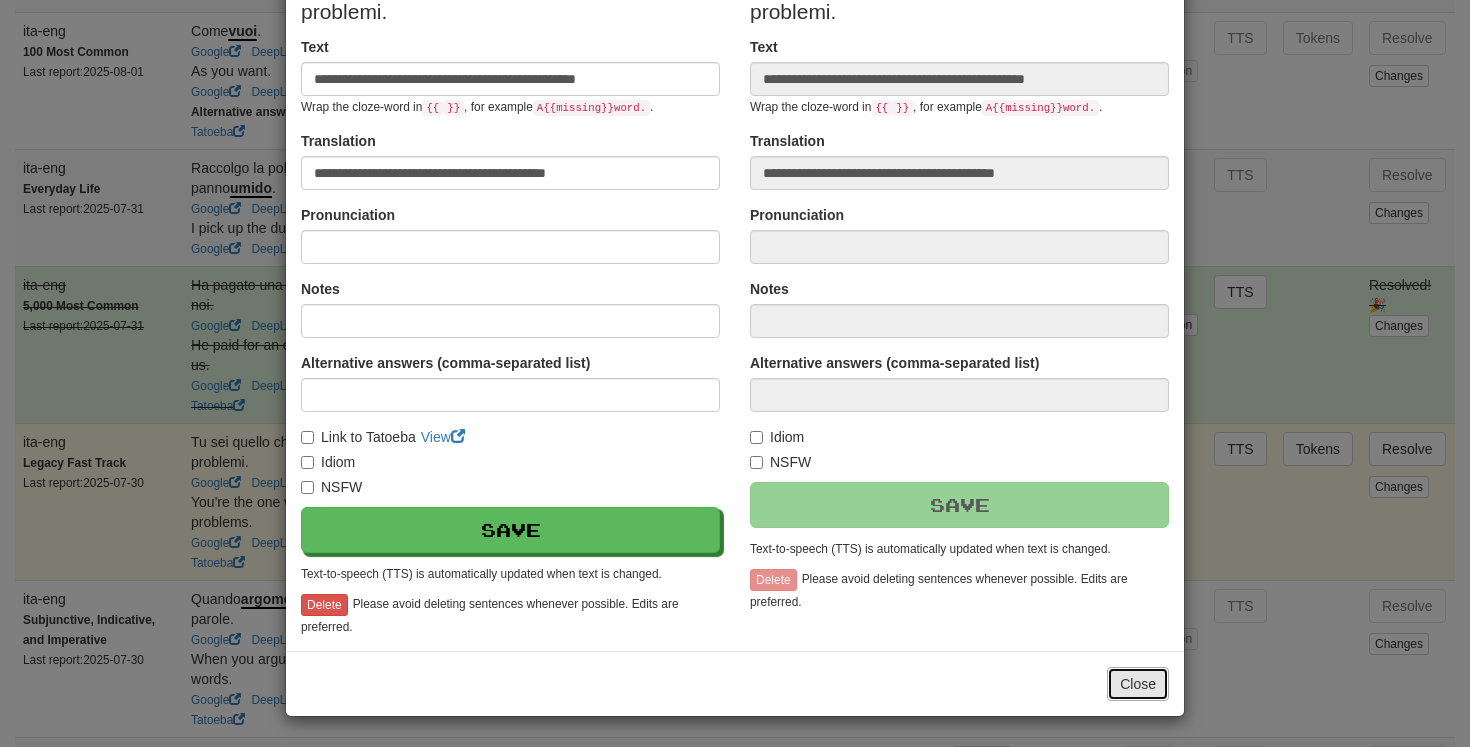 click on "Close" at bounding box center (1138, 684) 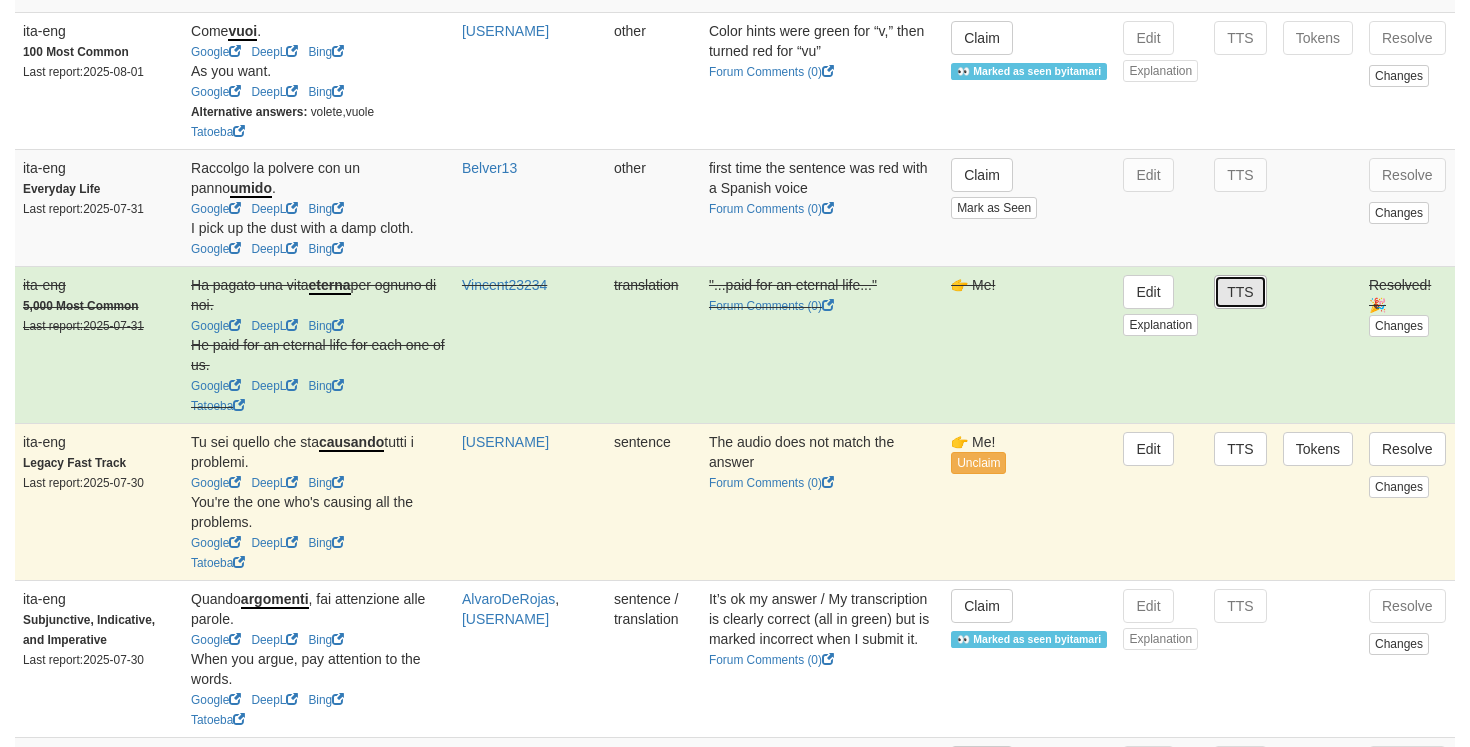 click on "TTS" at bounding box center [1240, 292] 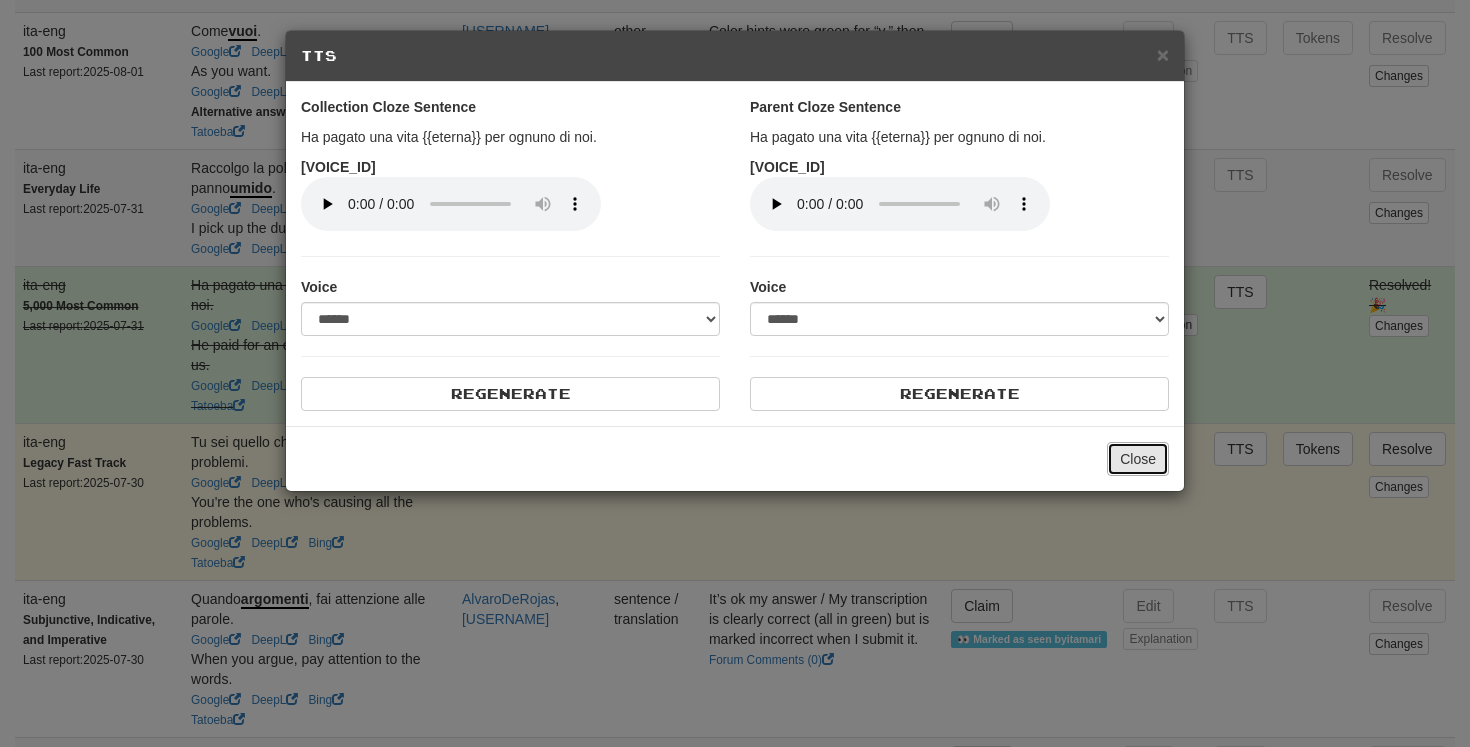 click on "Close" at bounding box center [1138, 459] 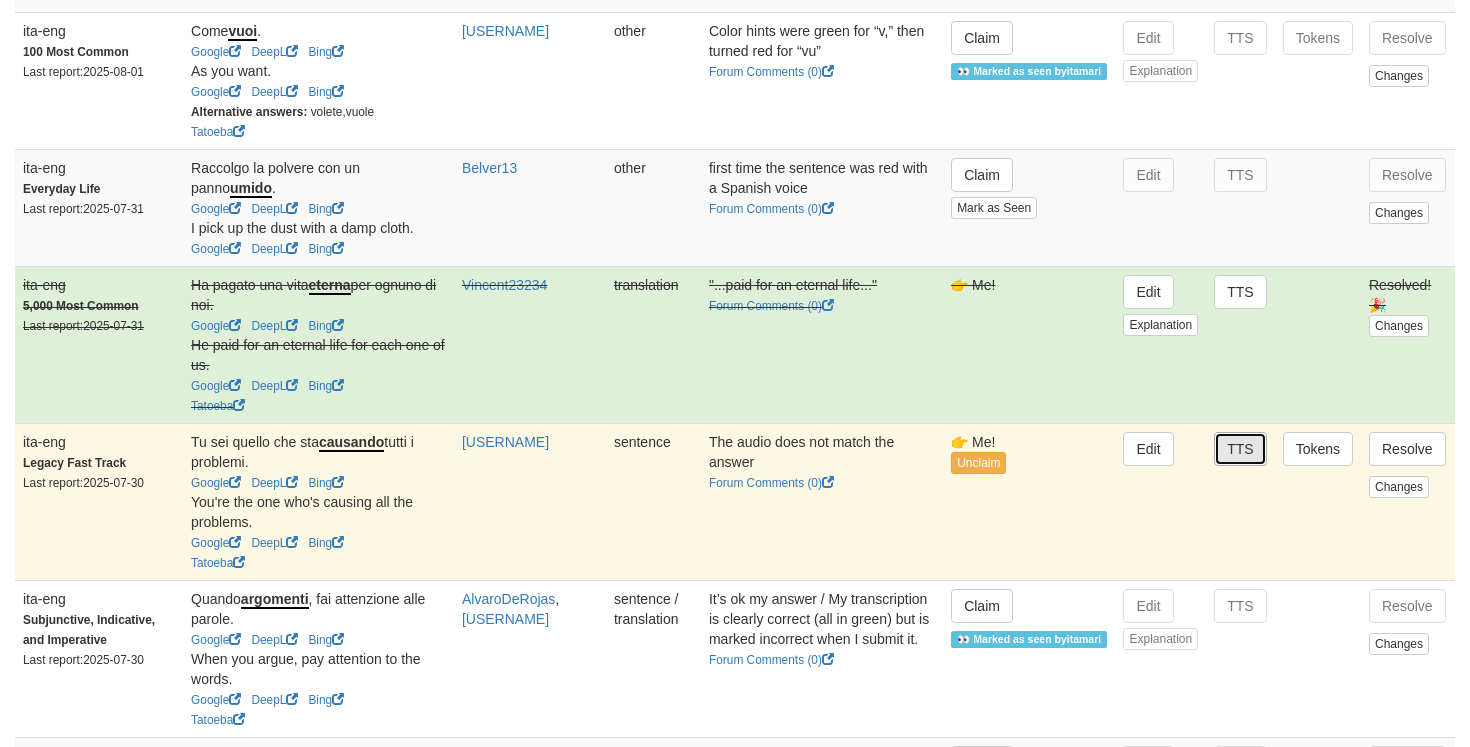 click on "TTS" at bounding box center (1240, 449) 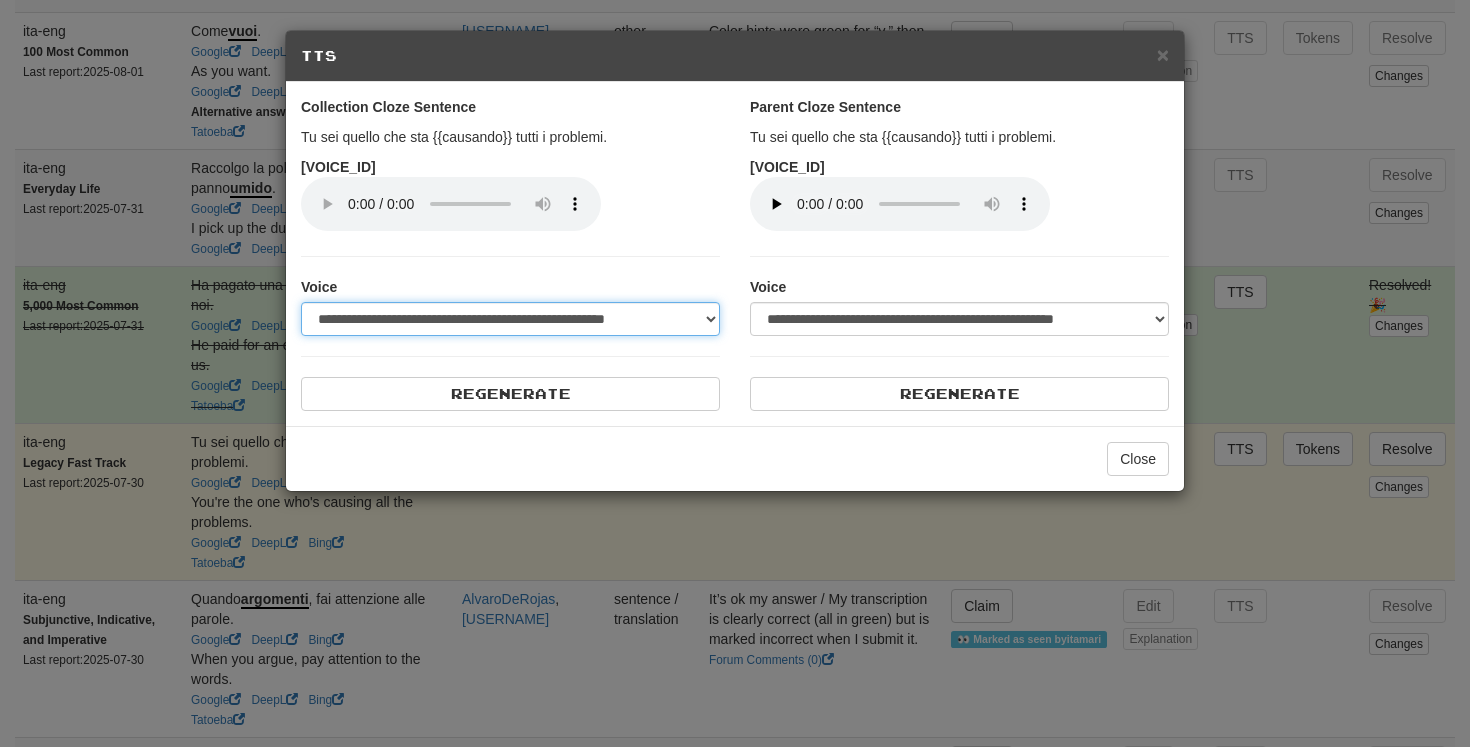 click on "**********" at bounding box center (510, 319) 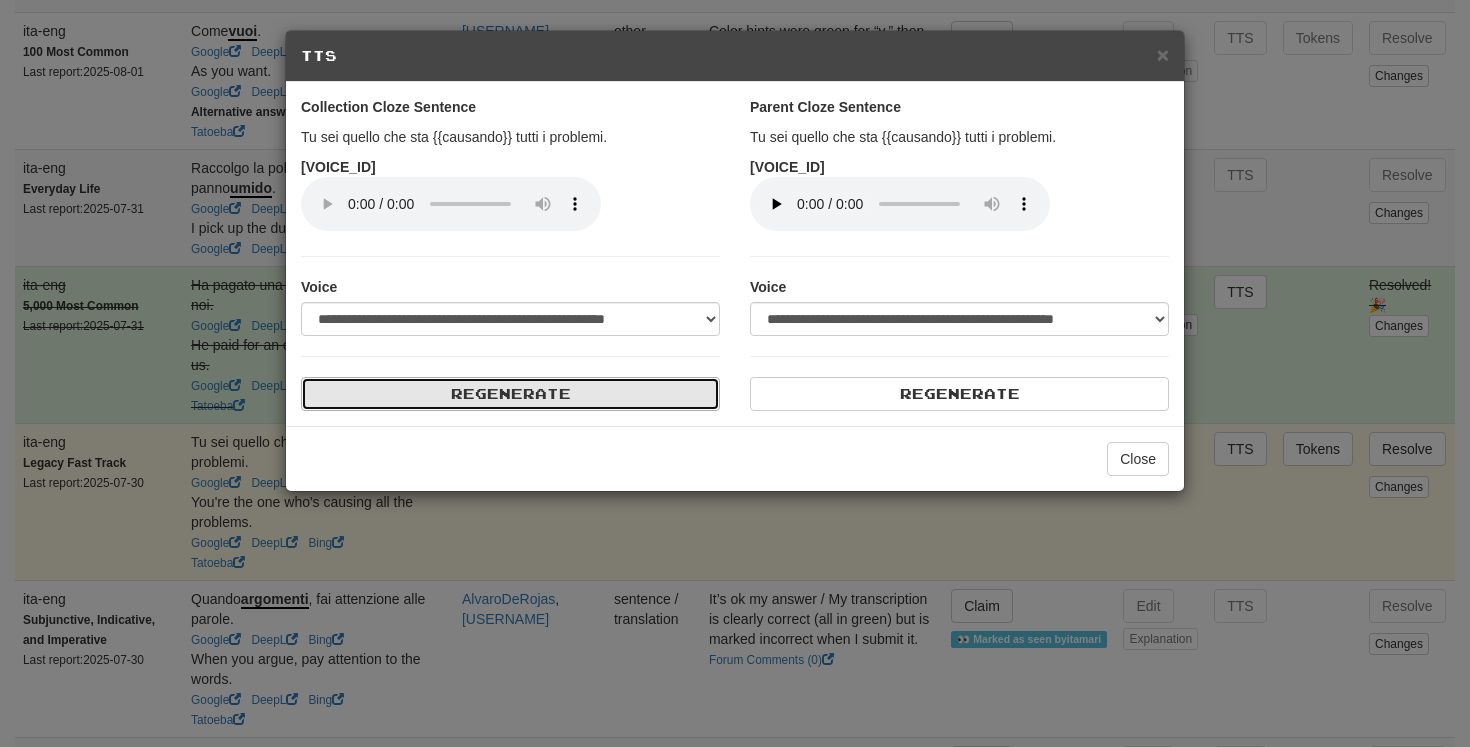 click on "Regenerate" at bounding box center [510, 394] 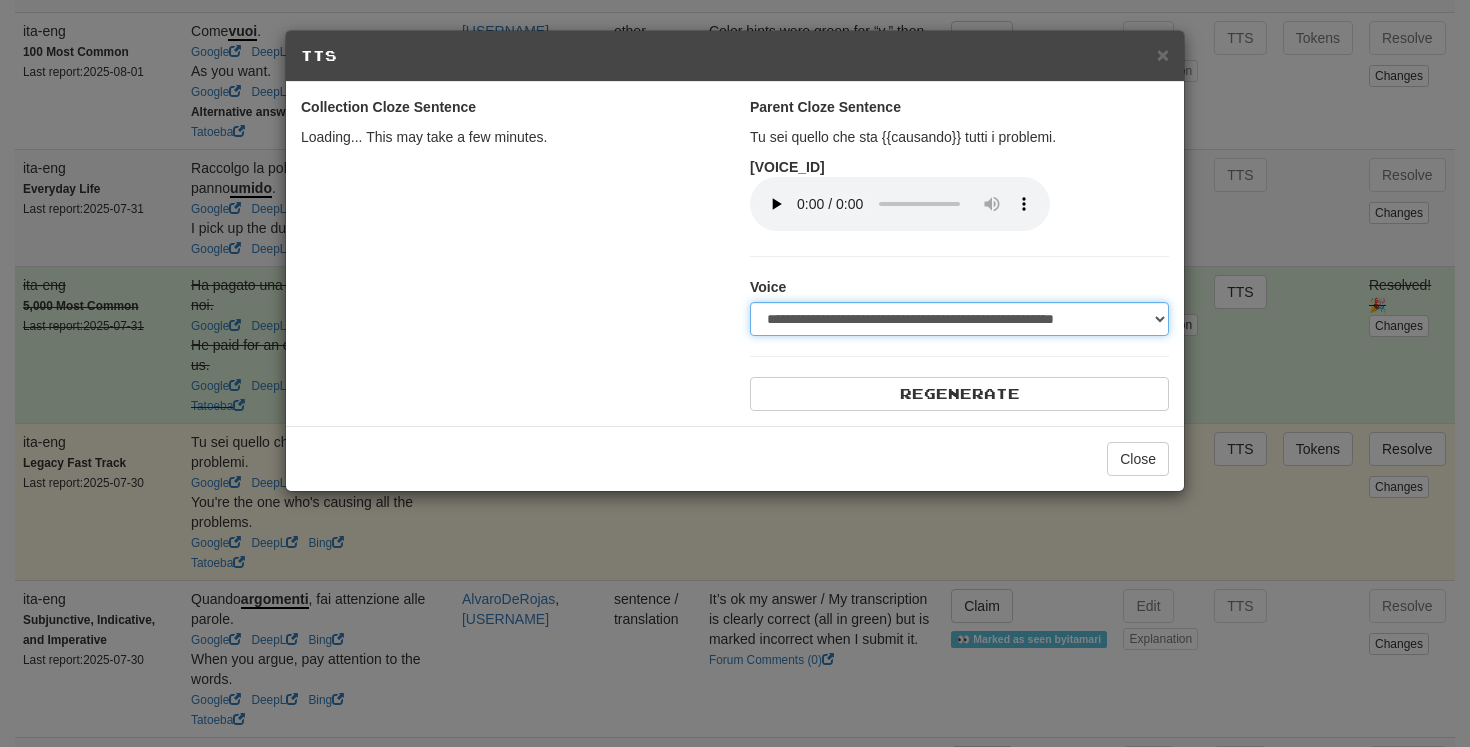 click on "**********" at bounding box center [959, 319] 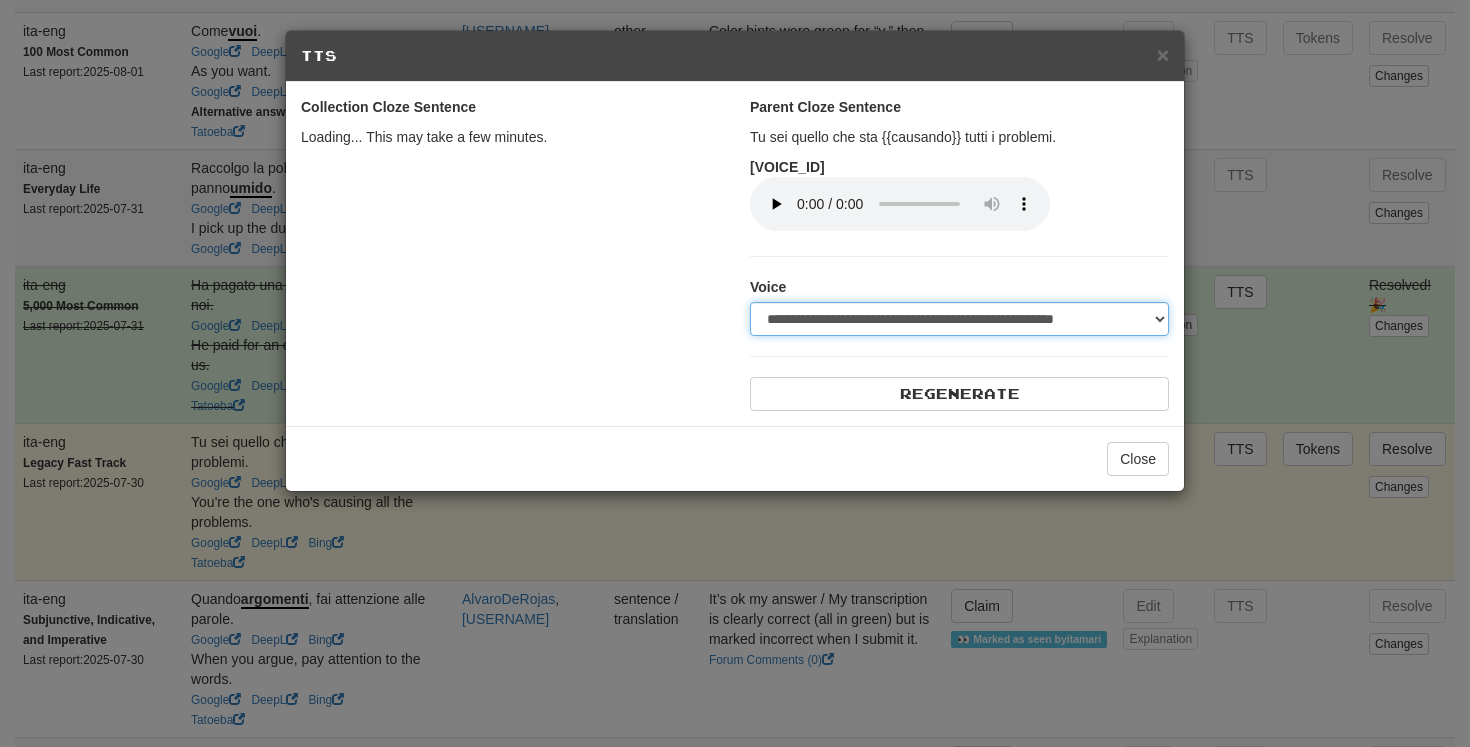 select on "***" 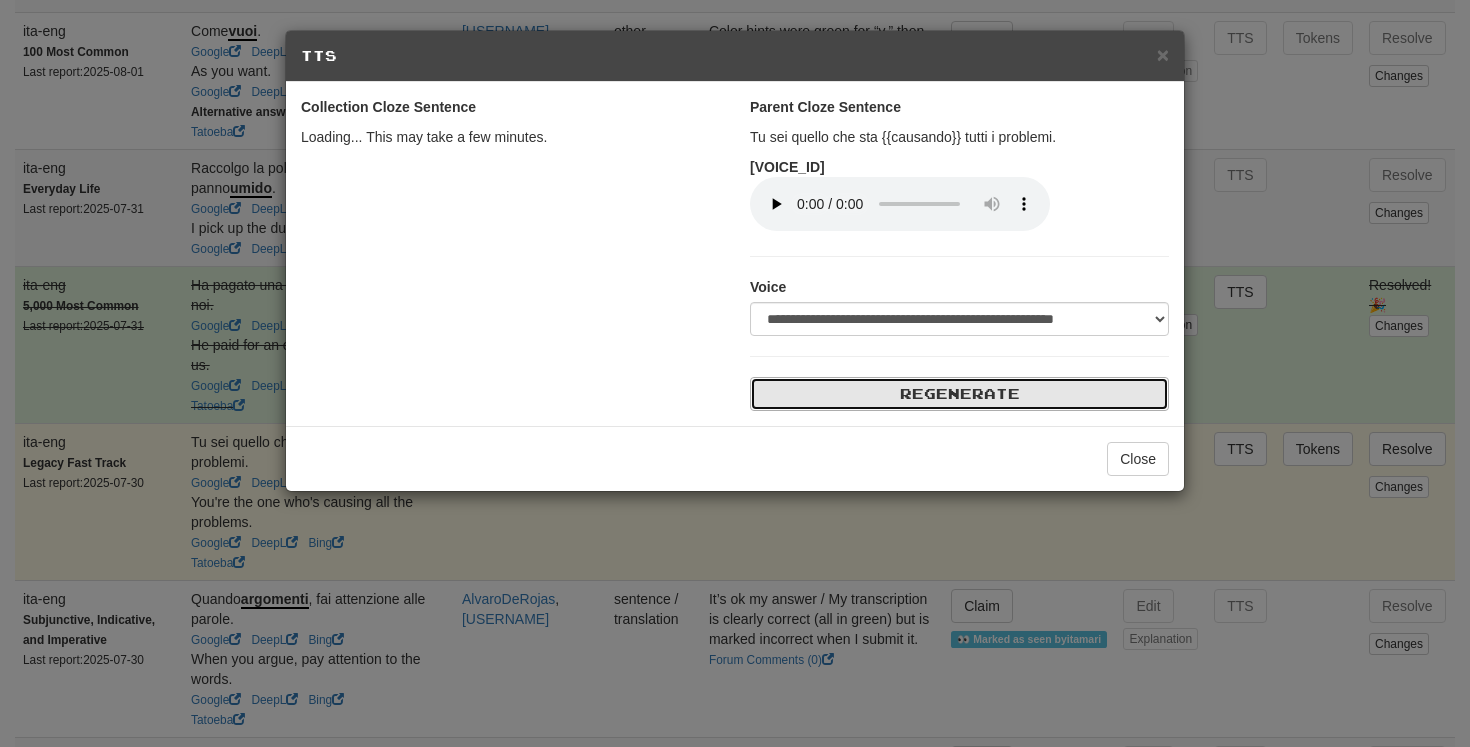 click on "Regenerate" at bounding box center [959, 394] 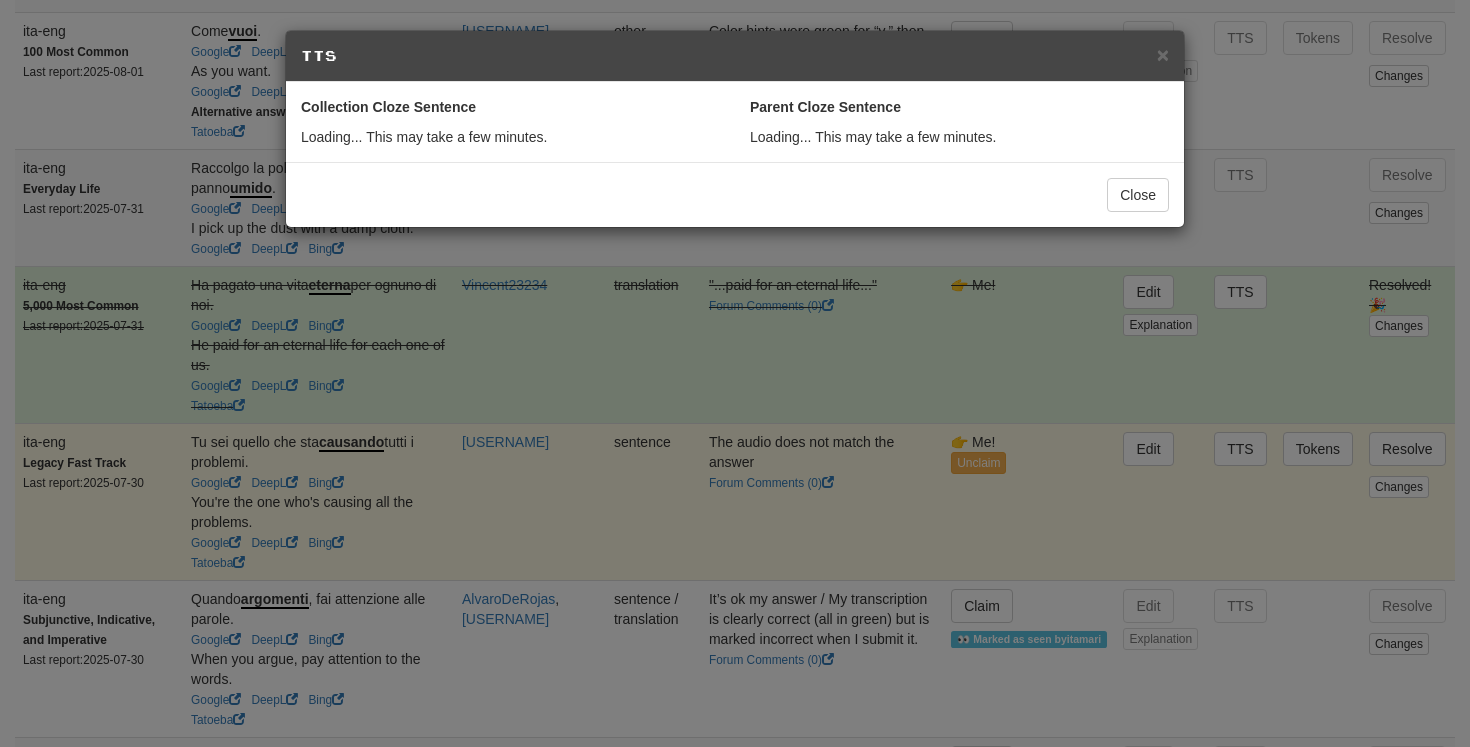 select on "***" 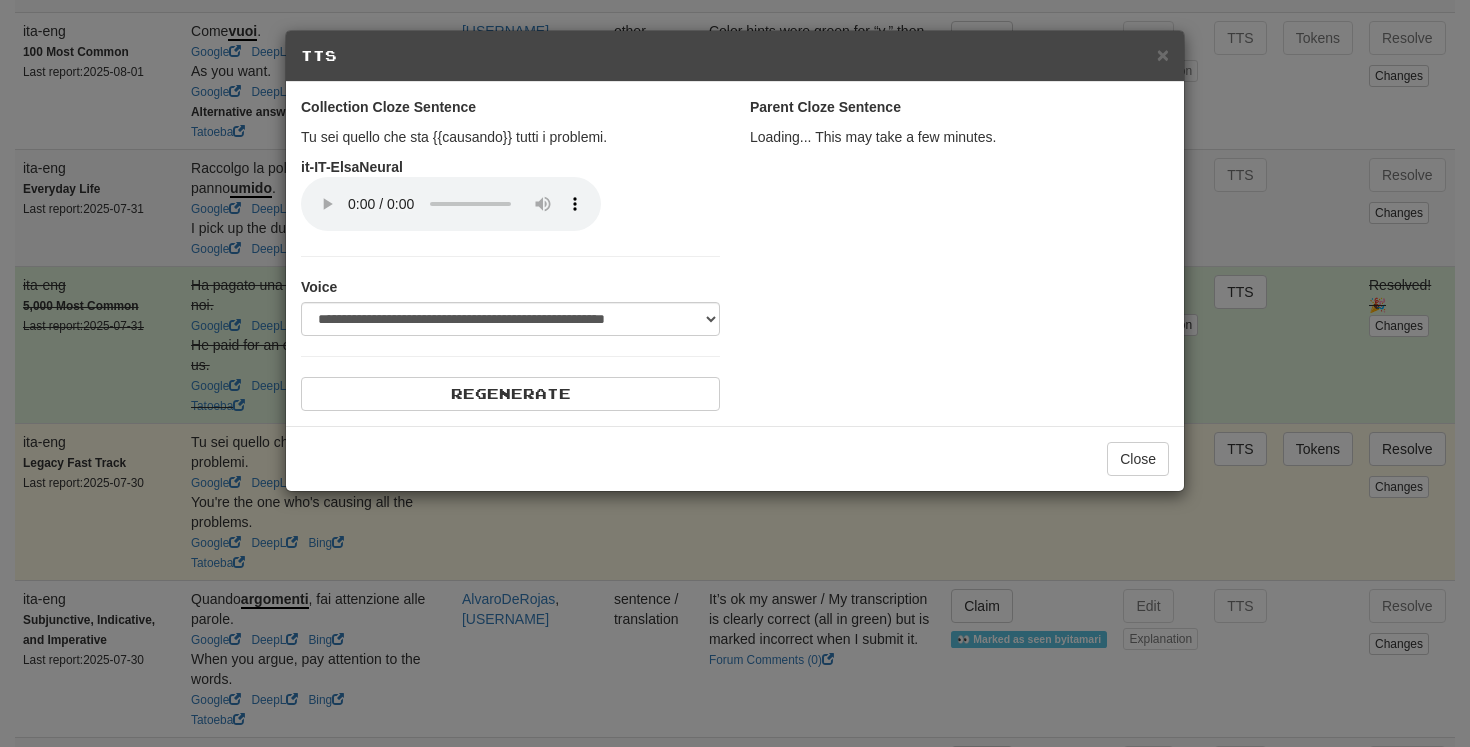 select on "***" 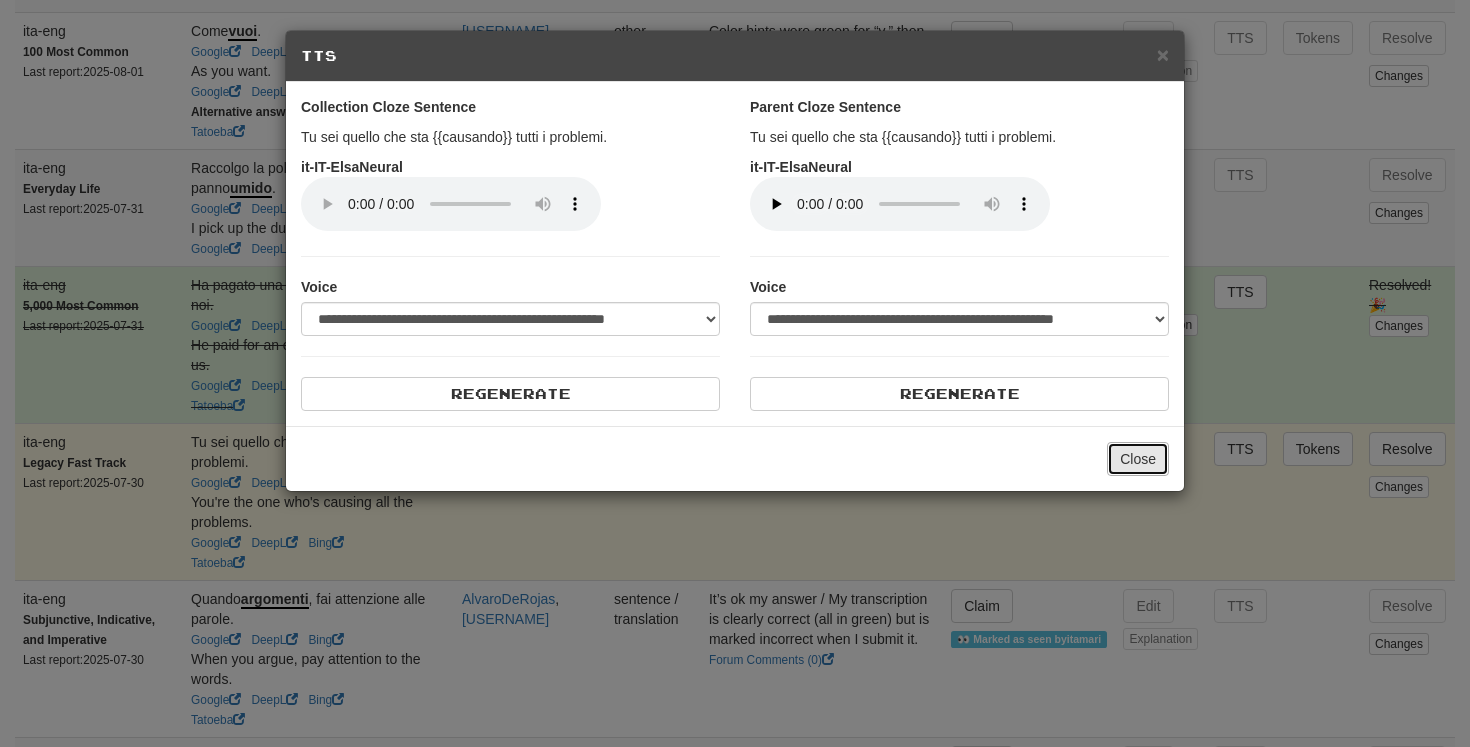 click on "Close" at bounding box center [1138, 459] 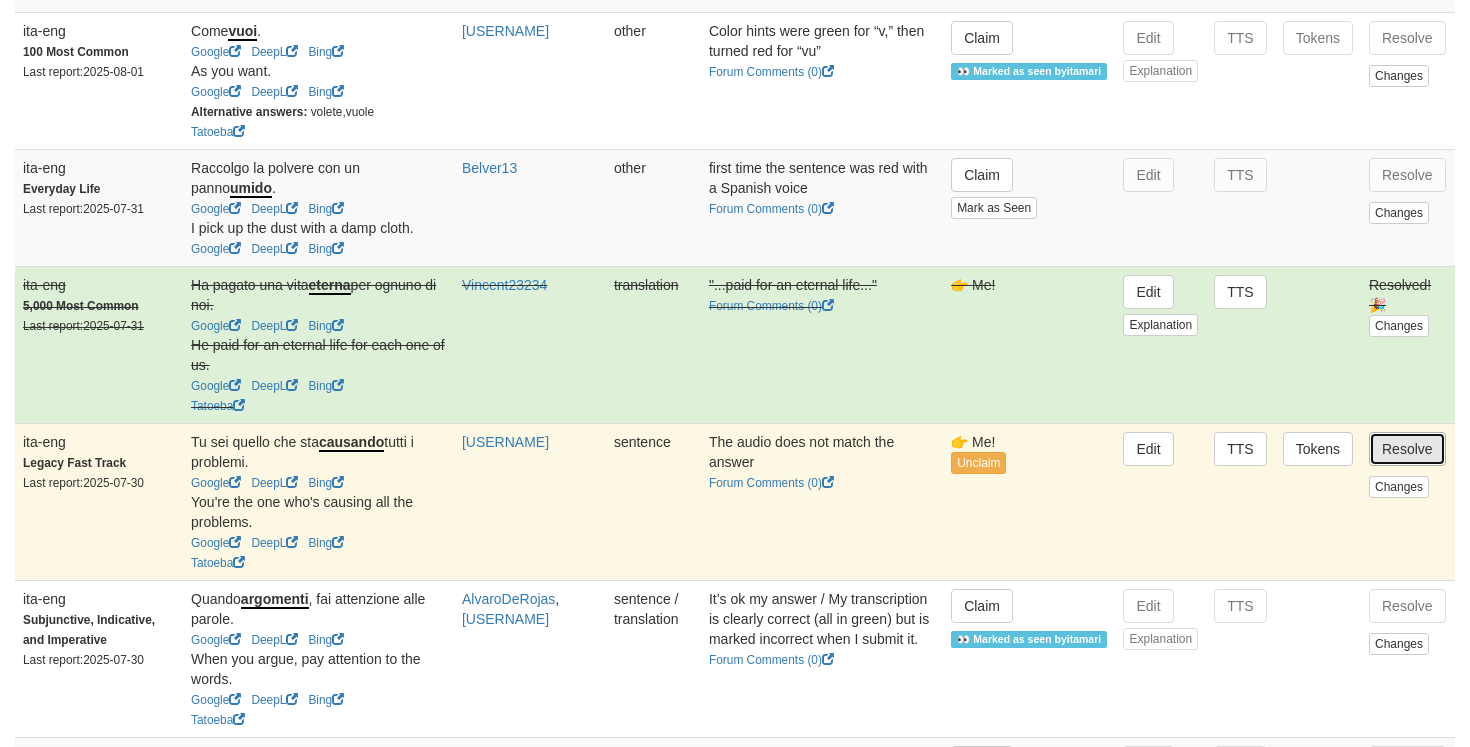 click on "Resolve" at bounding box center (1407, 449) 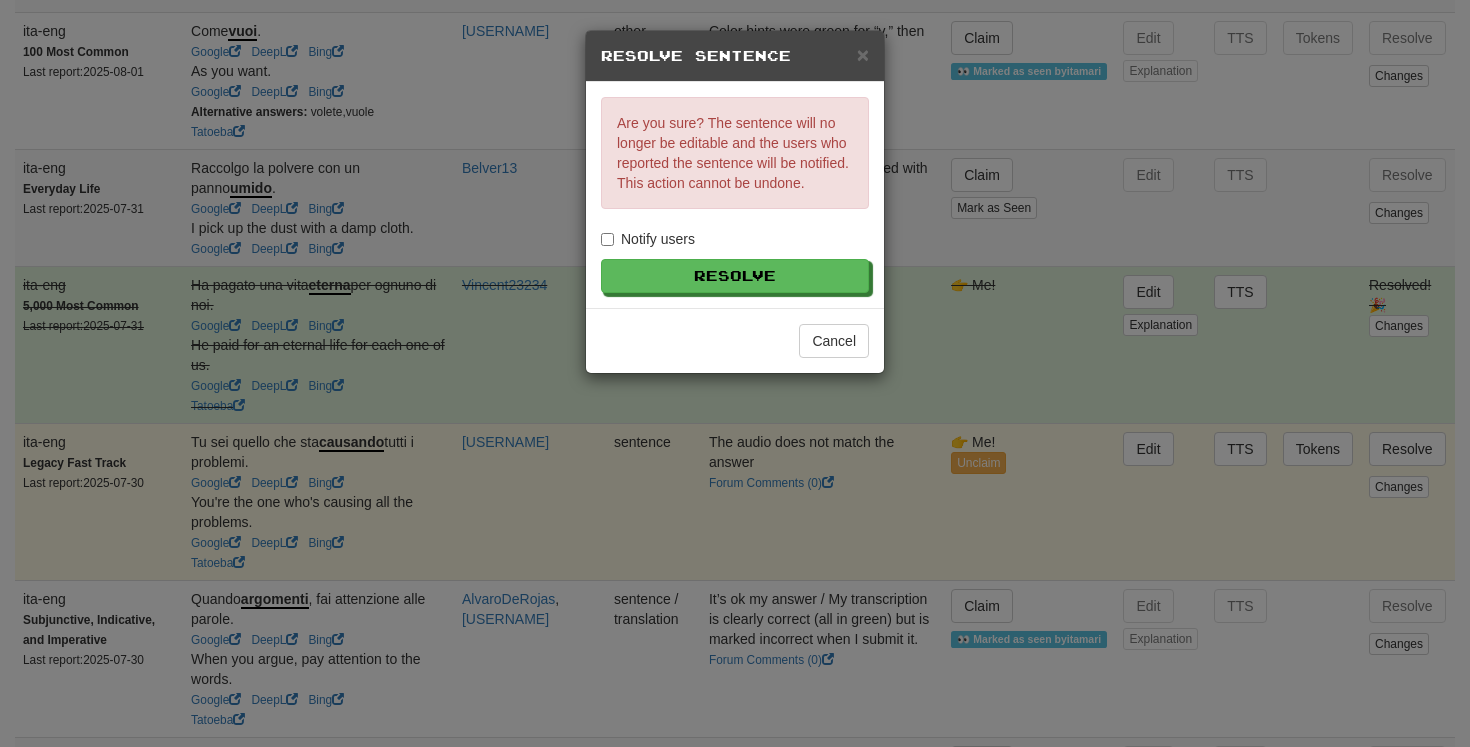 click on "Notify users" at bounding box center (648, 239) 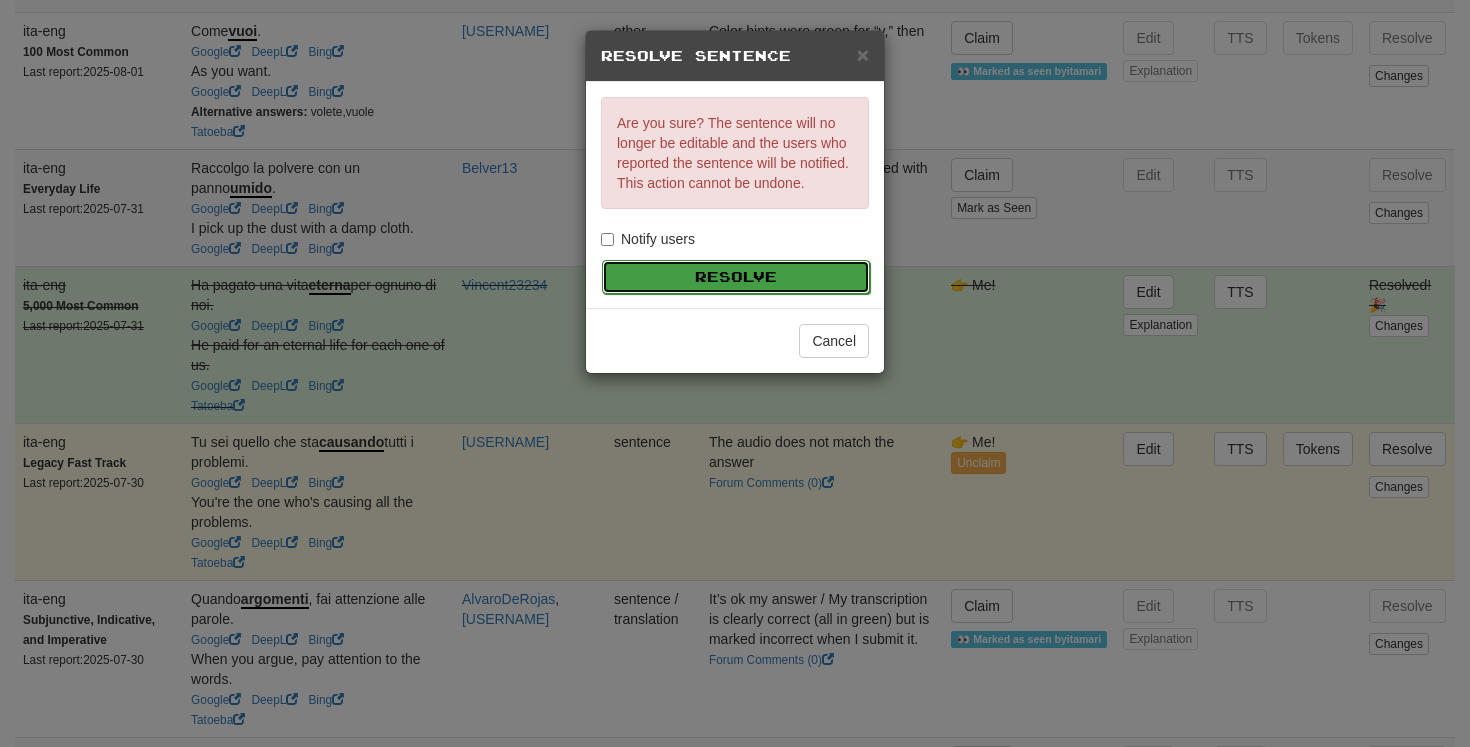 click on "Resolve" at bounding box center [736, 277] 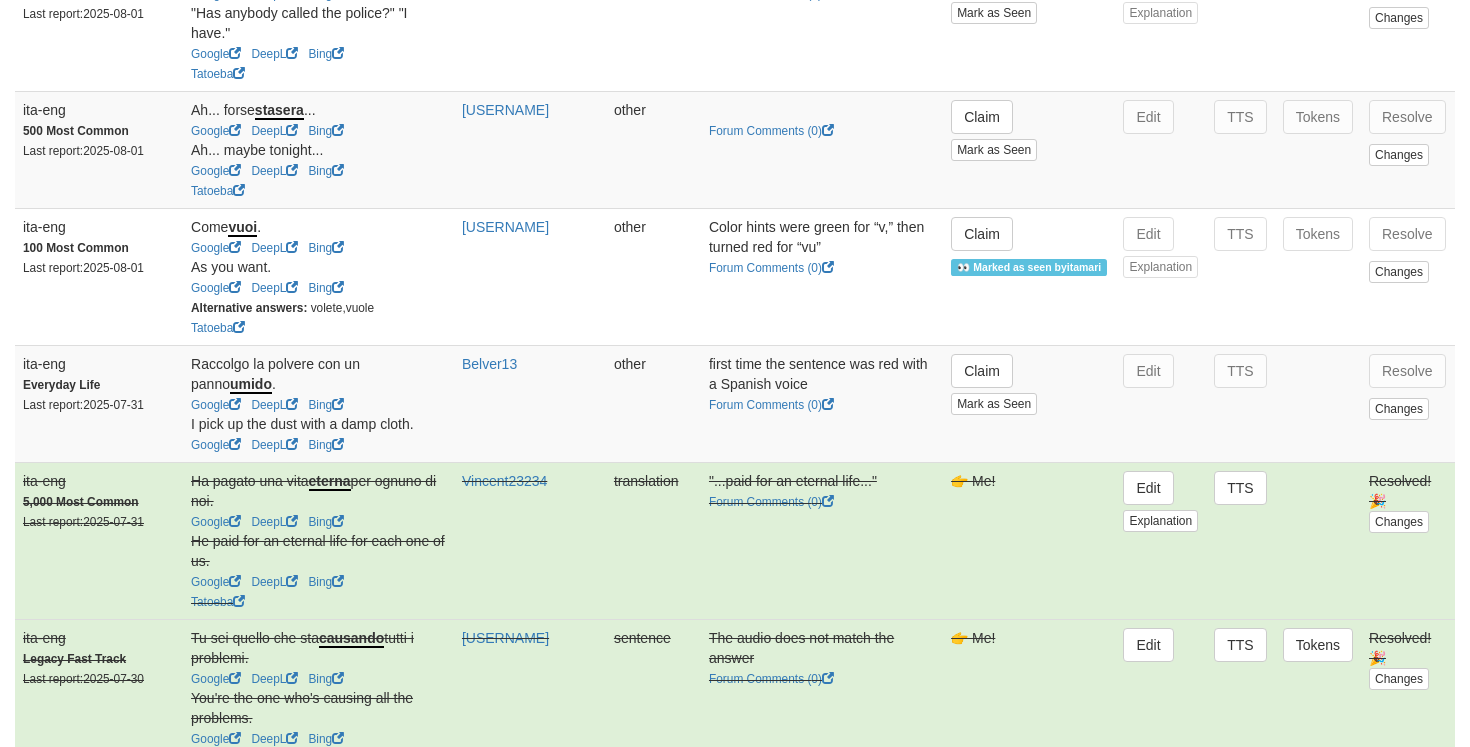 scroll, scrollTop: 468, scrollLeft: 0, axis: vertical 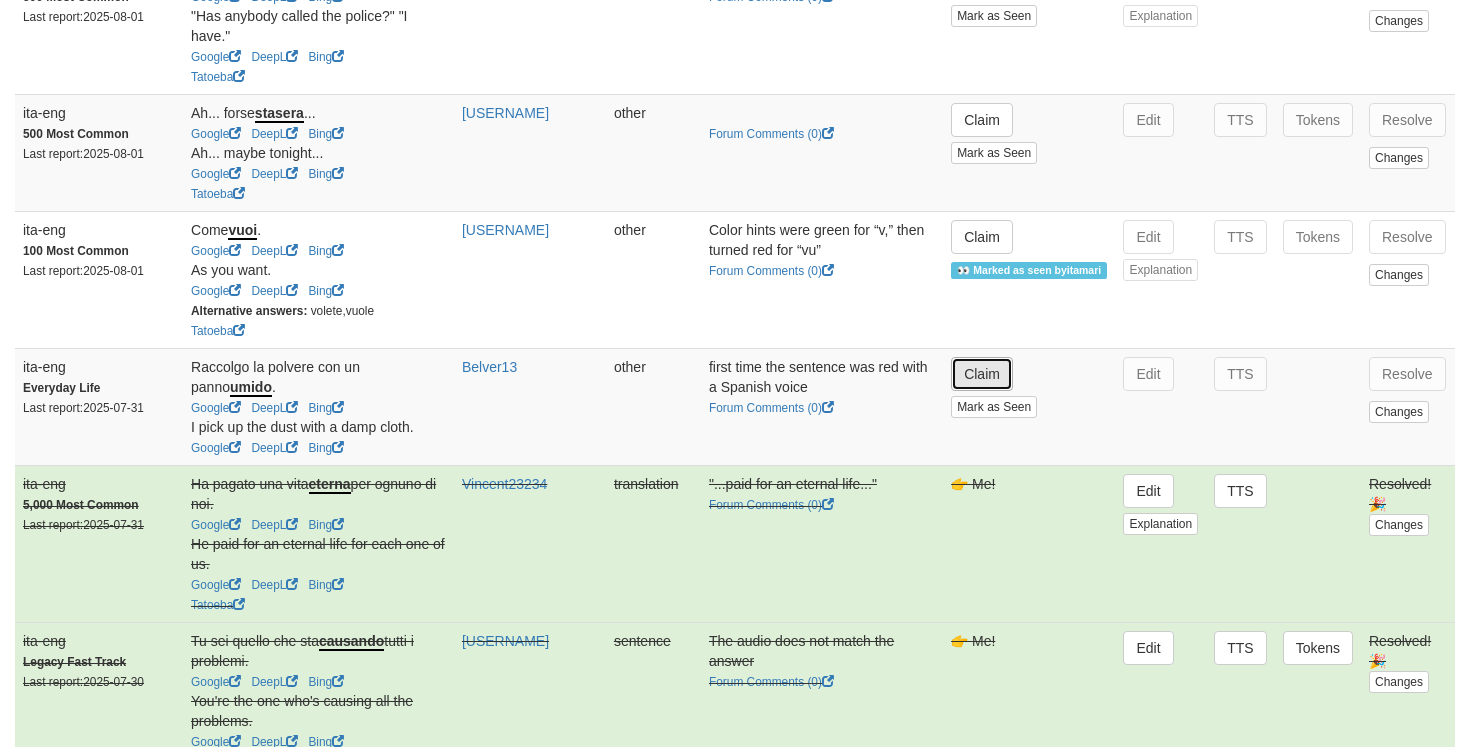 click on "Claim" at bounding box center (982, 374) 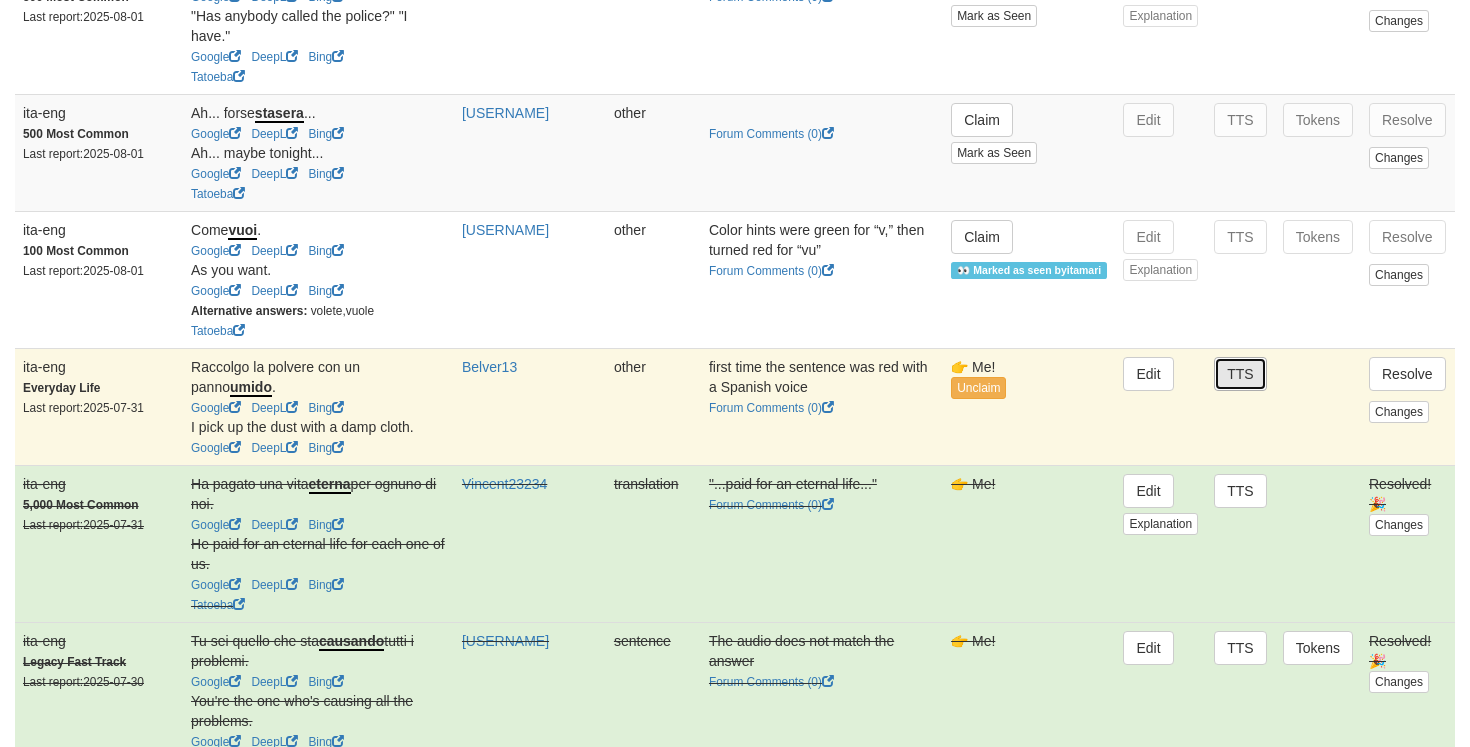 click on "TTS" at bounding box center [1240, 374] 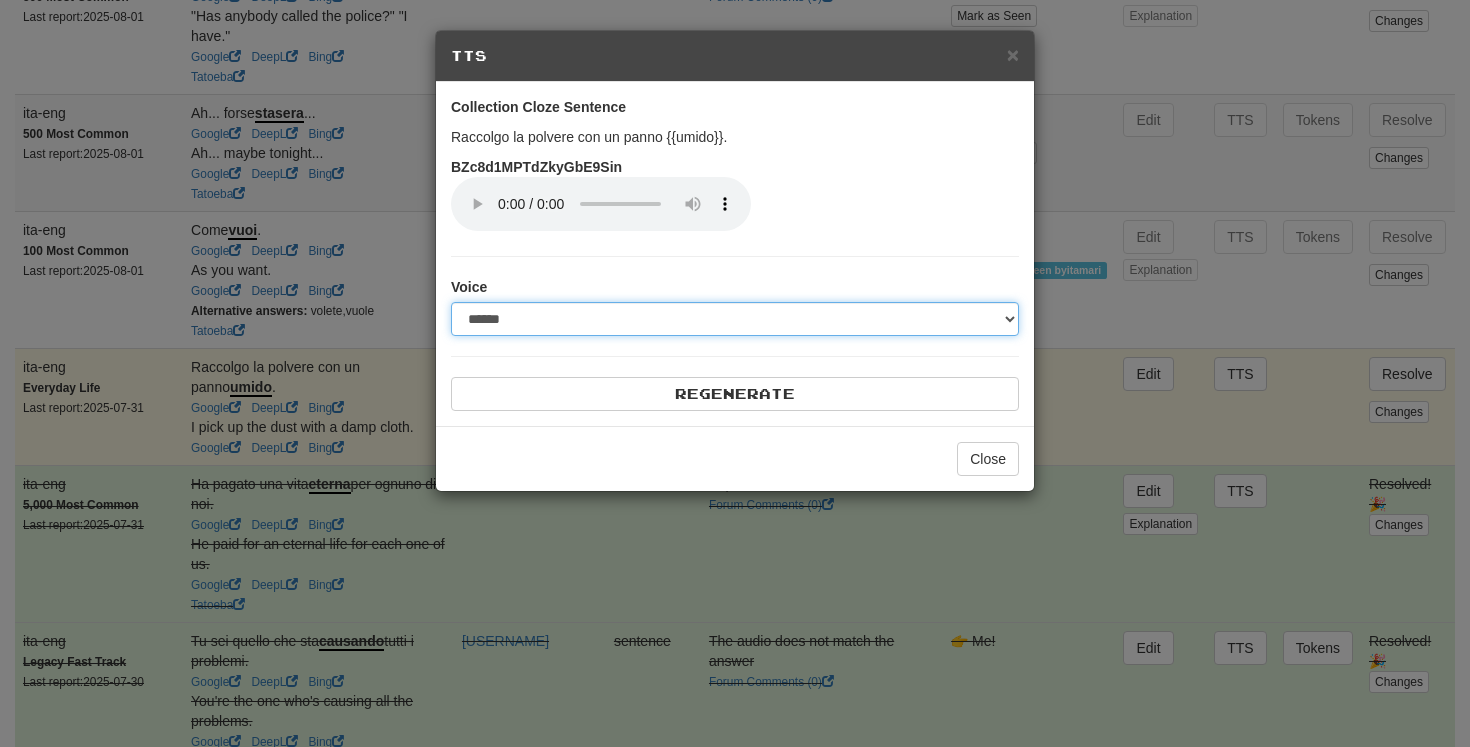 click on "**********" at bounding box center (735, 319) 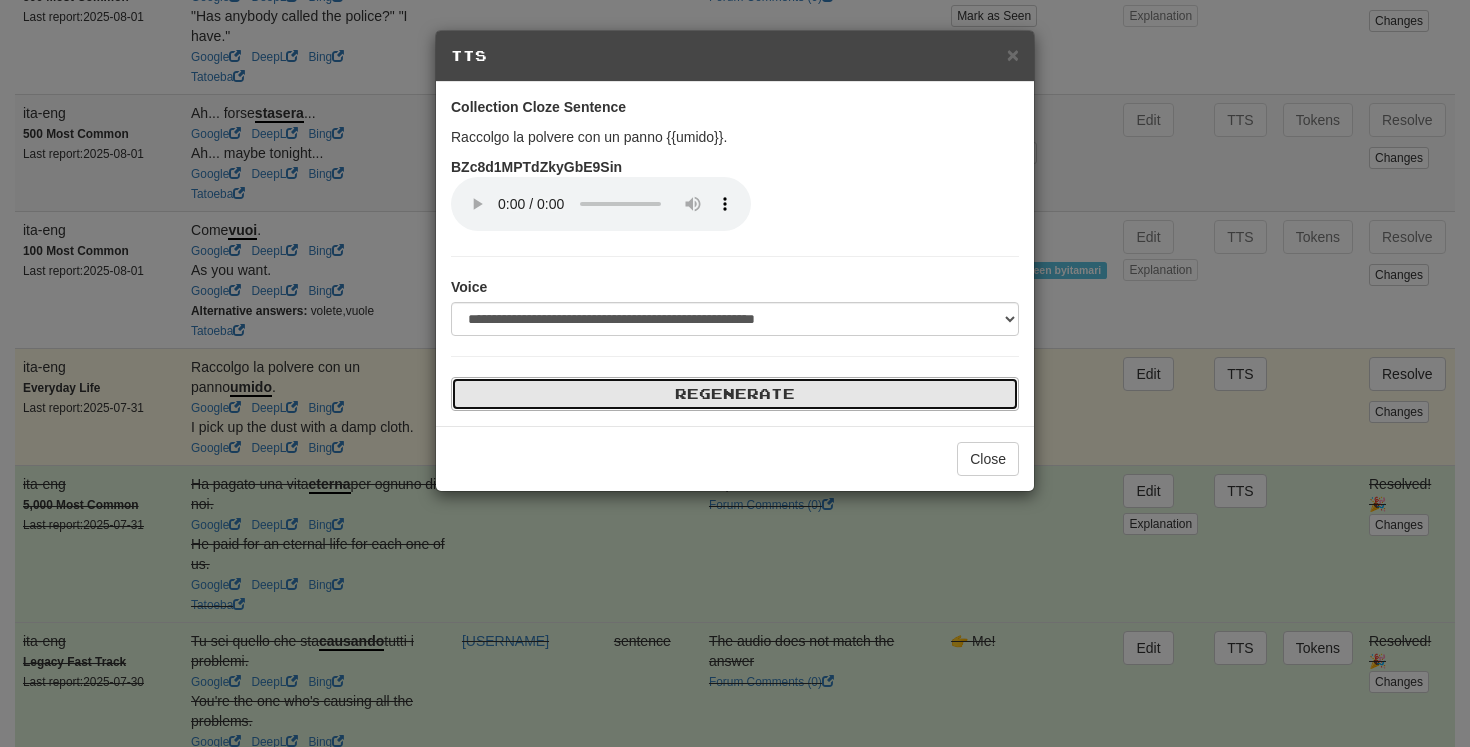 click on "Regenerate" at bounding box center (735, 394) 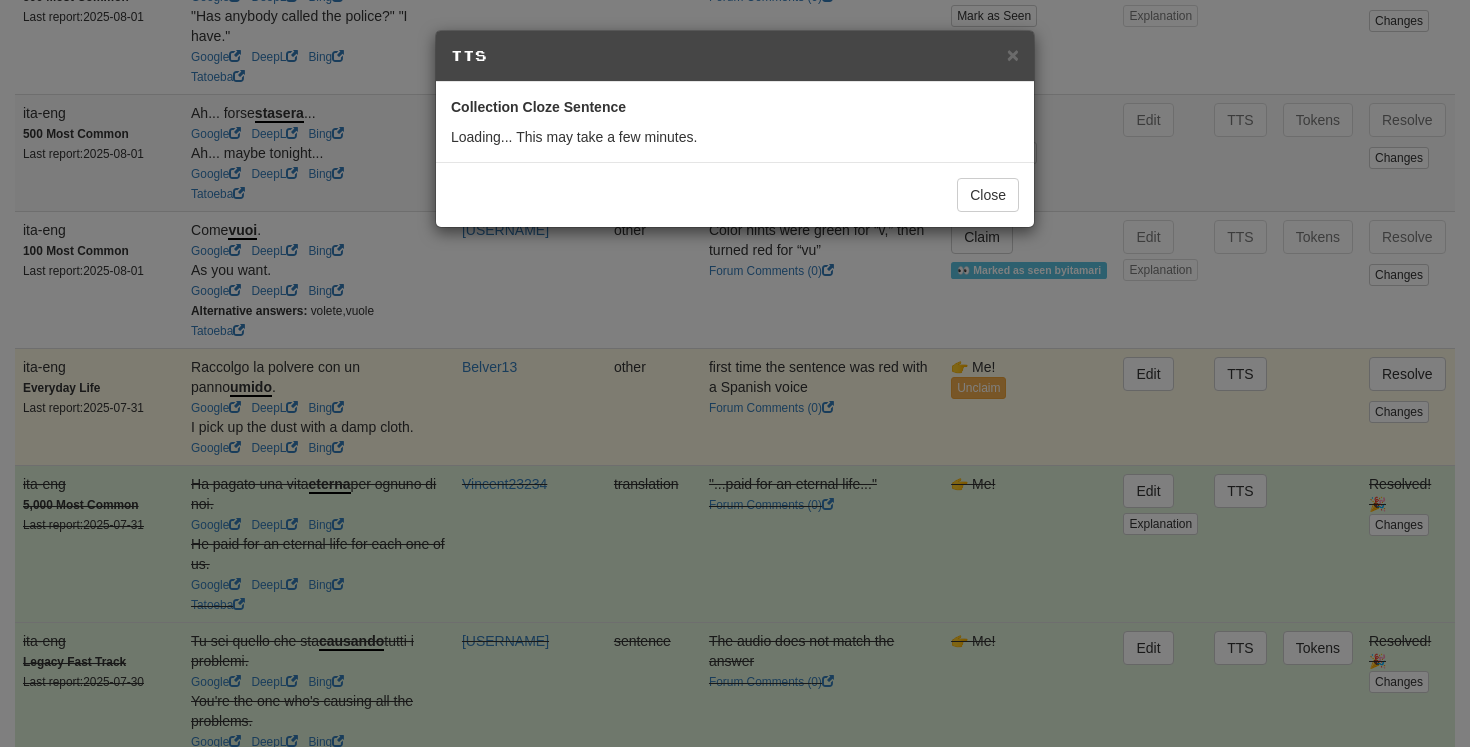select on "***" 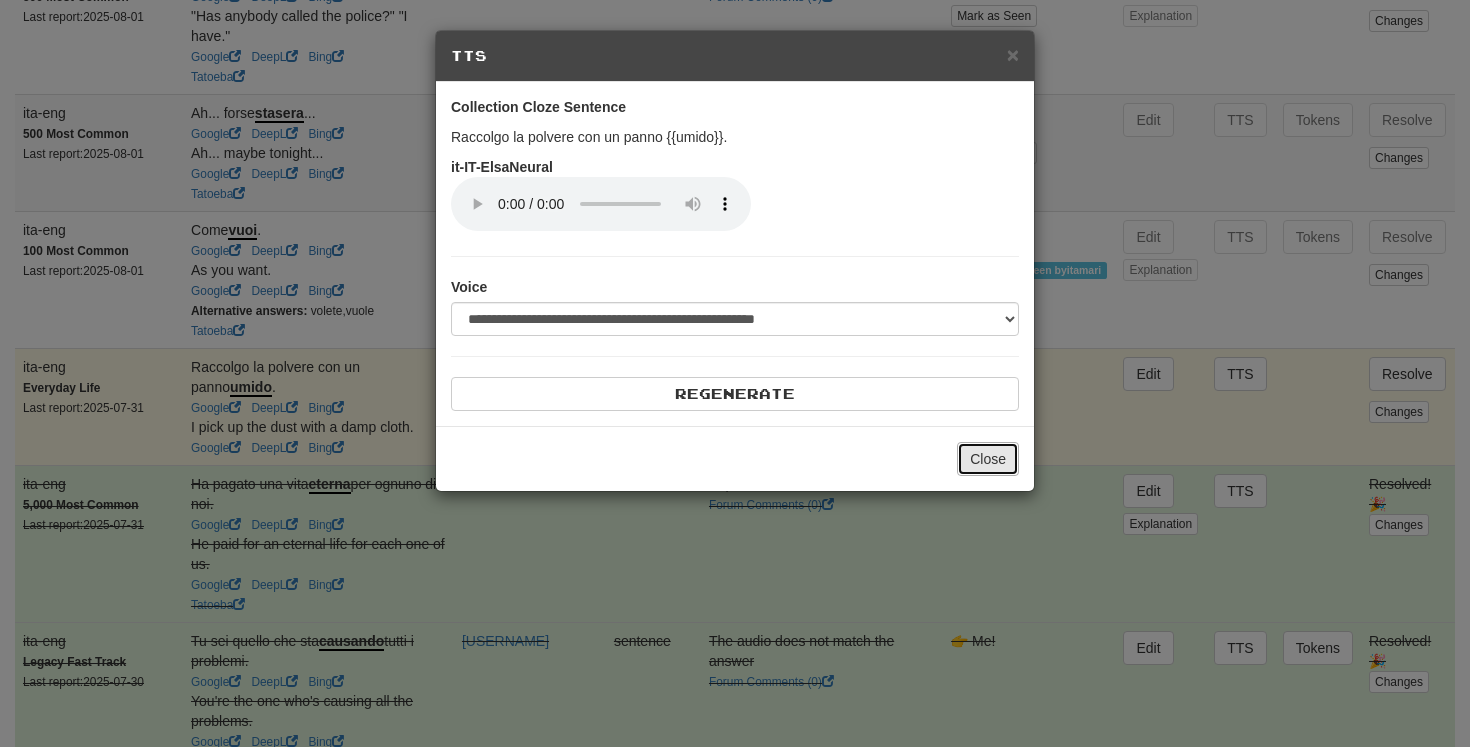 click on "Close" at bounding box center (988, 459) 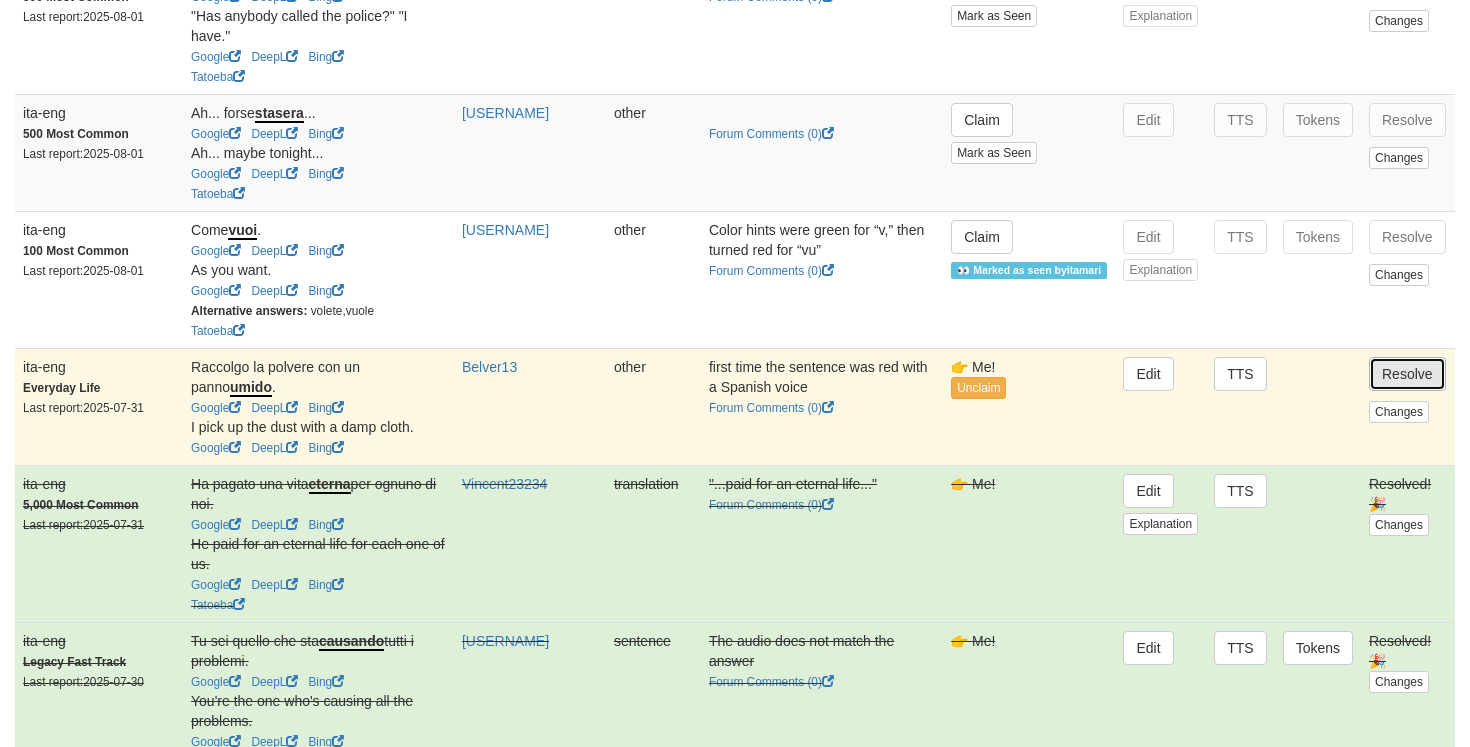 click on "Resolve" at bounding box center (1407, 374) 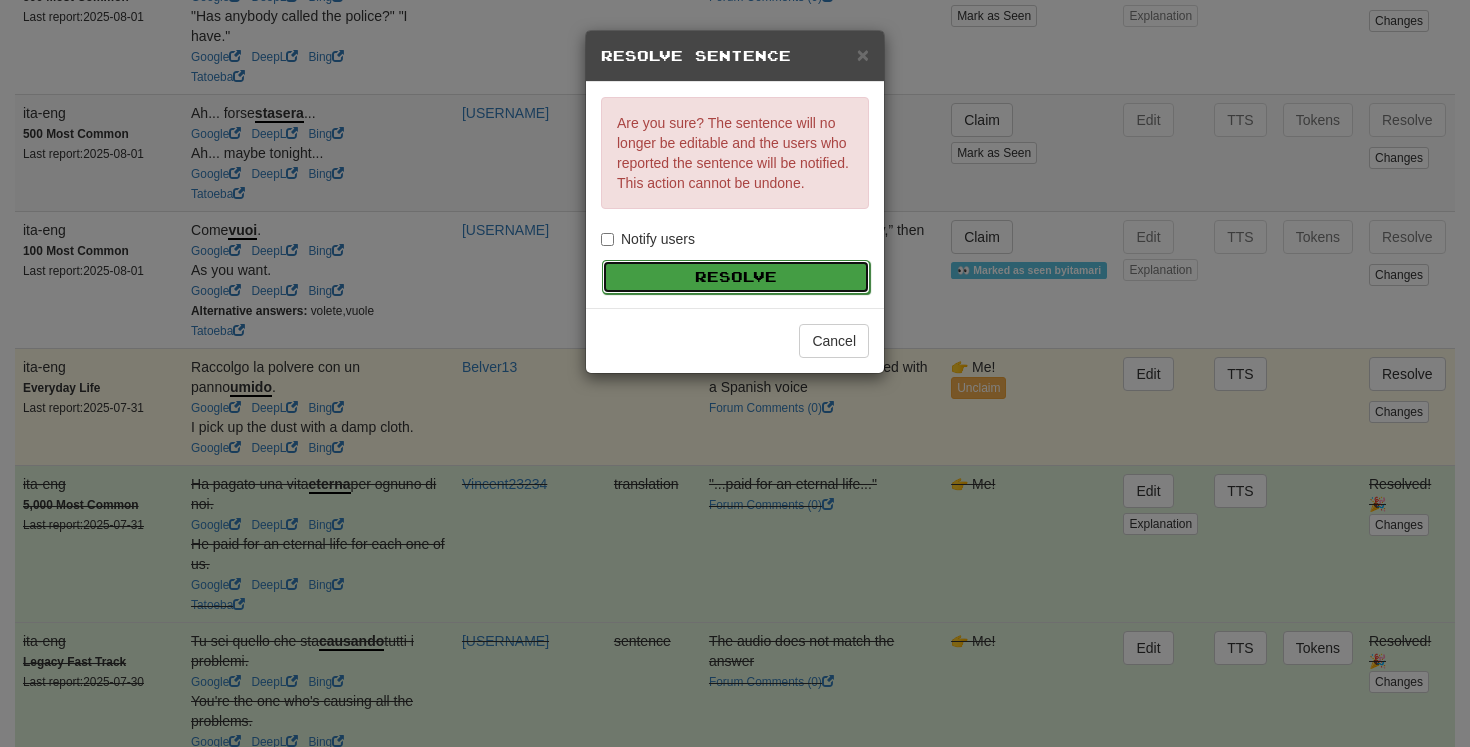 click on "Resolve" at bounding box center [736, 277] 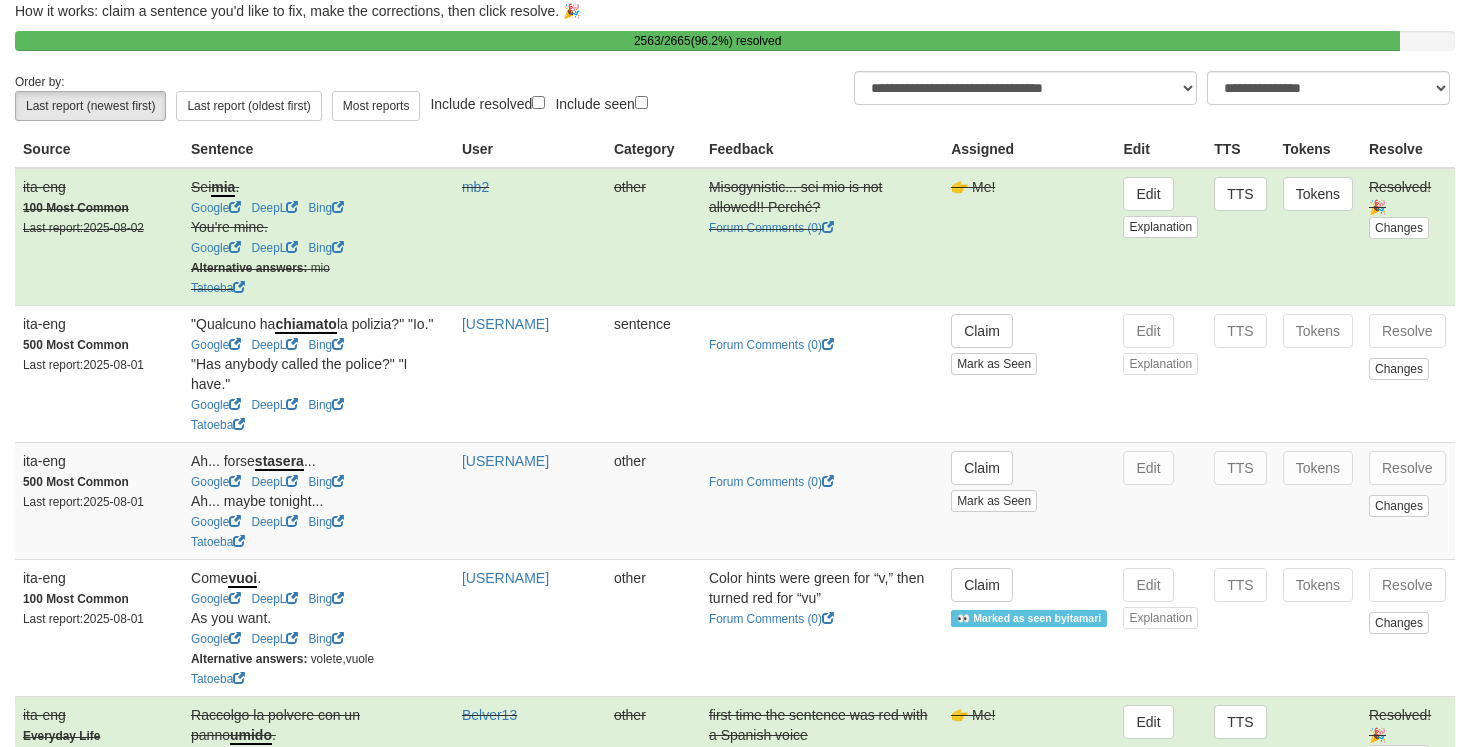 scroll, scrollTop: 119, scrollLeft: 0, axis: vertical 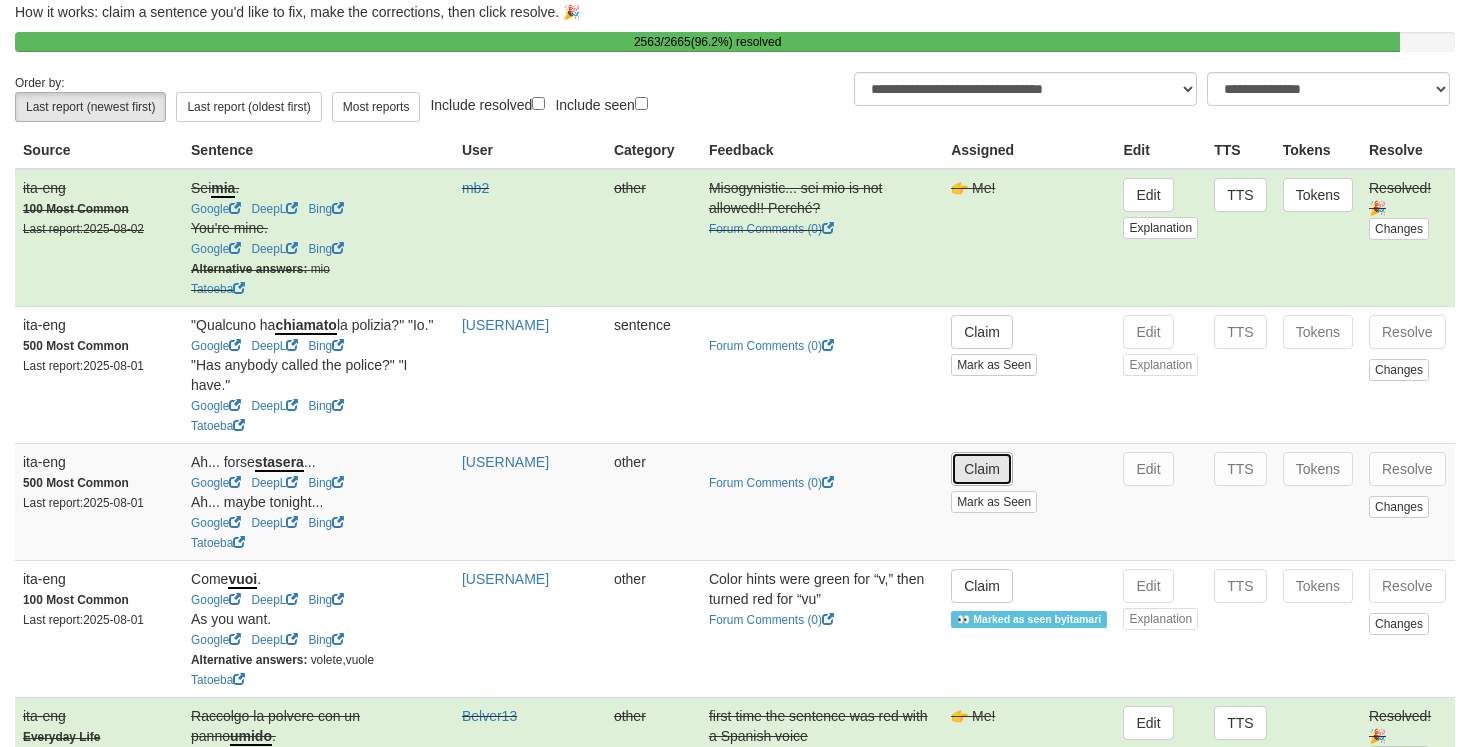 click on "Claim" at bounding box center [982, 469] 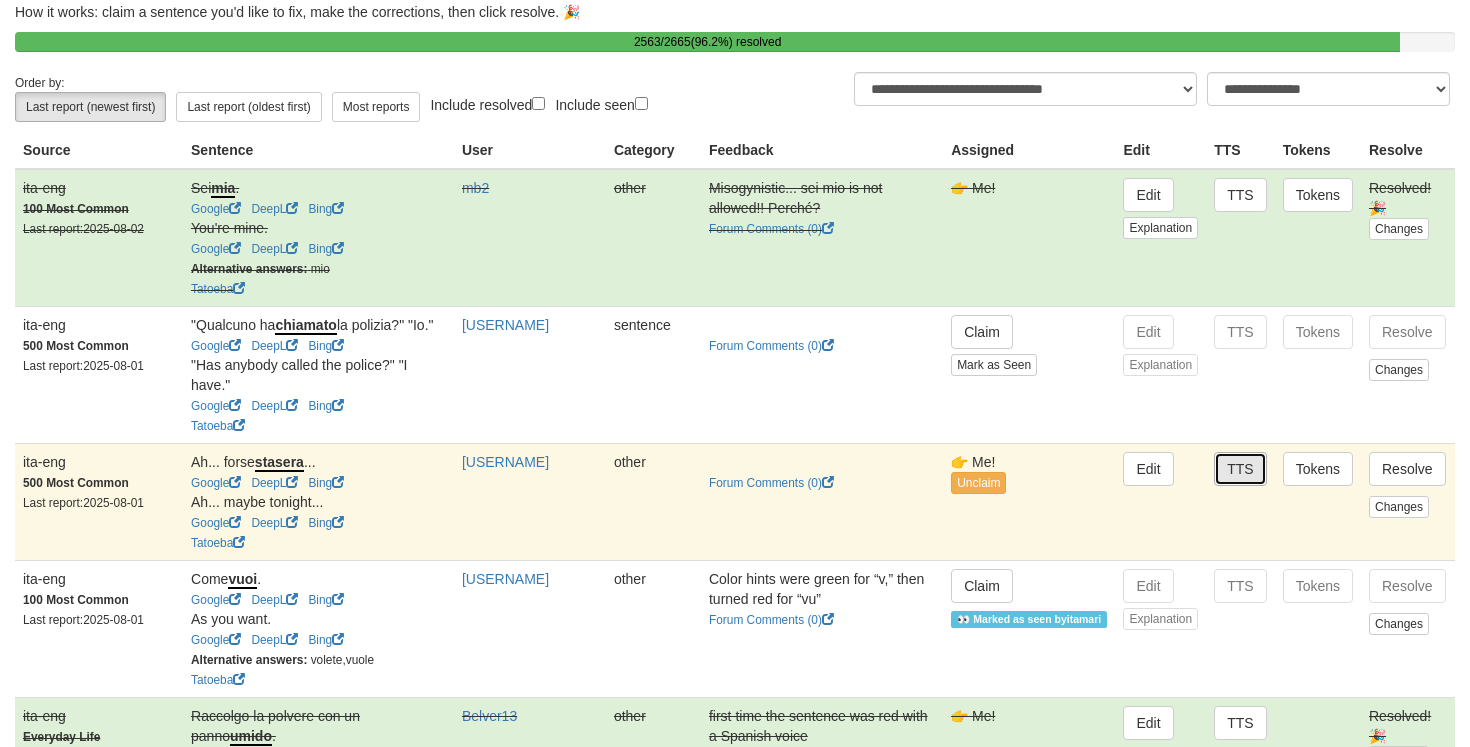 click on "TTS" at bounding box center [1240, 469] 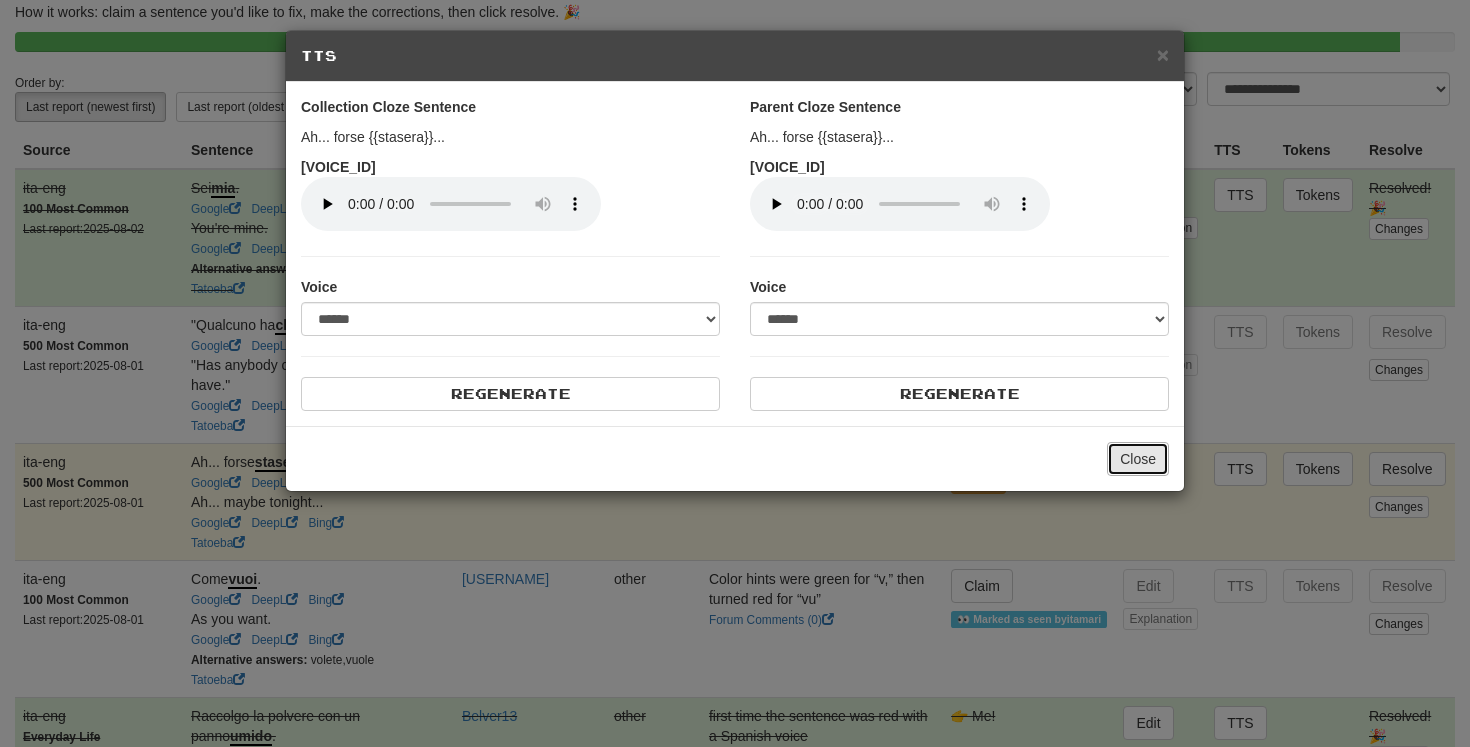 click on "Close" at bounding box center [1138, 459] 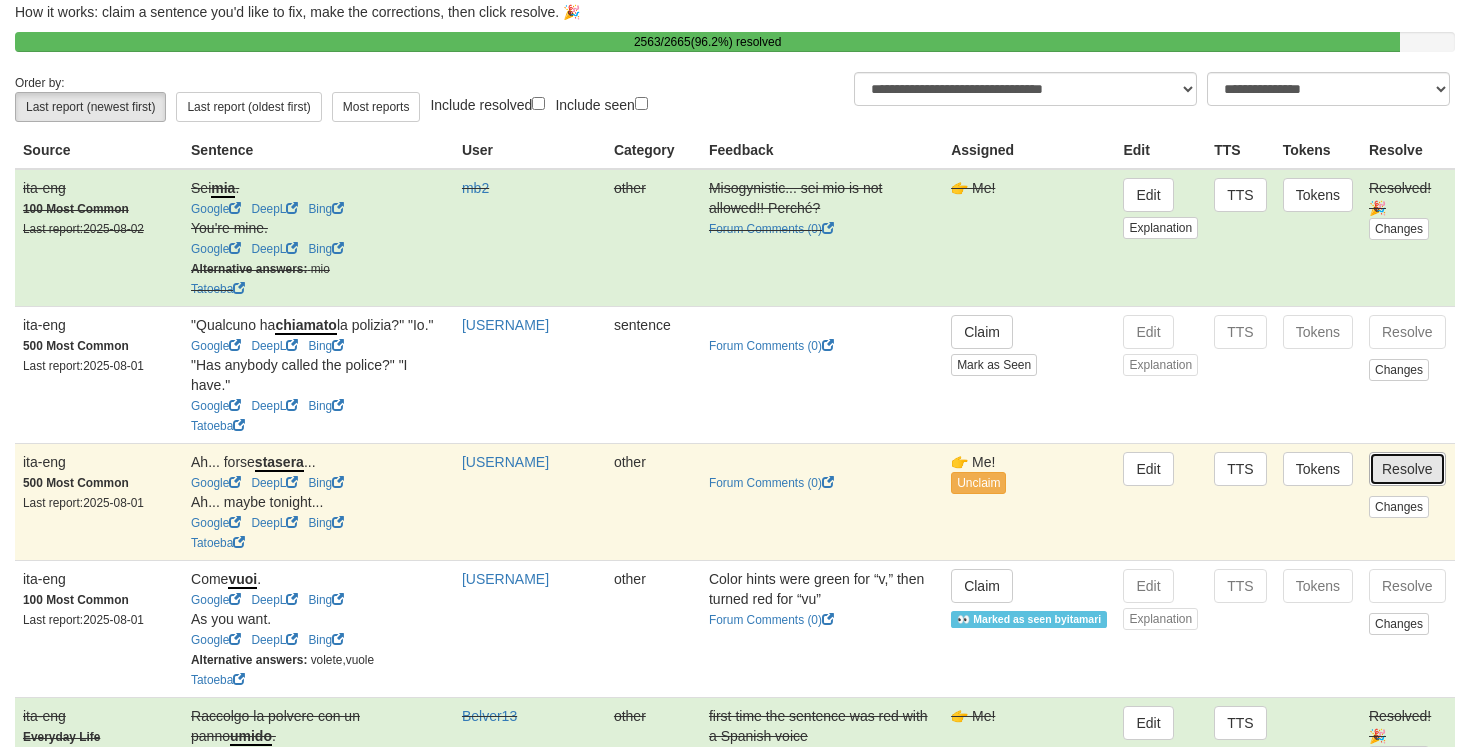 click on "Resolve" at bounding box center [1407, 469] 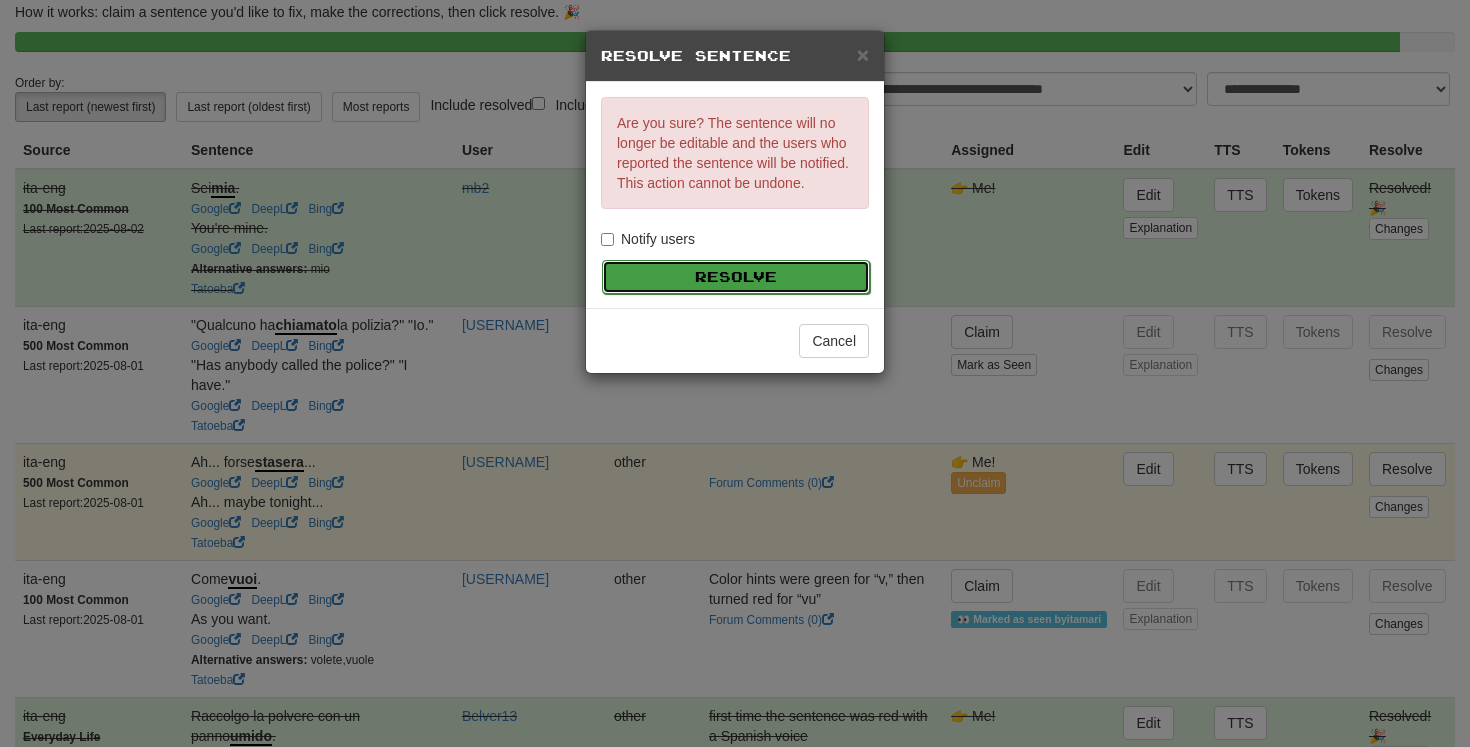 click on "Resolve" at bounding box center (736, 277) 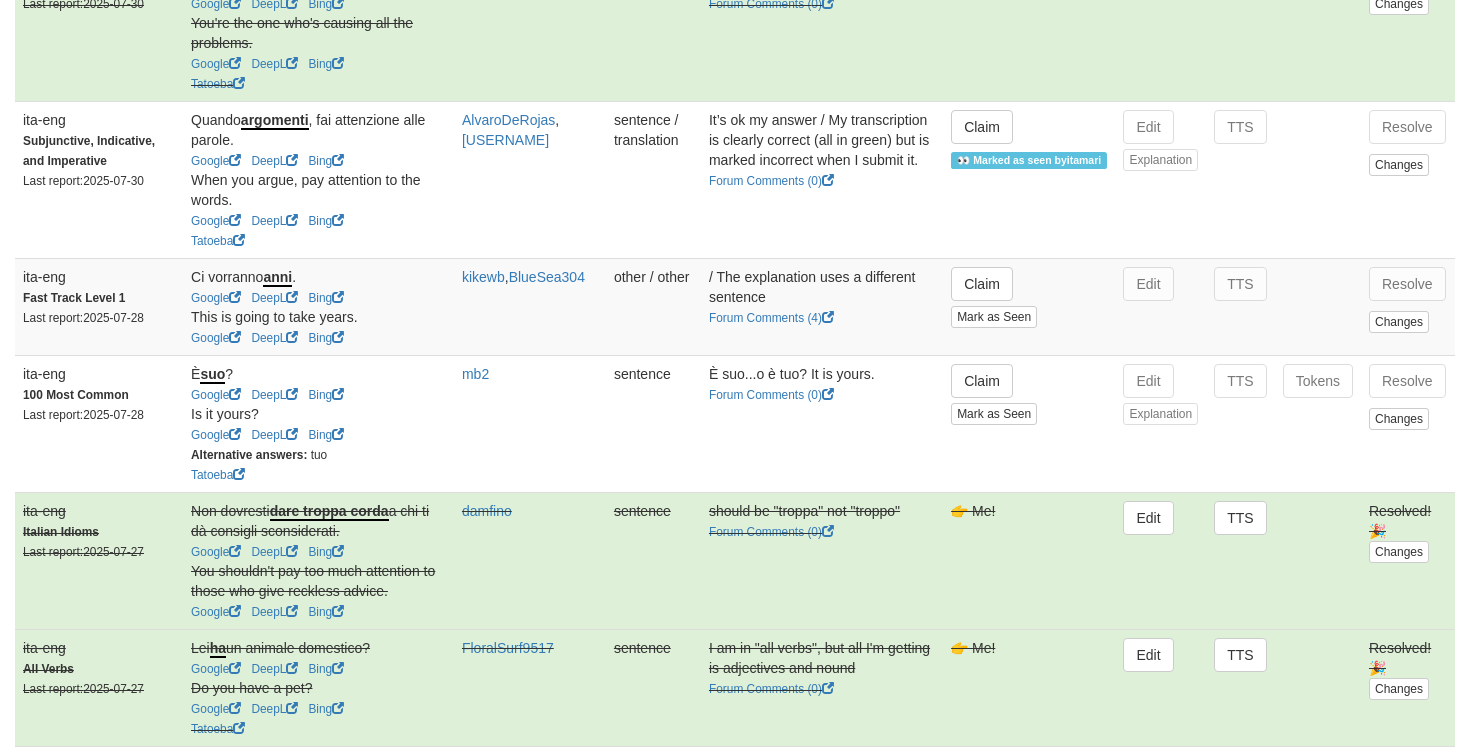 scroll, scrollTop: 1152, scrollLeft: 0, axis: vertical 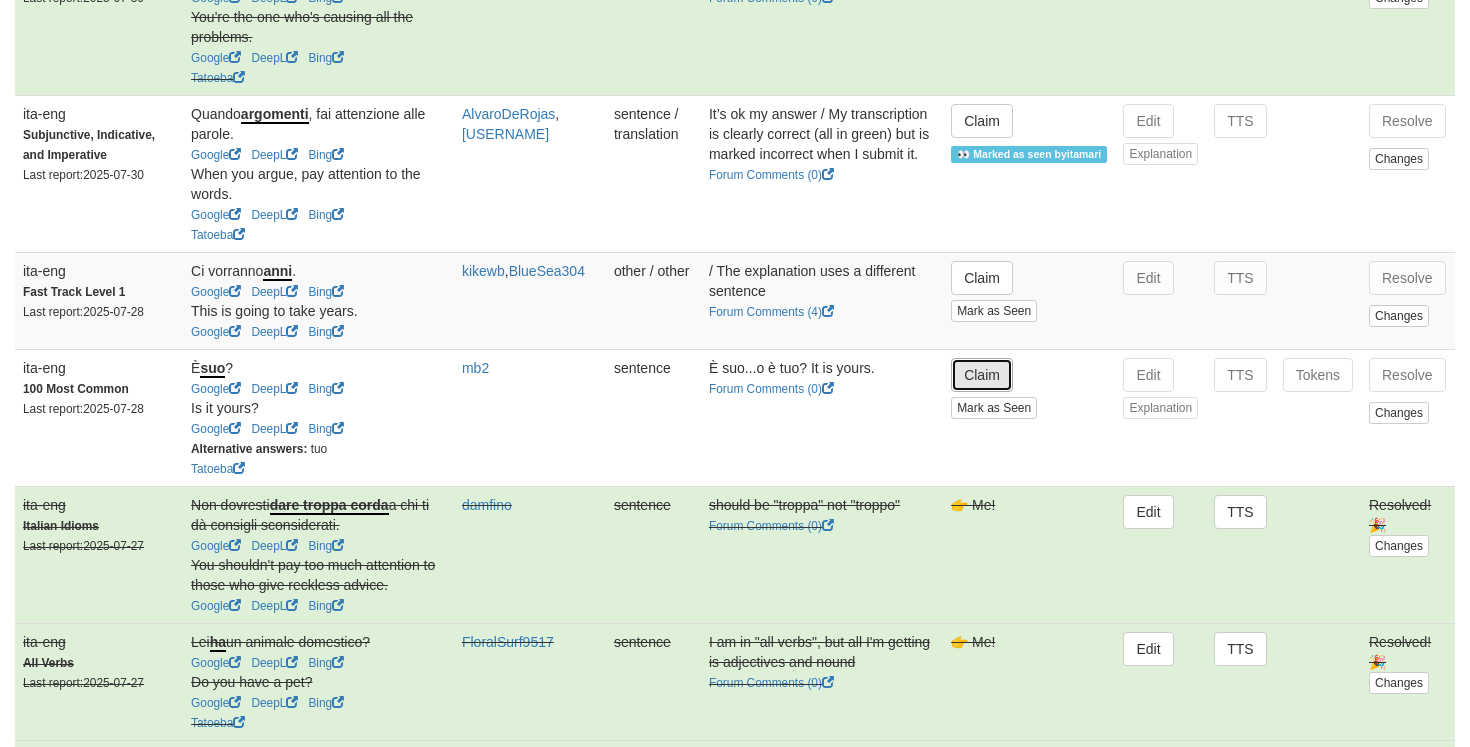 click on "Claim" at bounding box center [982, 375] 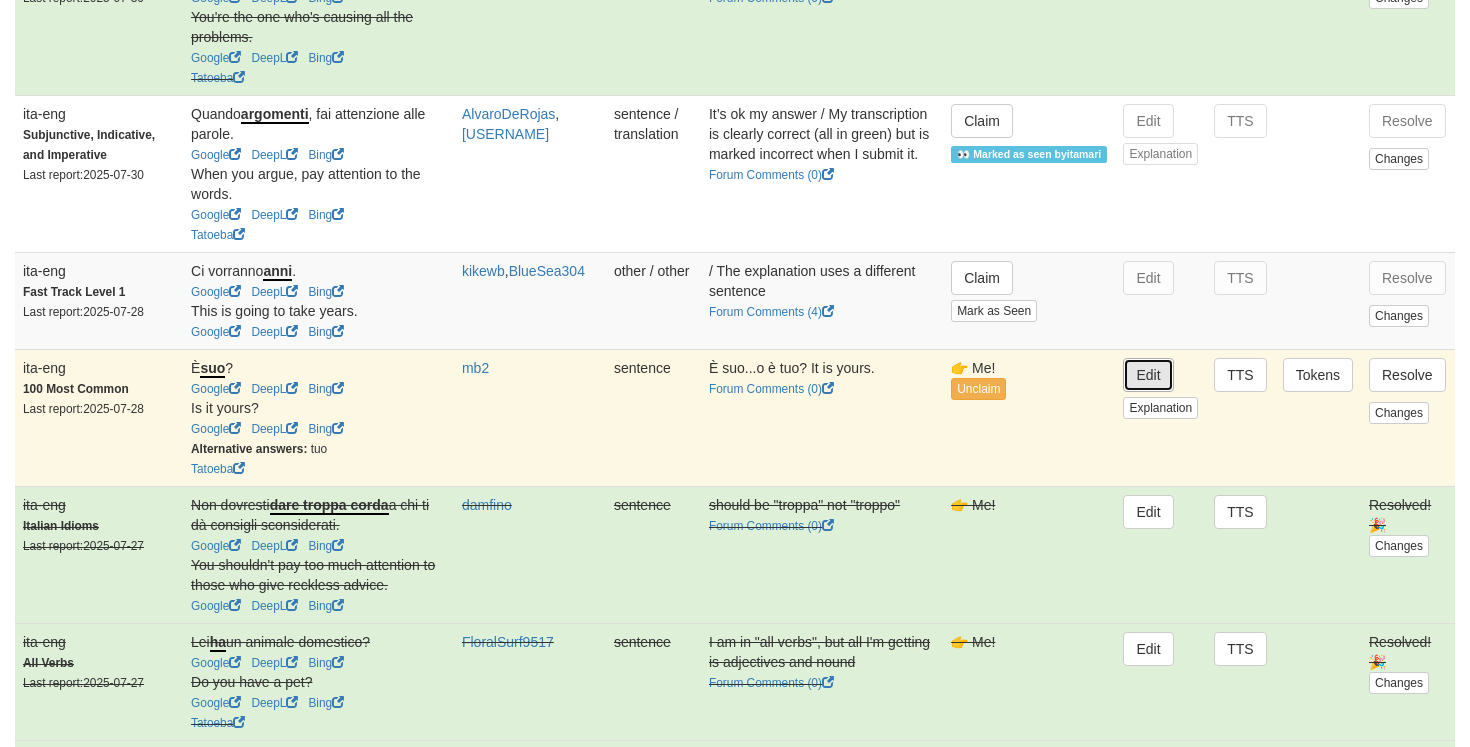 click on "Edit" at bounding box center (1148, 375) 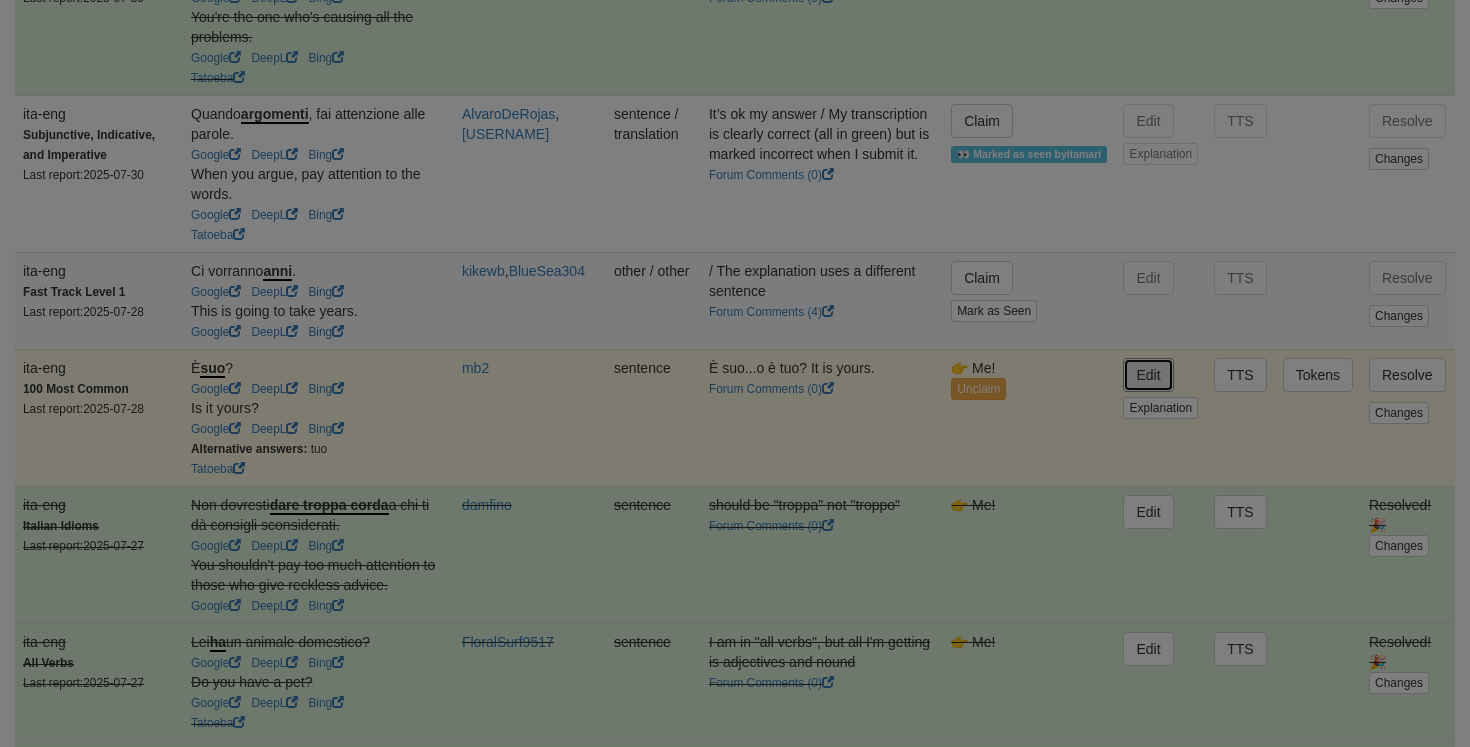 type on "**********" 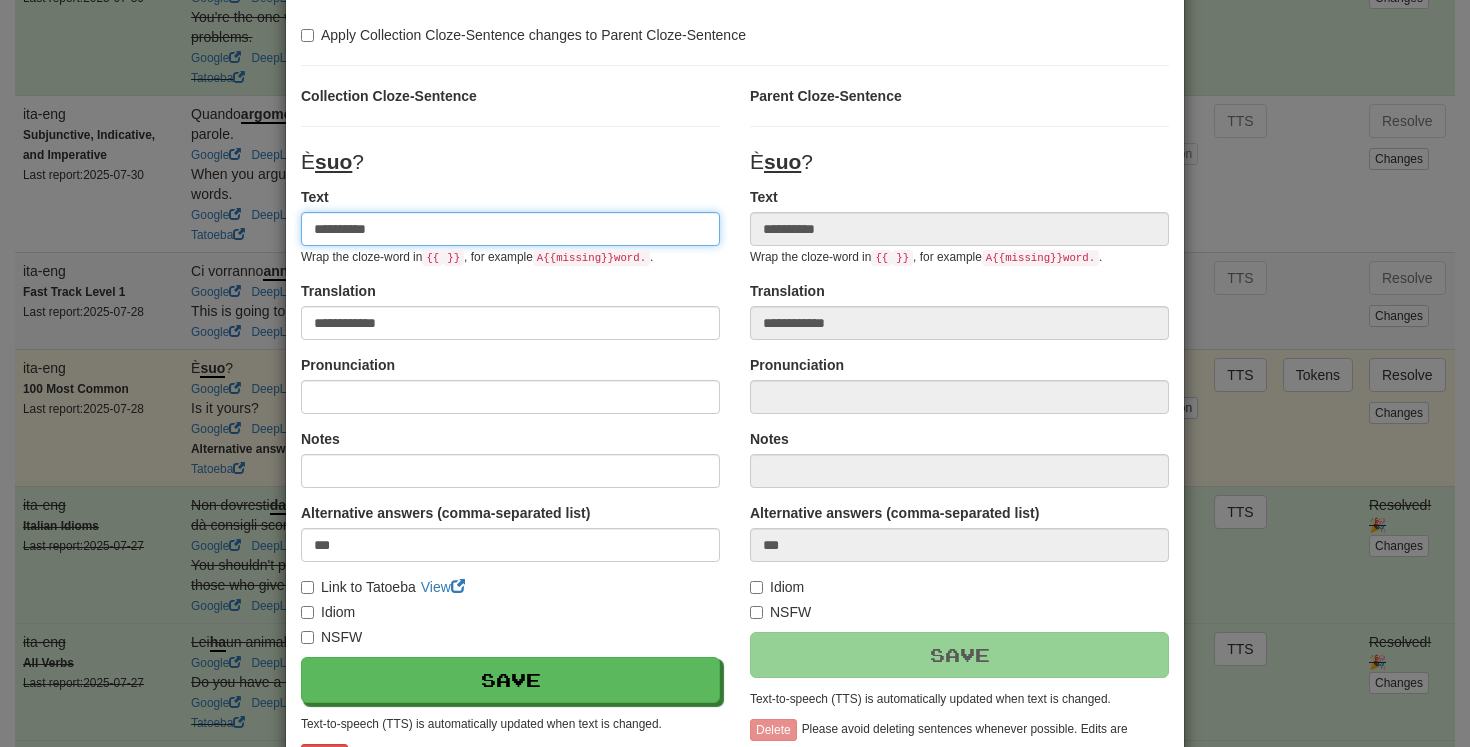 scroll, scrollTop: 73, scrollLeft: 0, axis: vertical 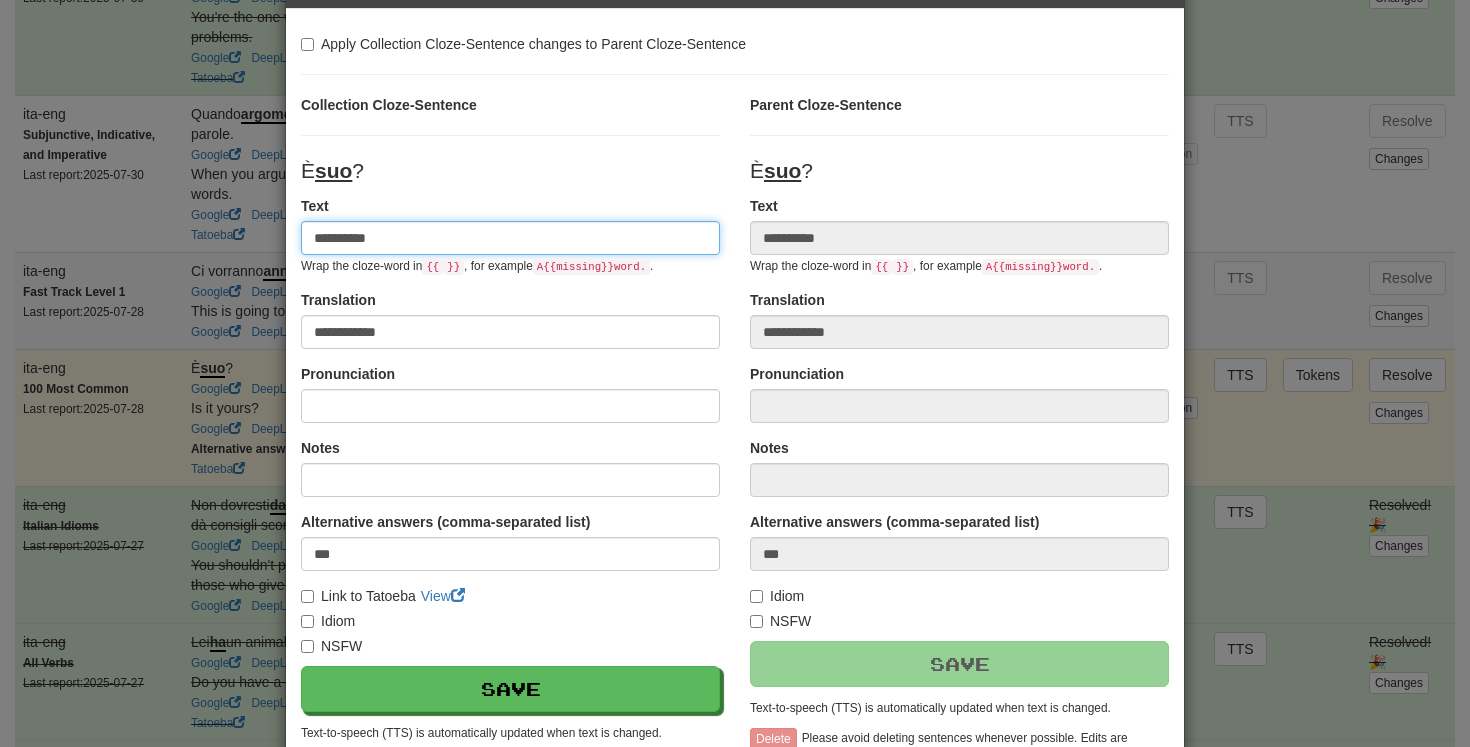 click on "**********" at bounding box center [510, 238] 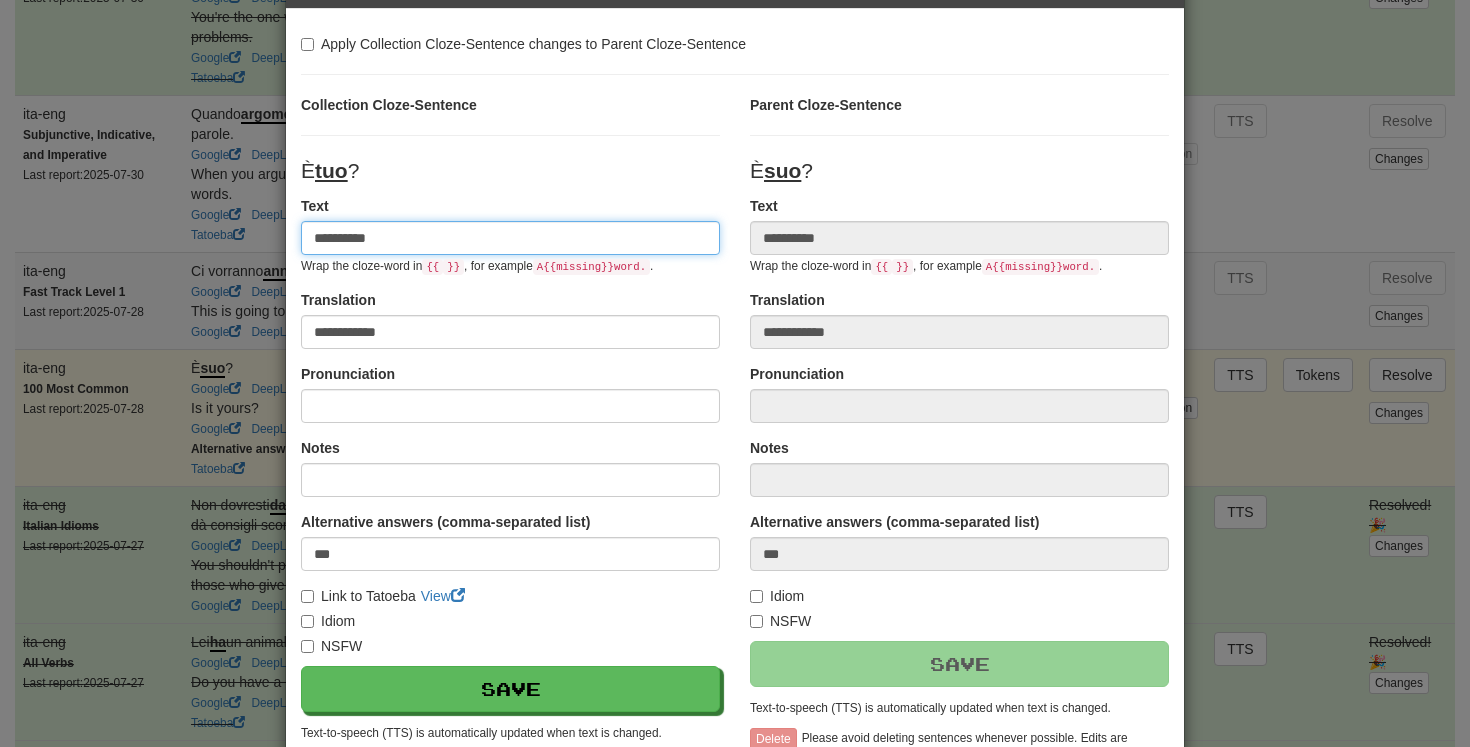 type on "**********" 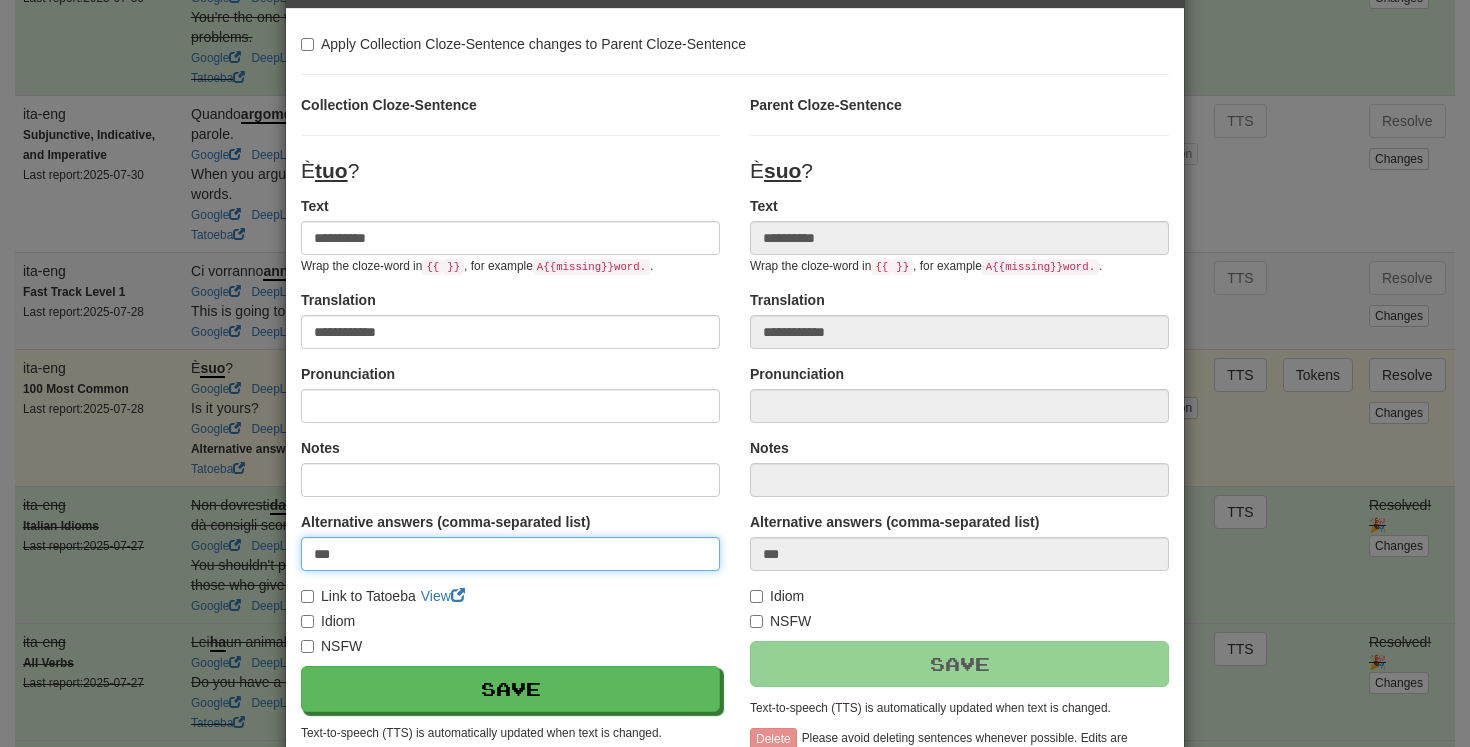 click on "***" at bounding box center [510, 554] 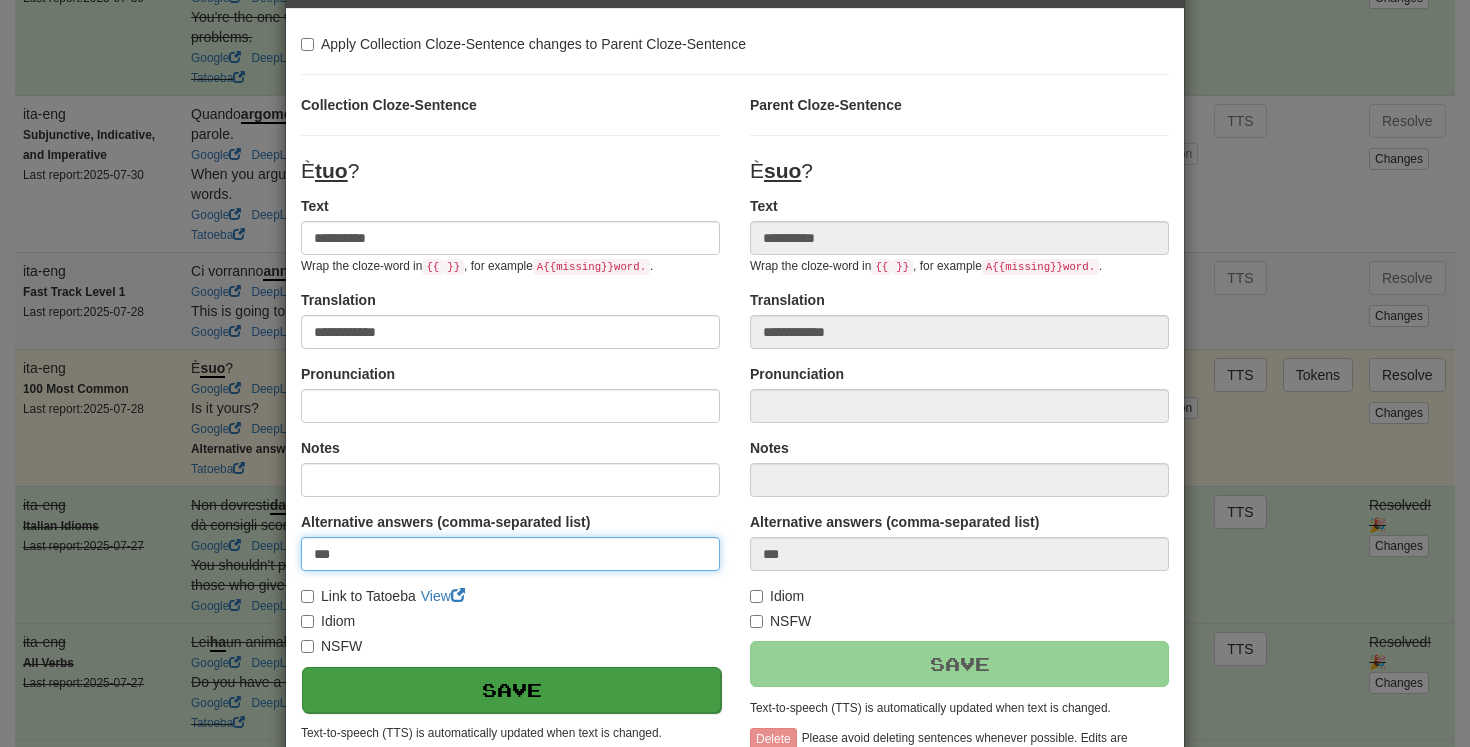 type on "***" 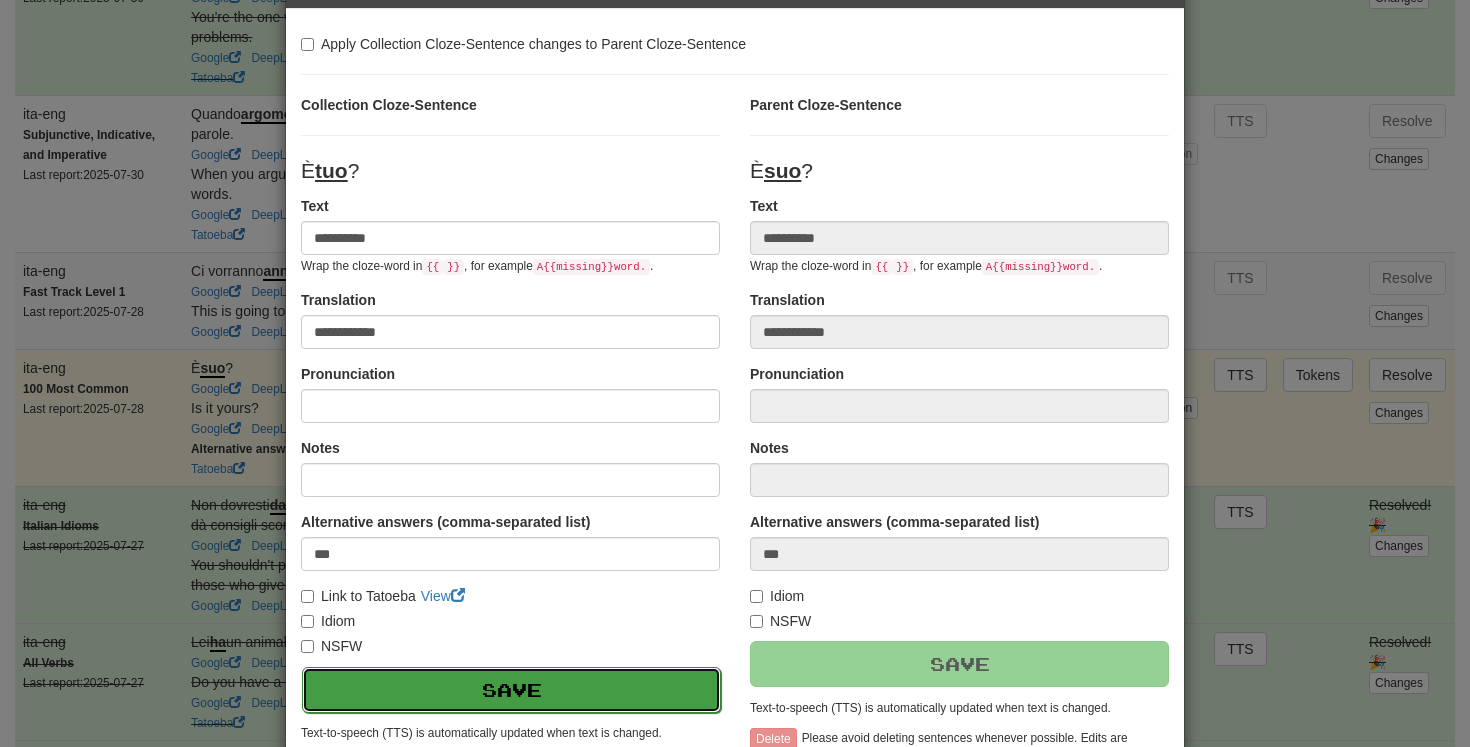 click on "Save" at bounding box center (511, 690) 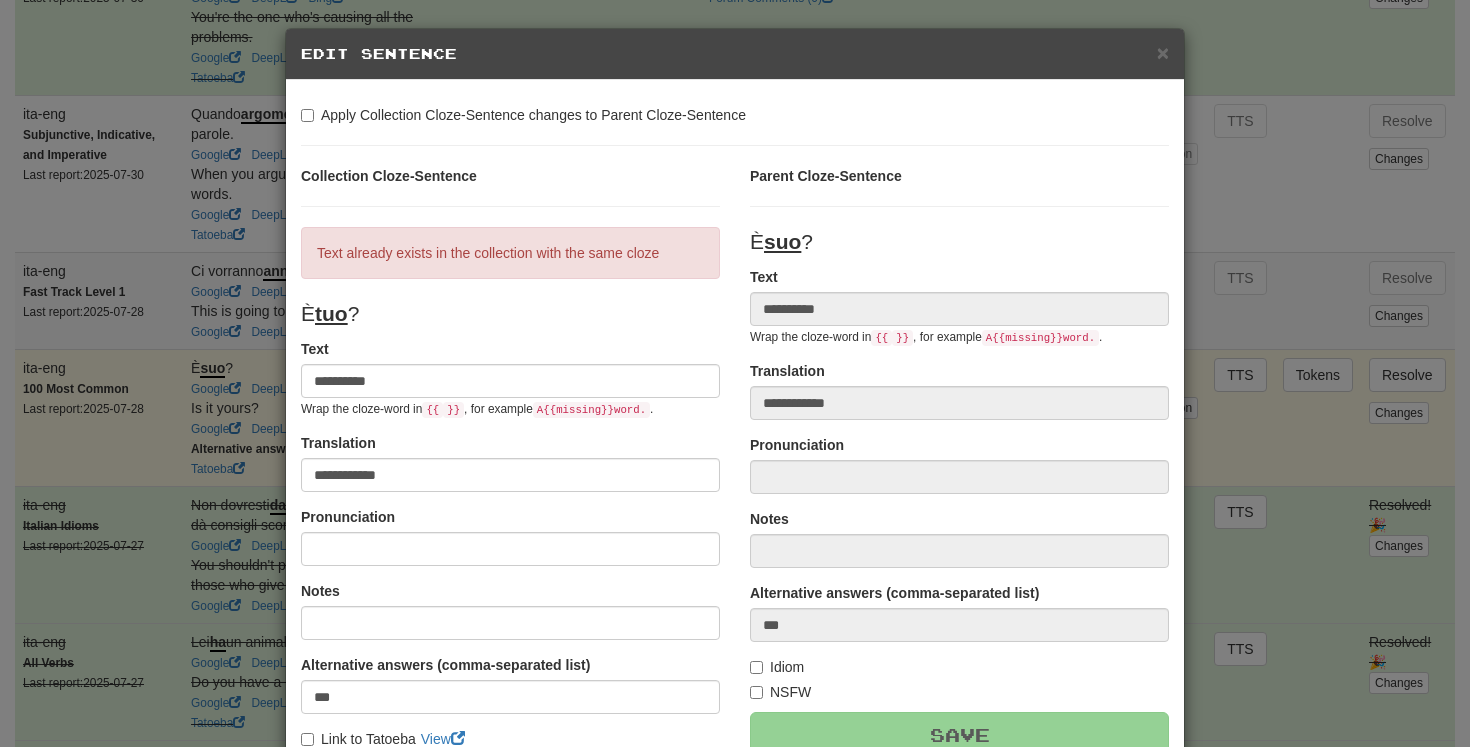 scroll, scrollTop: 0, scrollLeft: 0, axis: both 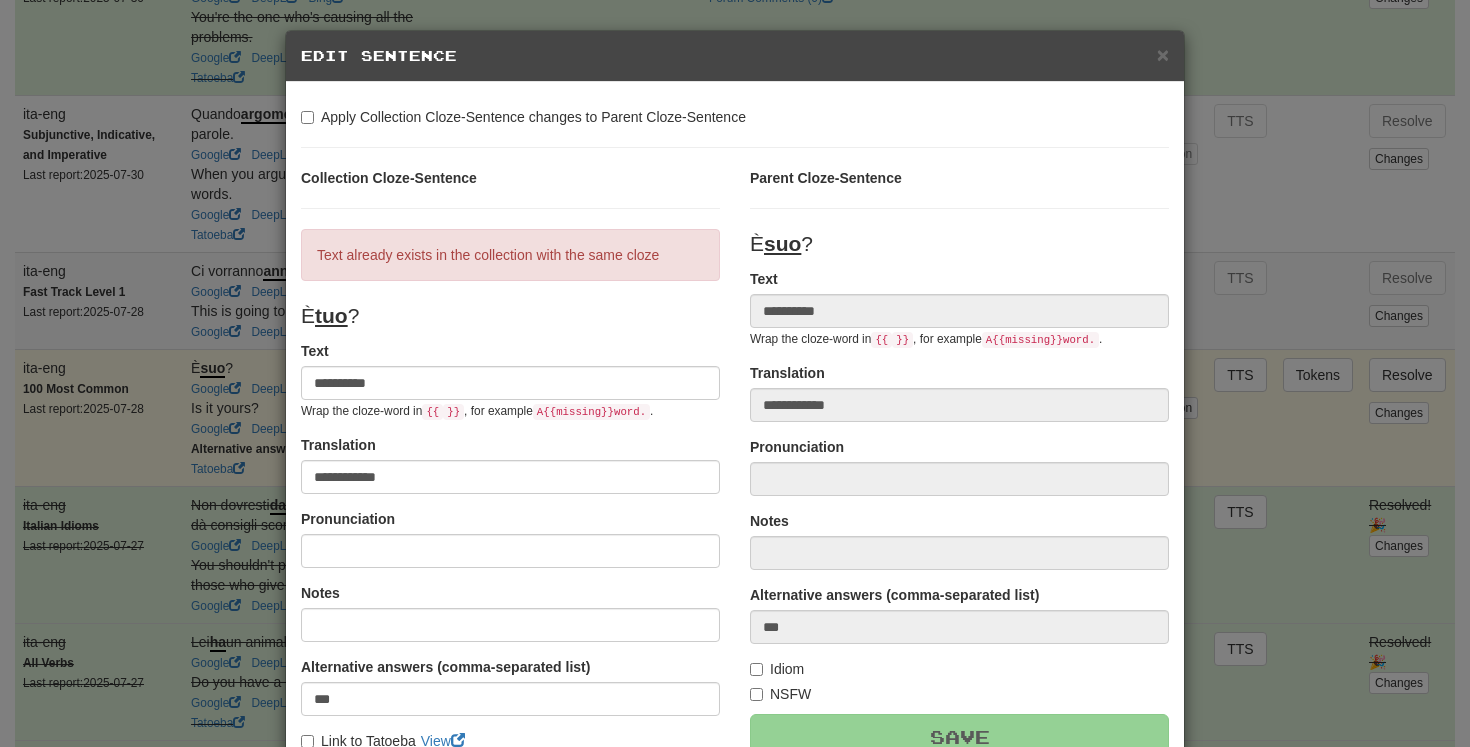 click on "Edit Sentence" at bounding box center (735, 56) 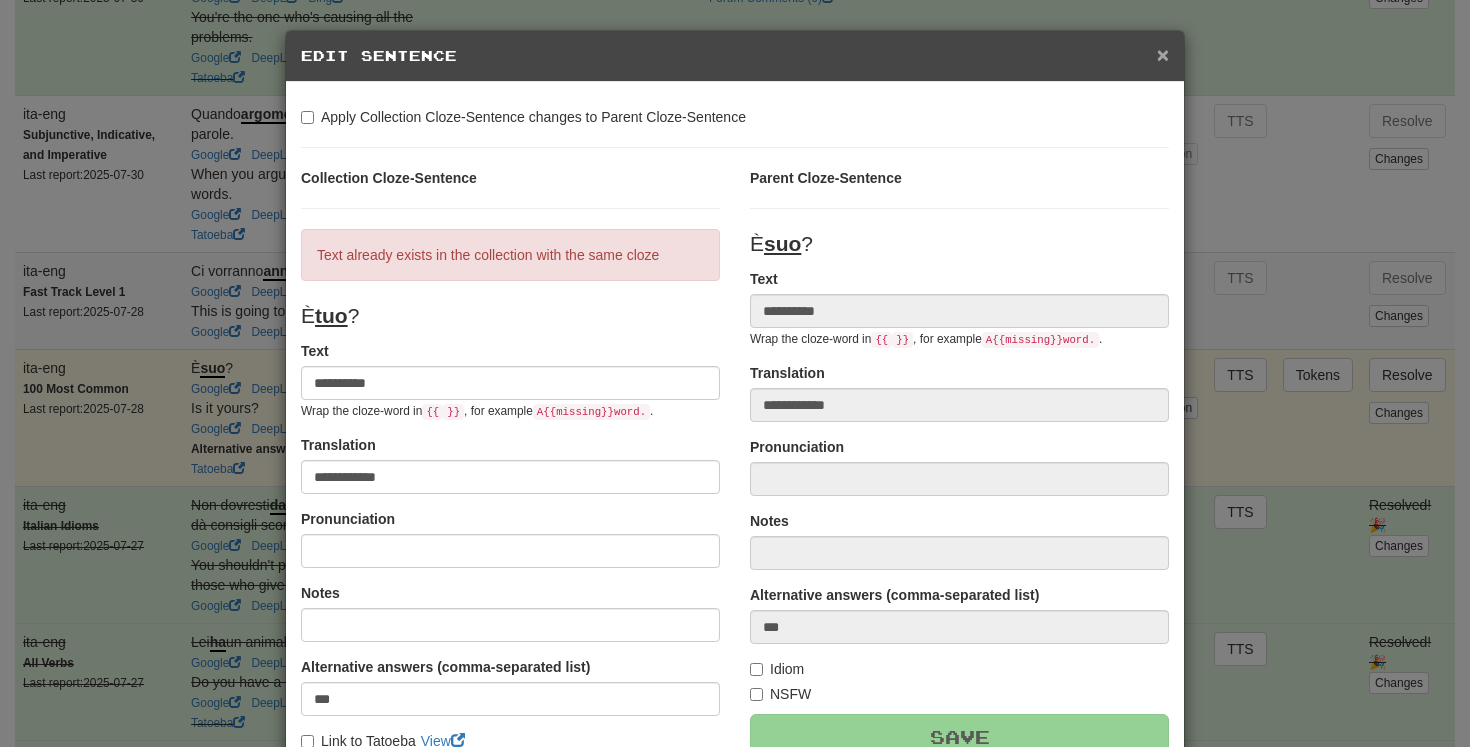 click on "×" at bounding box center (1163, 54) 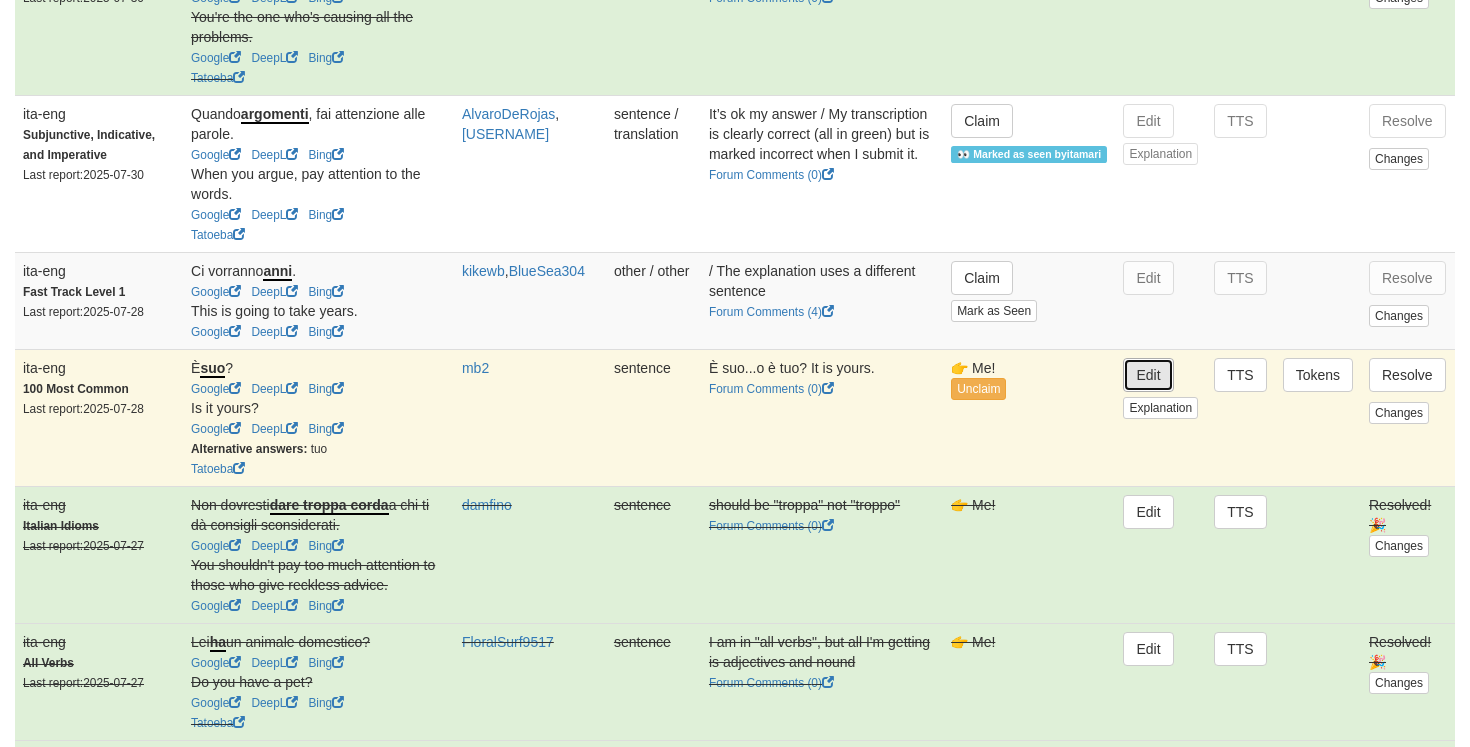 click on "Edit" at bounding box center [1148, 375] 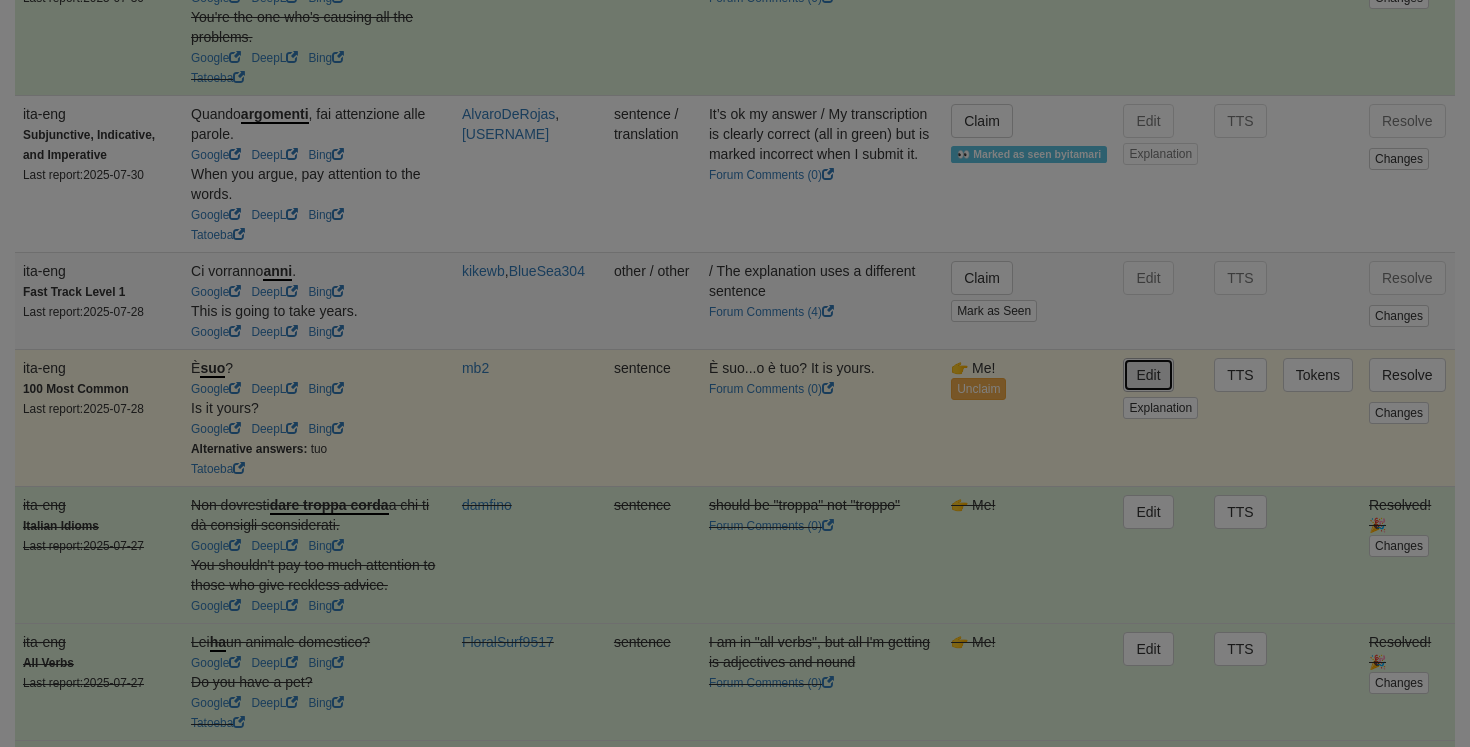 type on "**********" 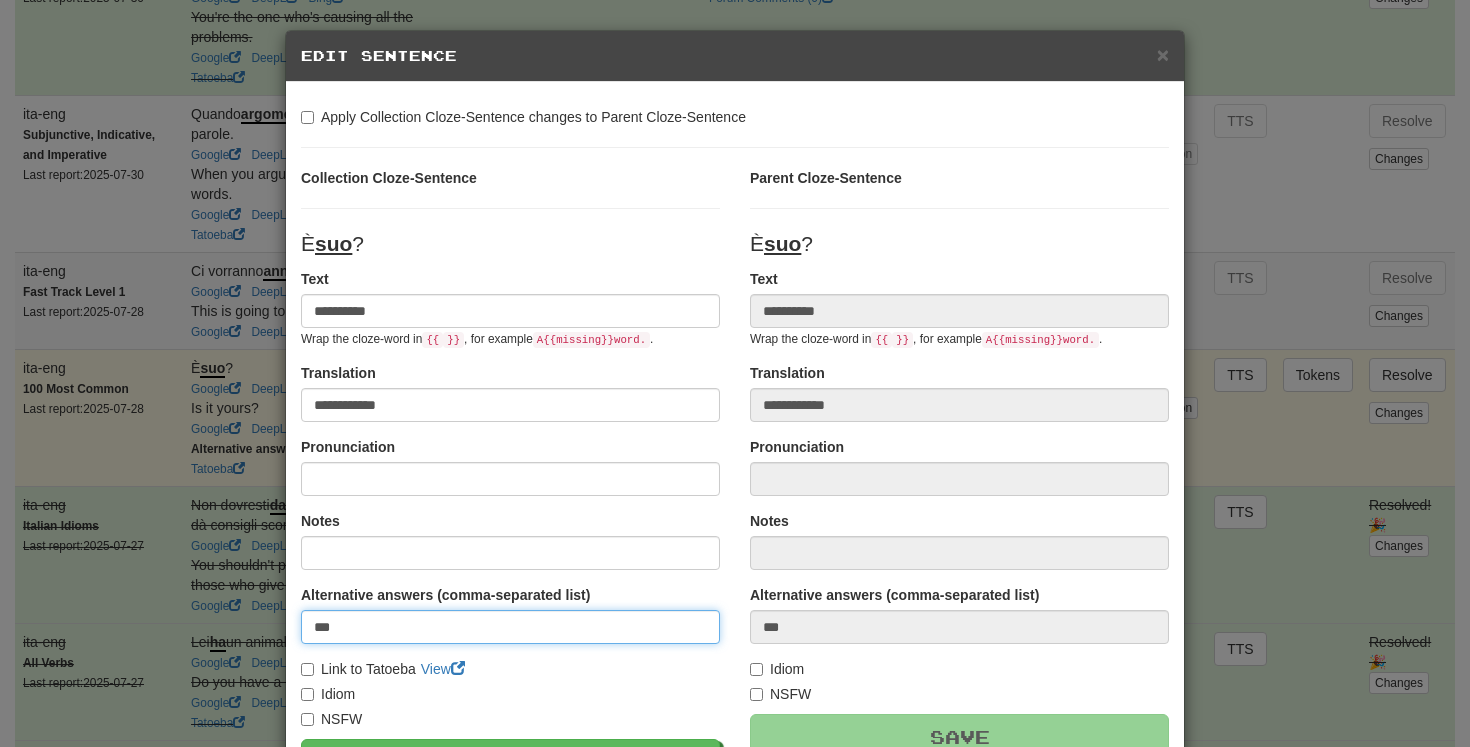 click on "***" at bounding box center [510, 627] 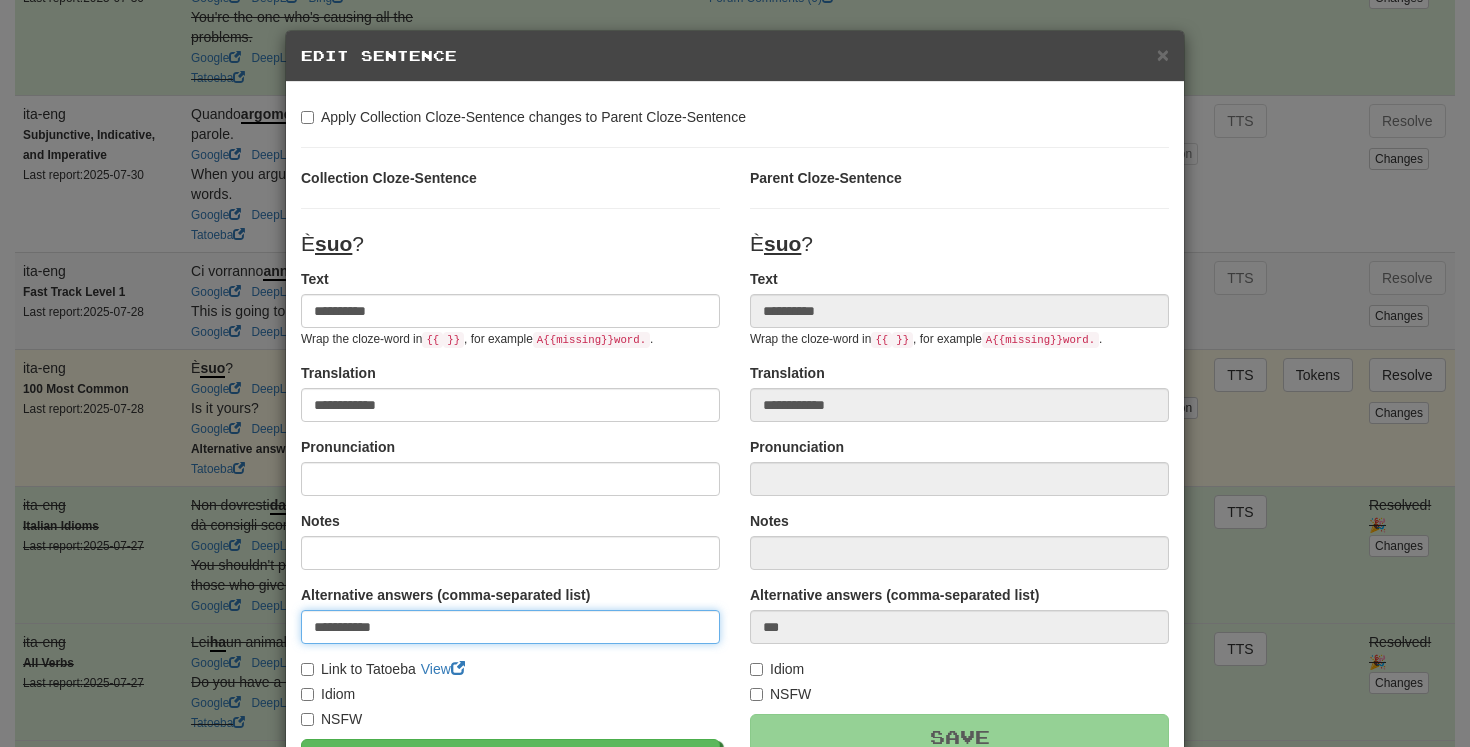 click on "**********" at bounding box center (510, 627) 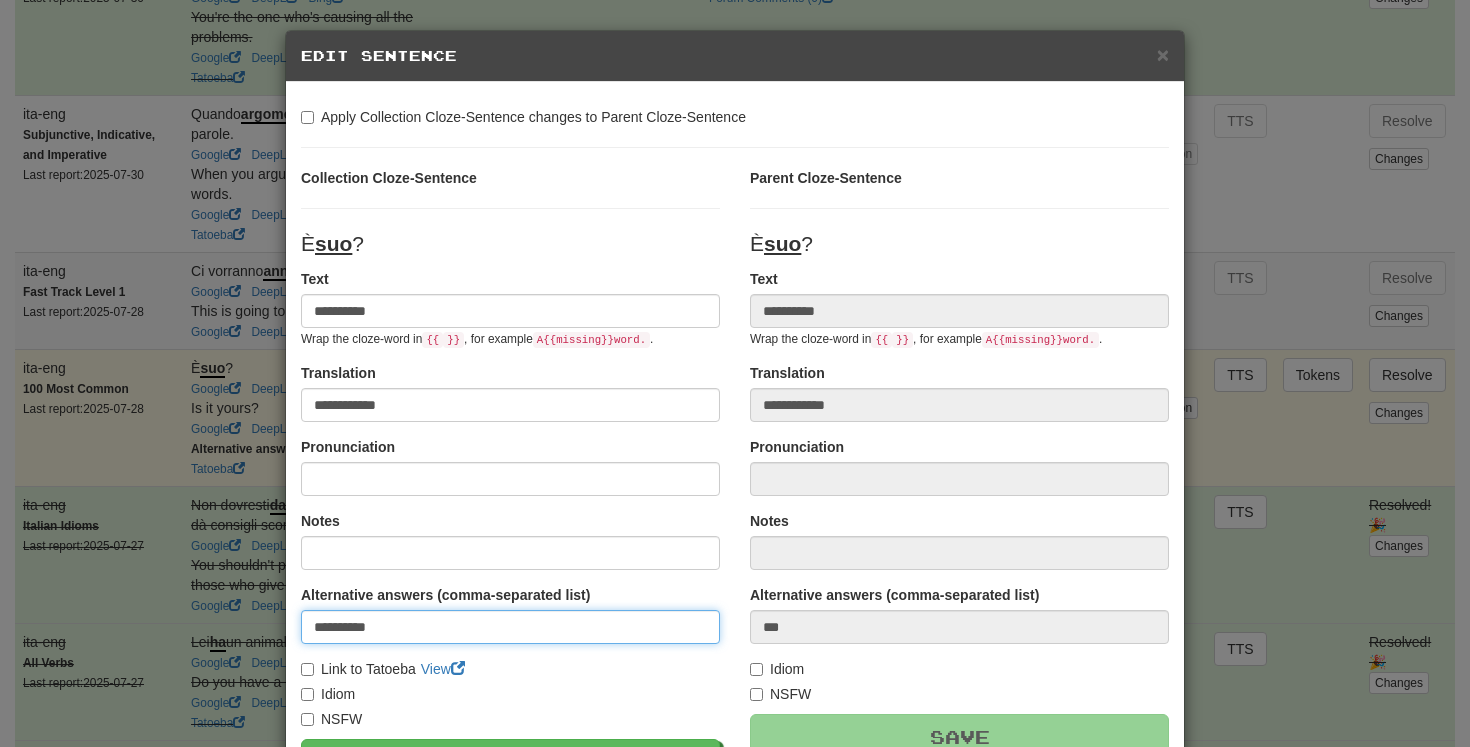scroll, scrollTop: 139, scrollLeft: 0, axis: vertical 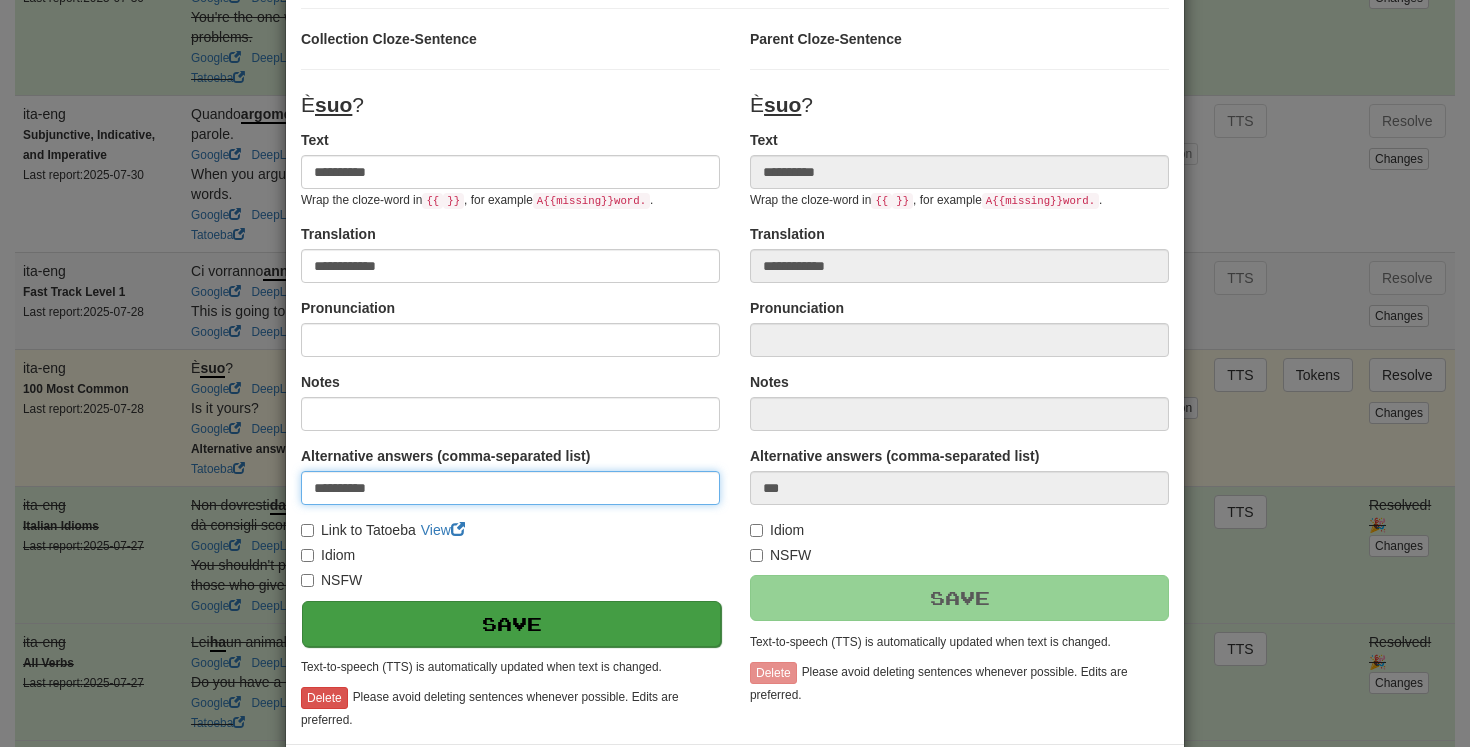 type on "**********" 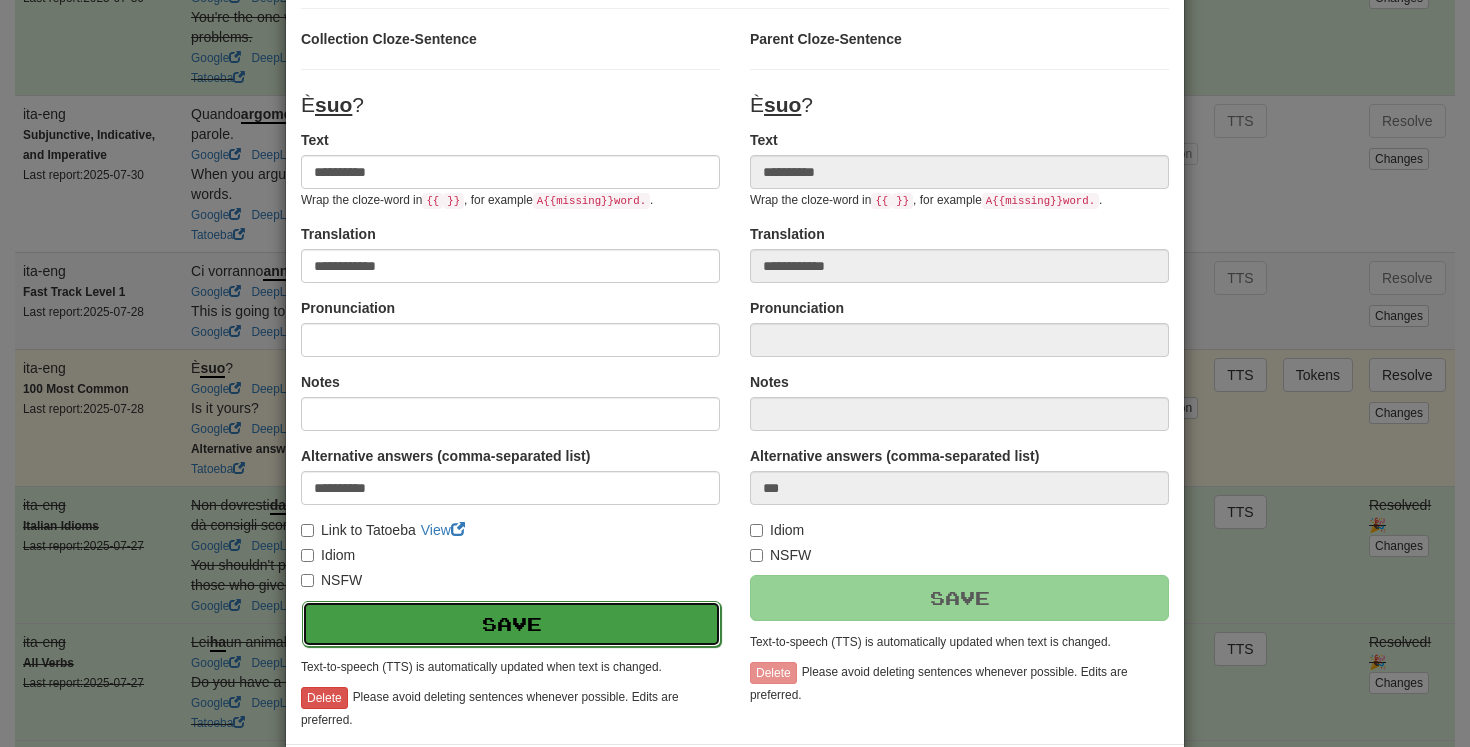 click on "Save" at bounding box center [511, 624] 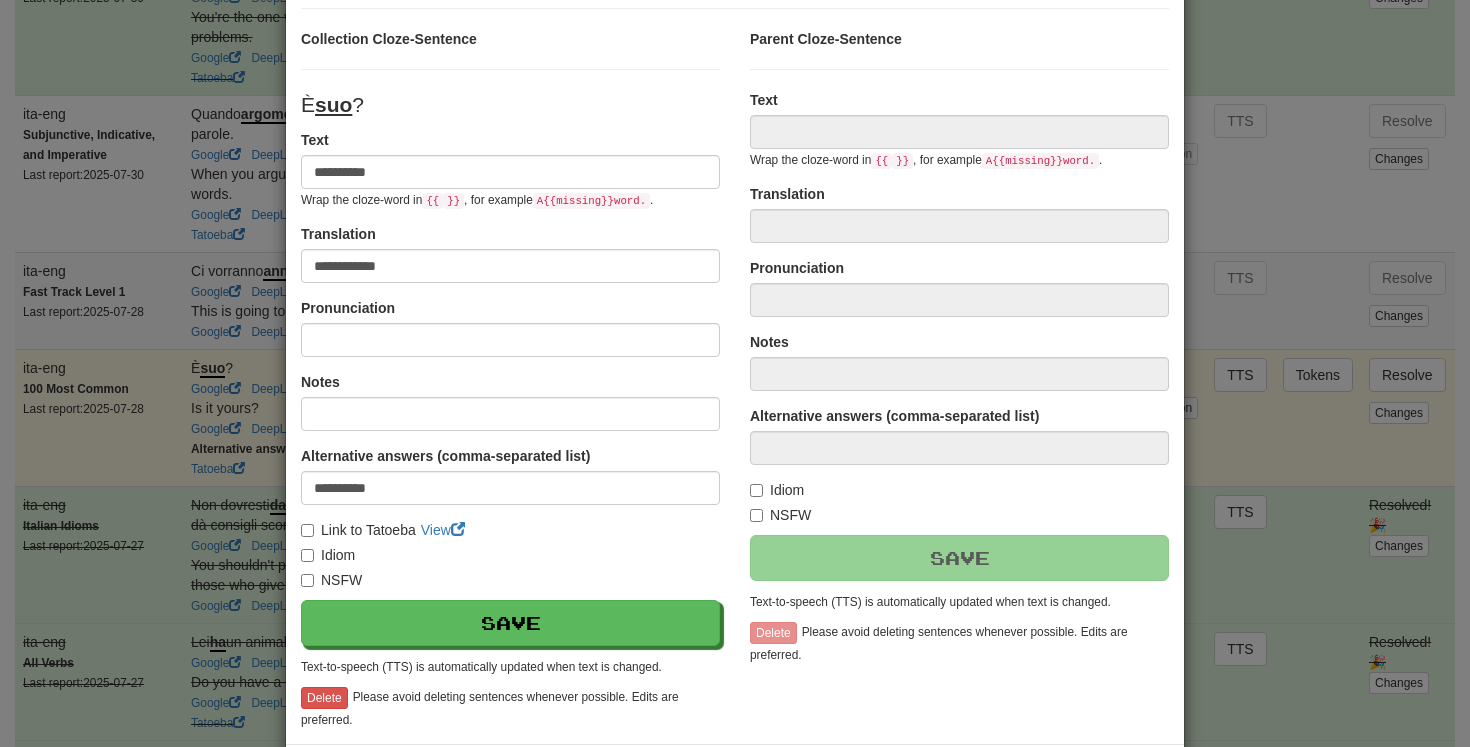 type on "**********" 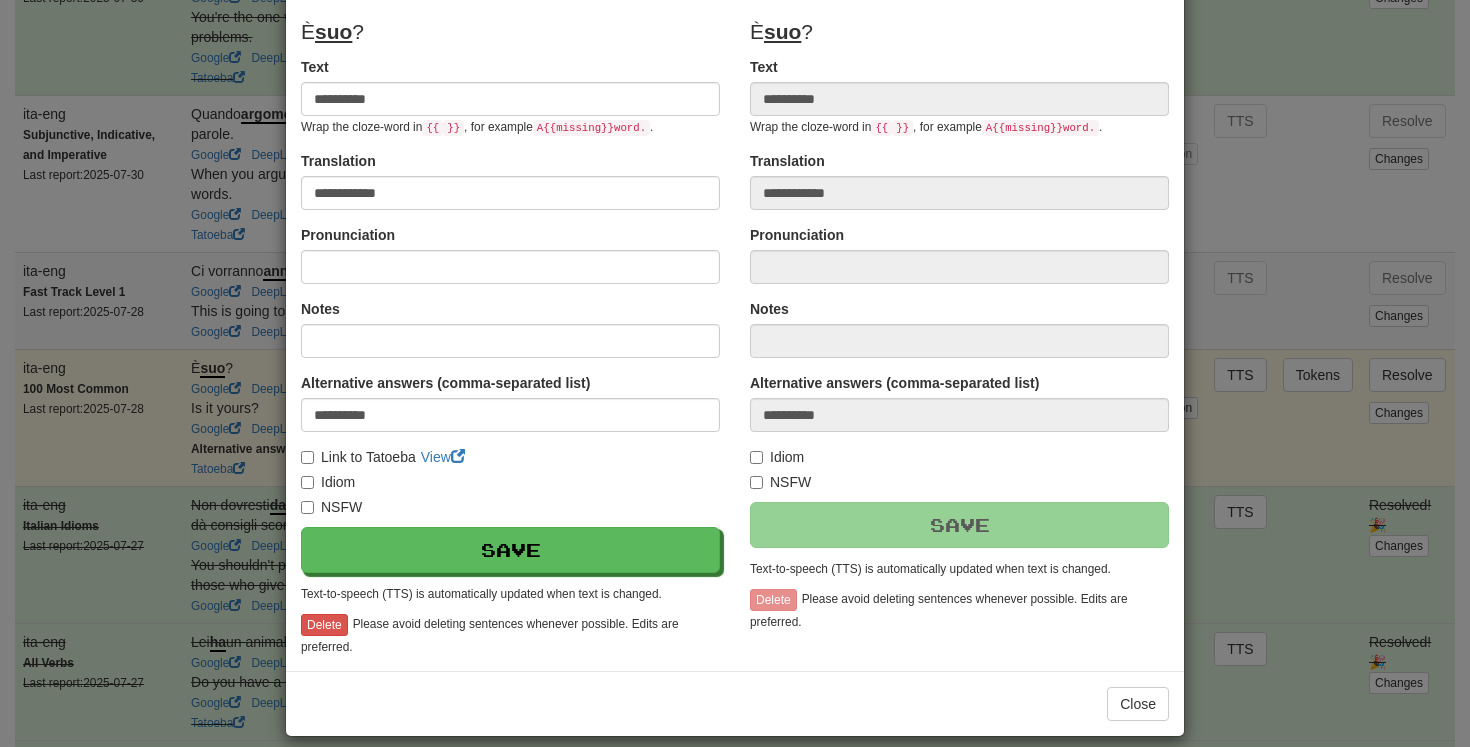 scroll, scrollTop: 232, scrollLeft: 0, axis: vertical 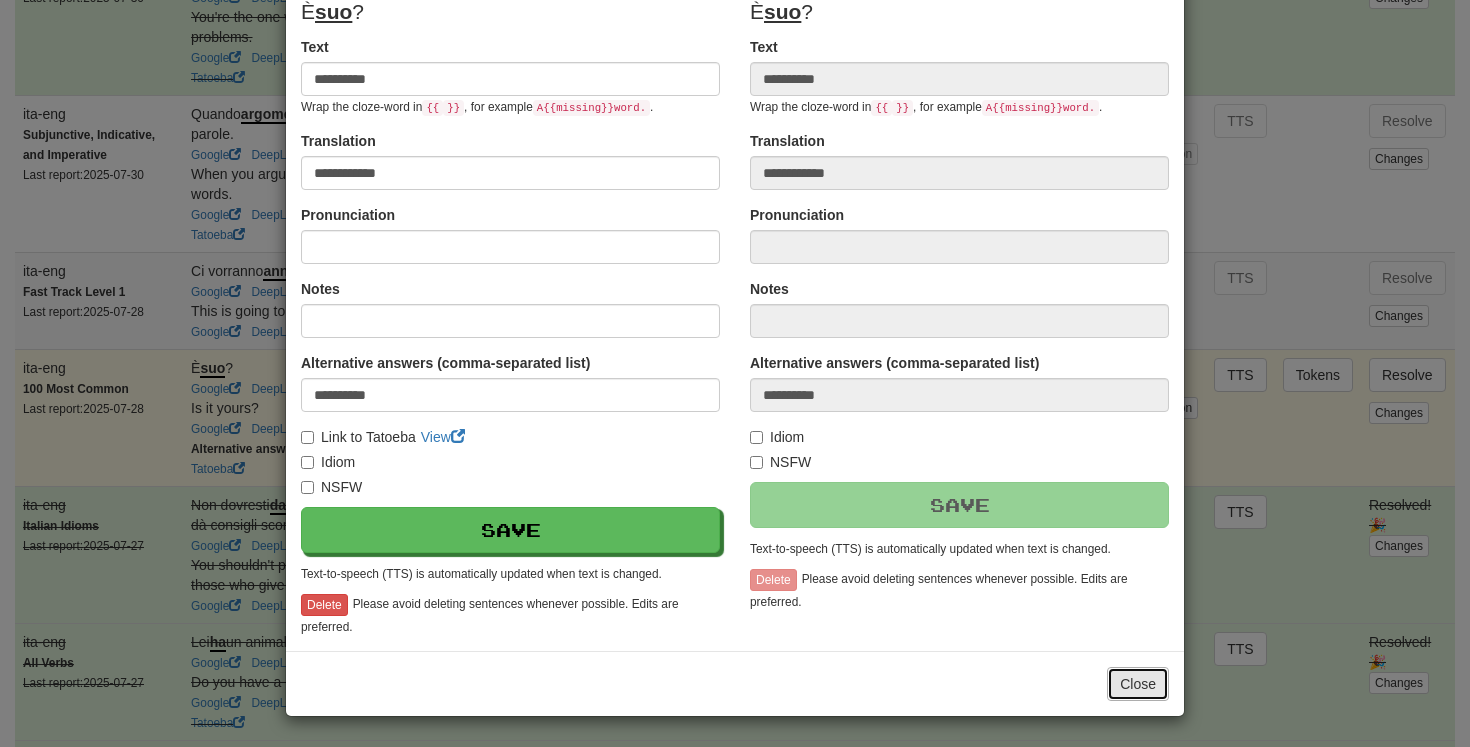 click on "Close" at bounding box center (1138, 684) 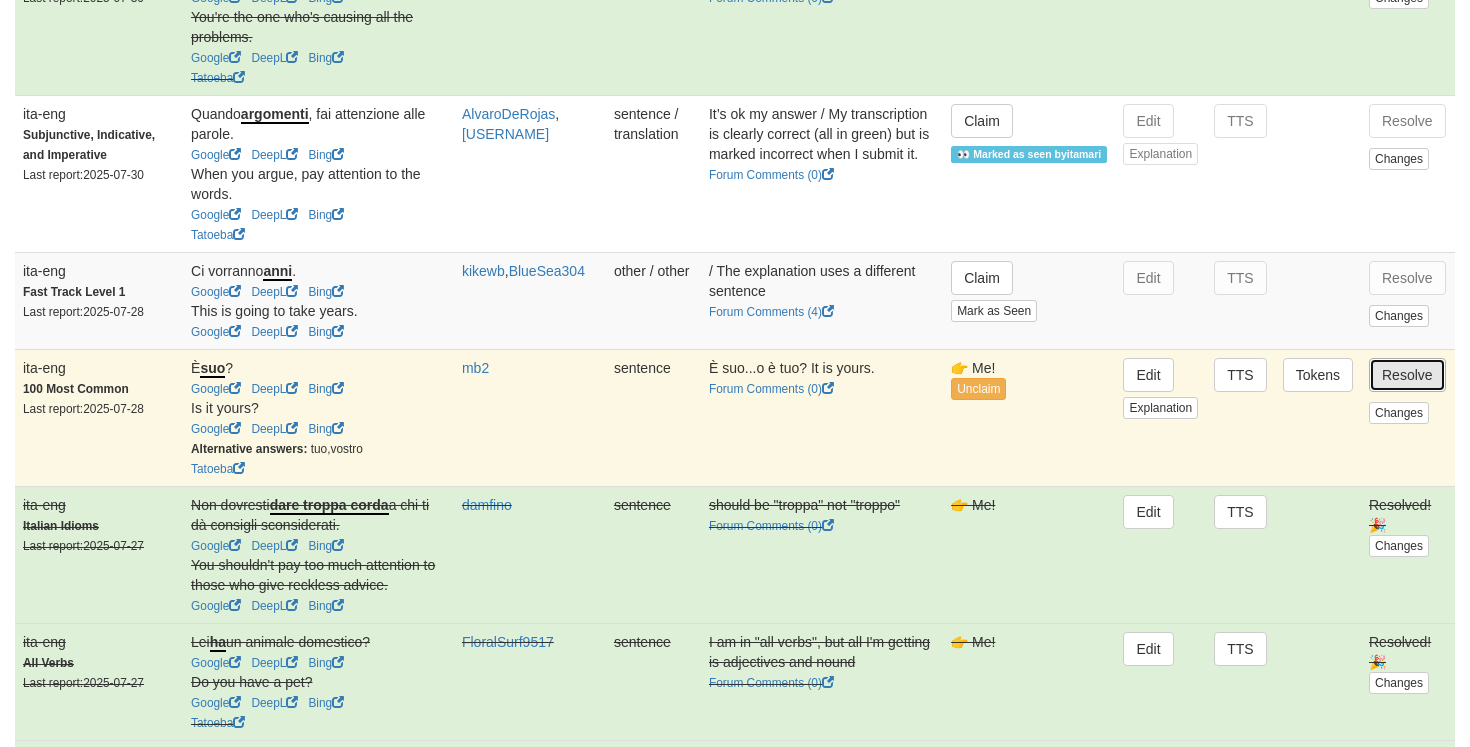 click on "Resolve" at bounding box center [1407, 375] 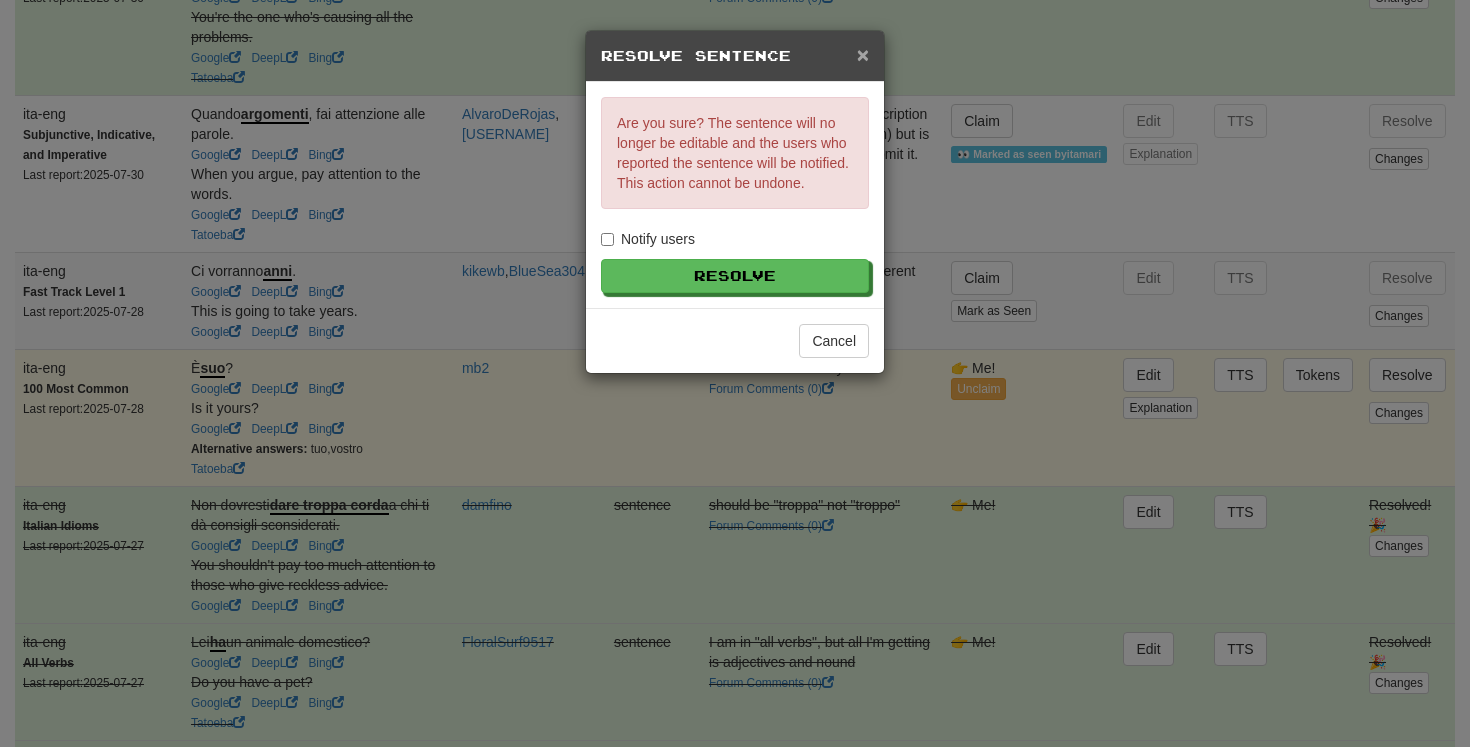 click on "×" at bounding box center [863, 54] 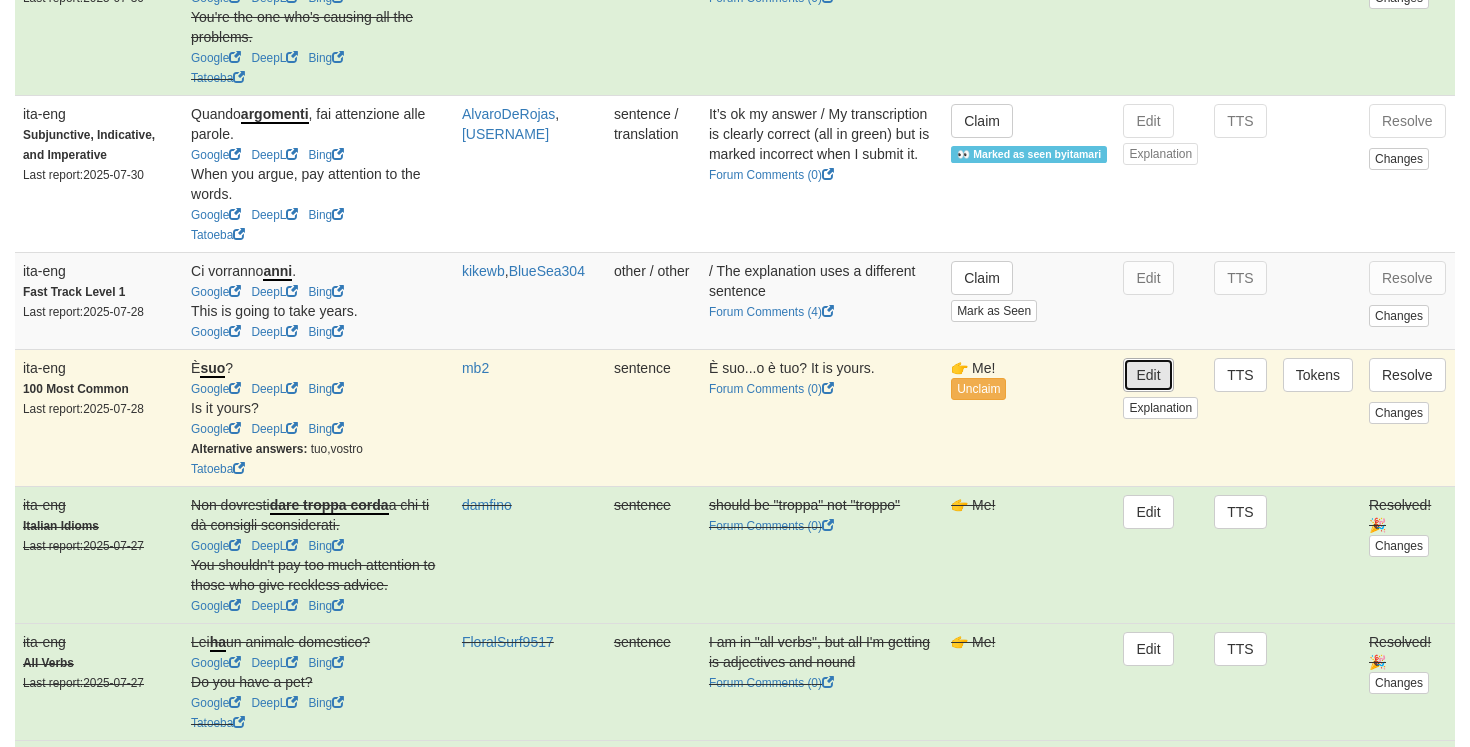 click on "Edit" at bounding box center (1148, 375) 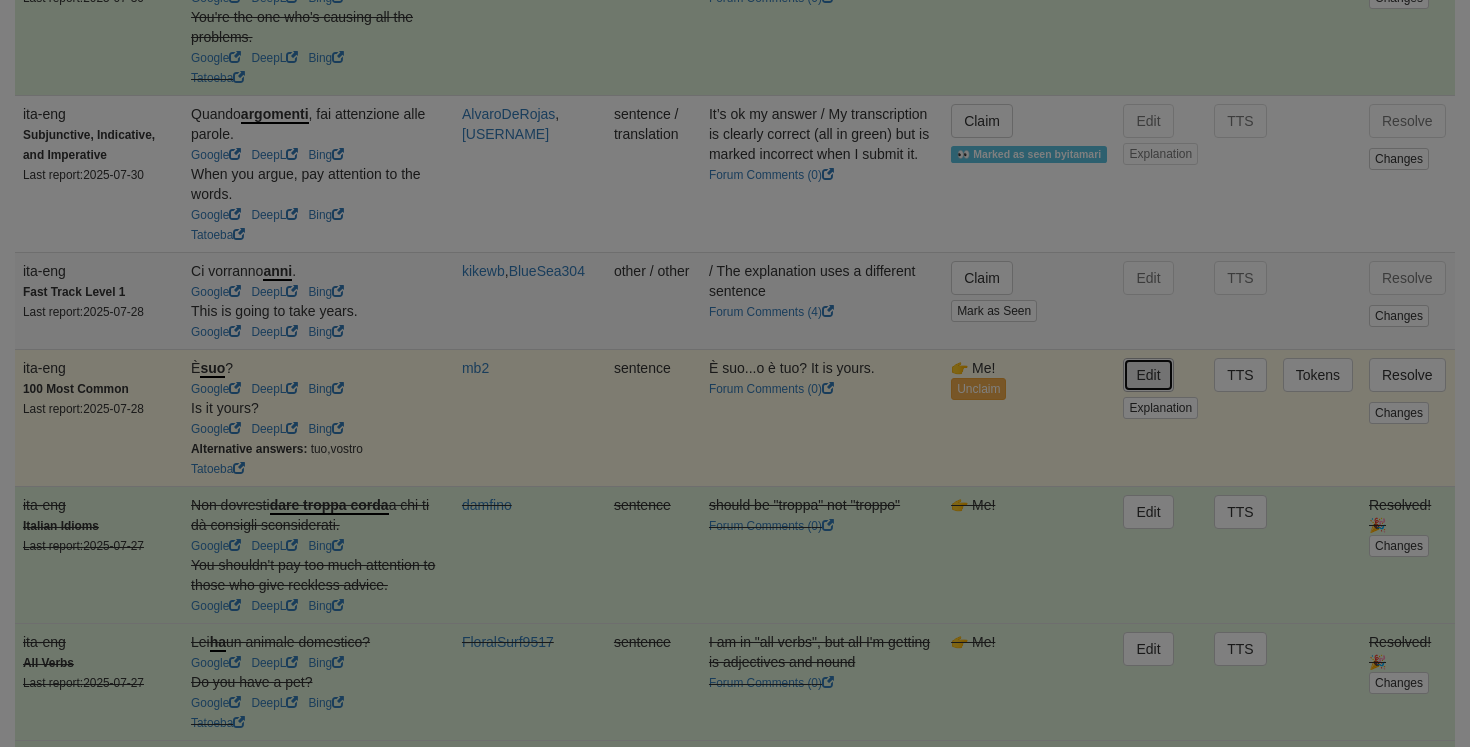 type on "**********" 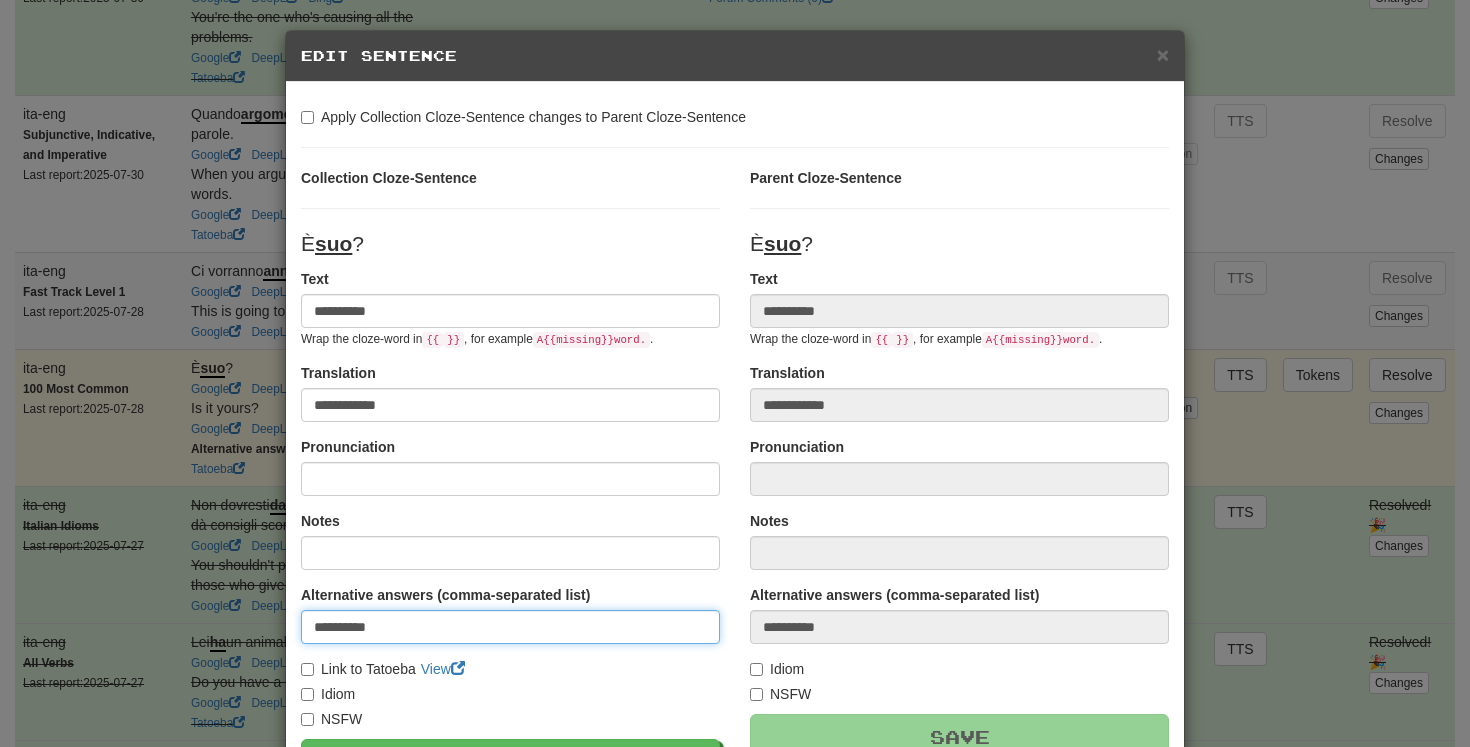 click on "**********" at bounding box center [510, 627] 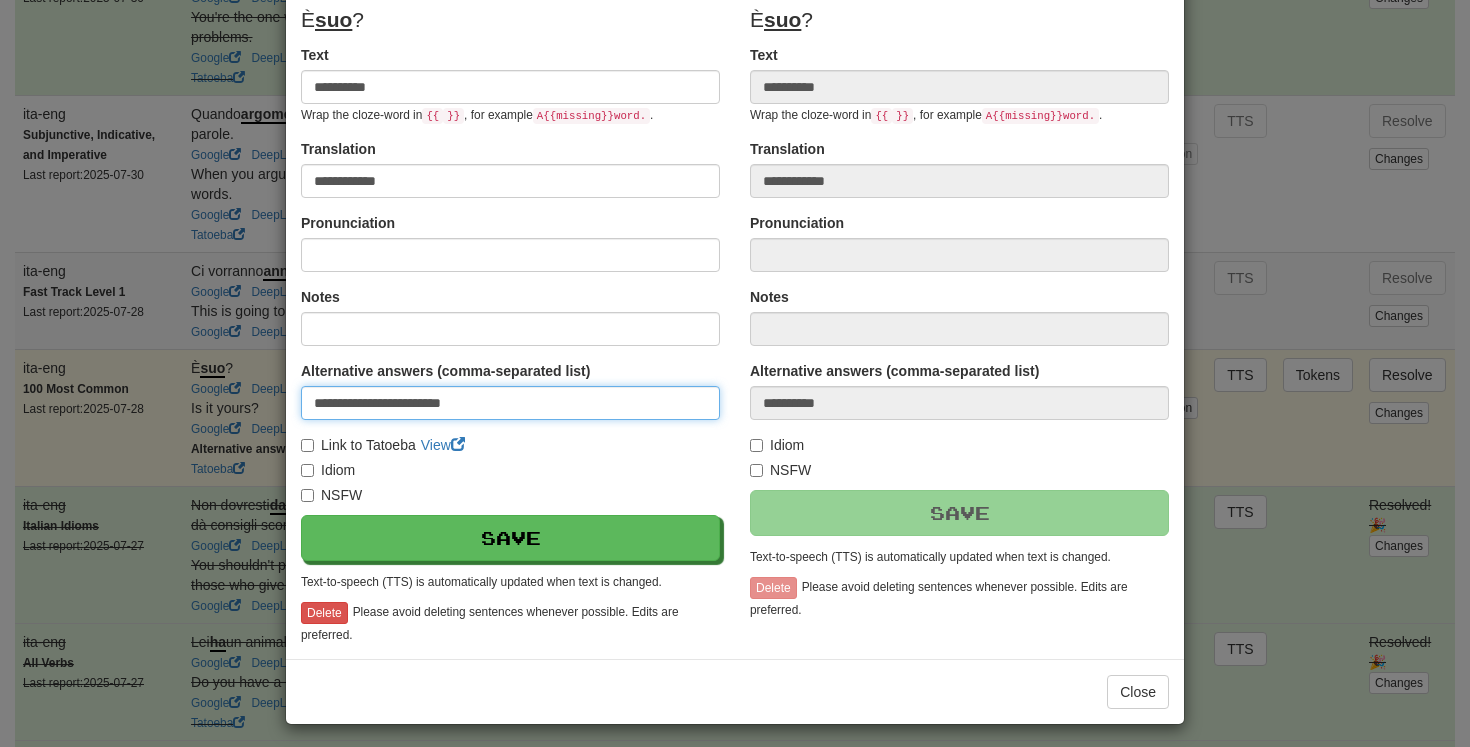 scroll, scrollTop: 232, scrollLeft: 0, axis: vertical 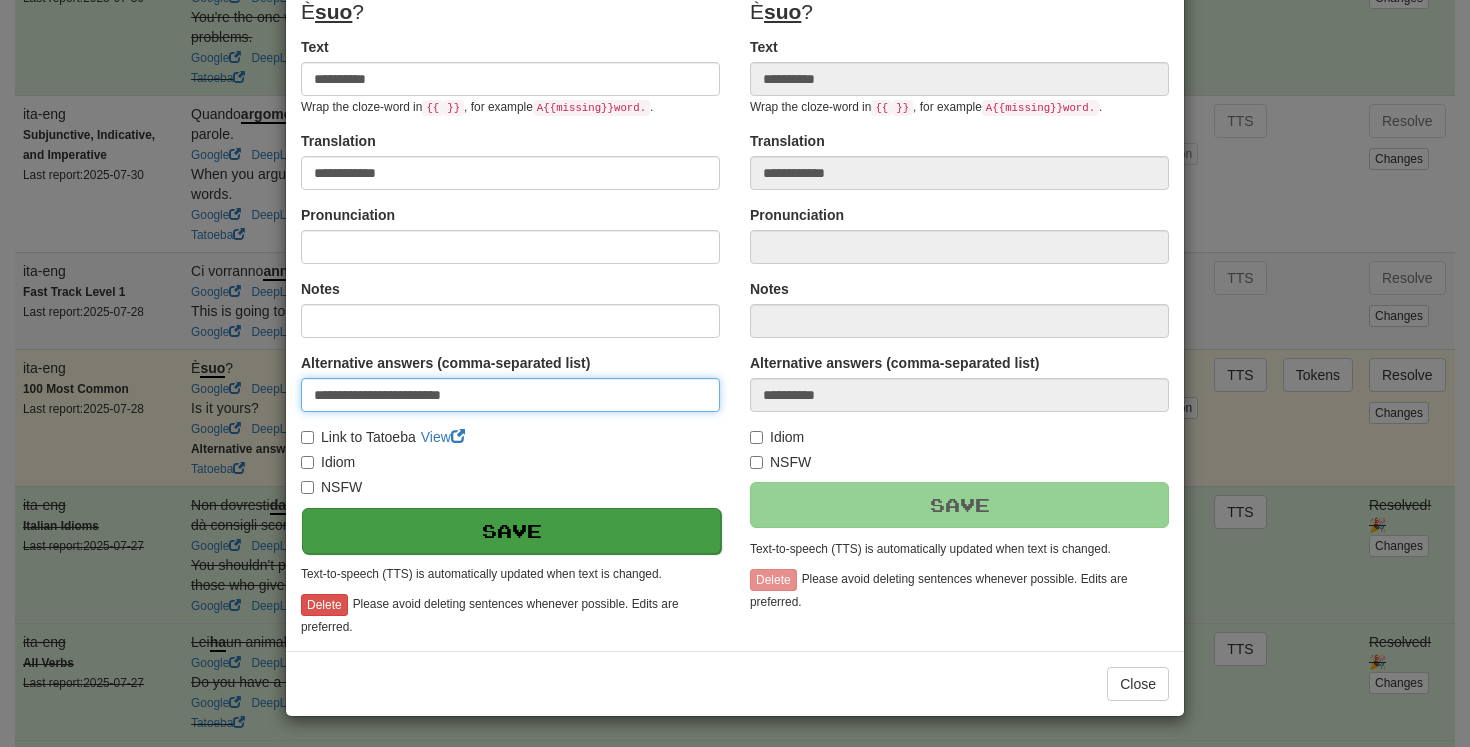 type on "**********" 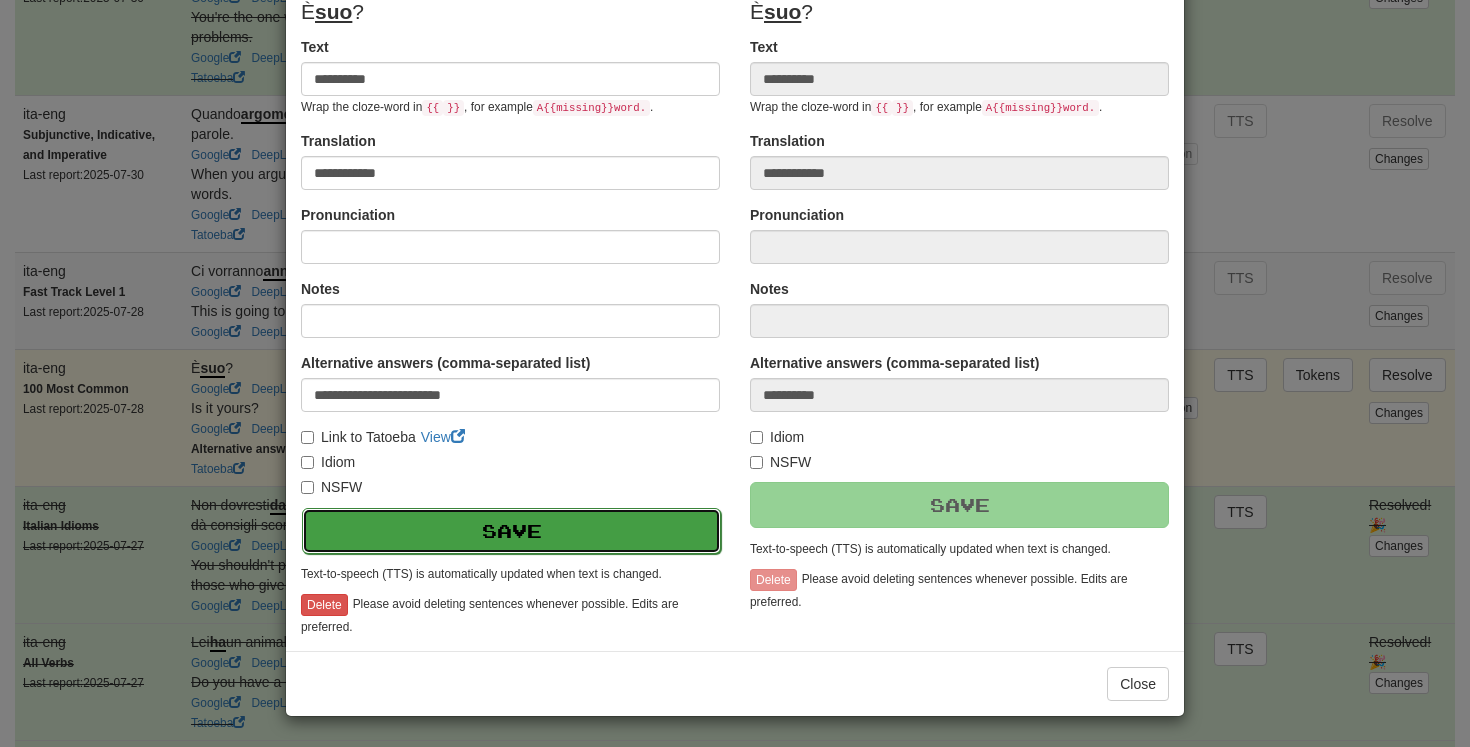 click on "Save" at bounding box center (511, 531) 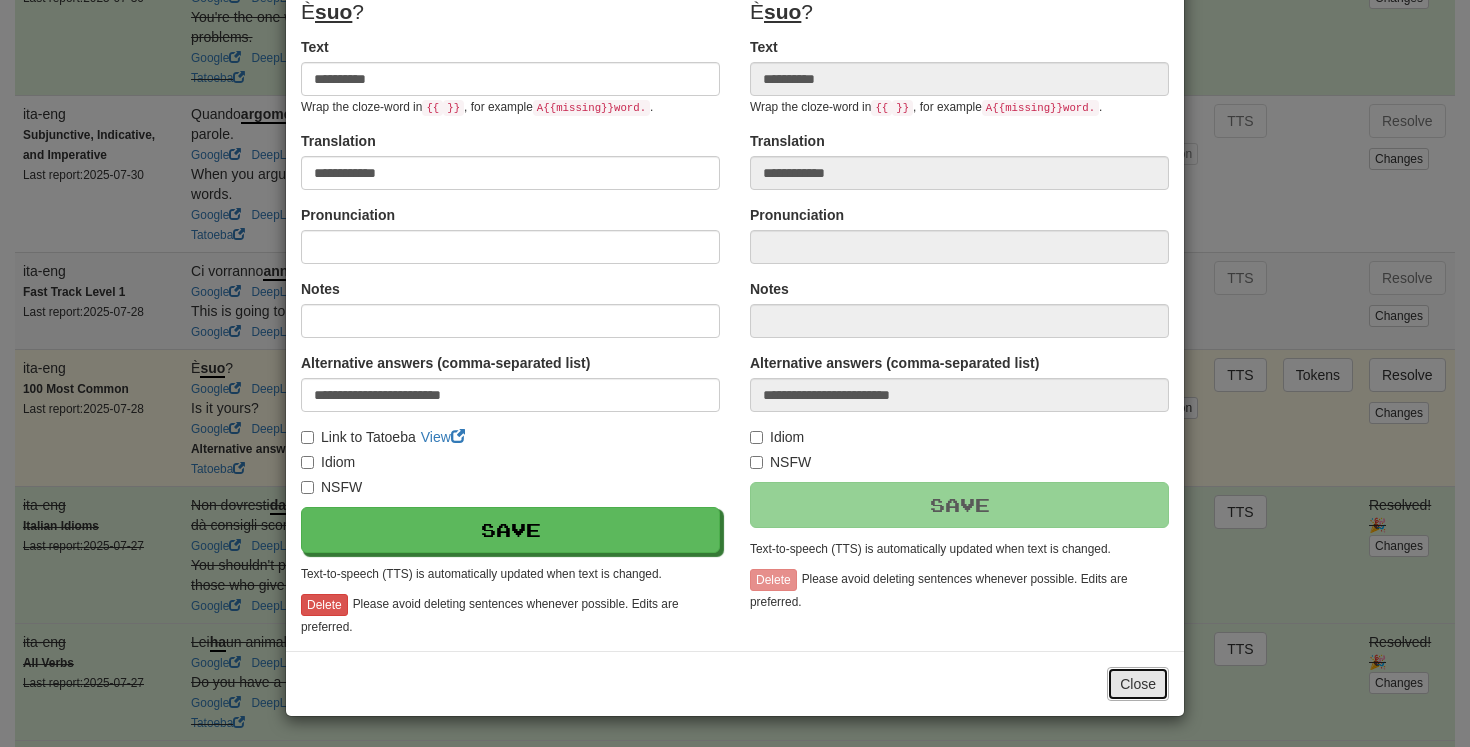 click on "Close" at bounding box center (1138, 684) 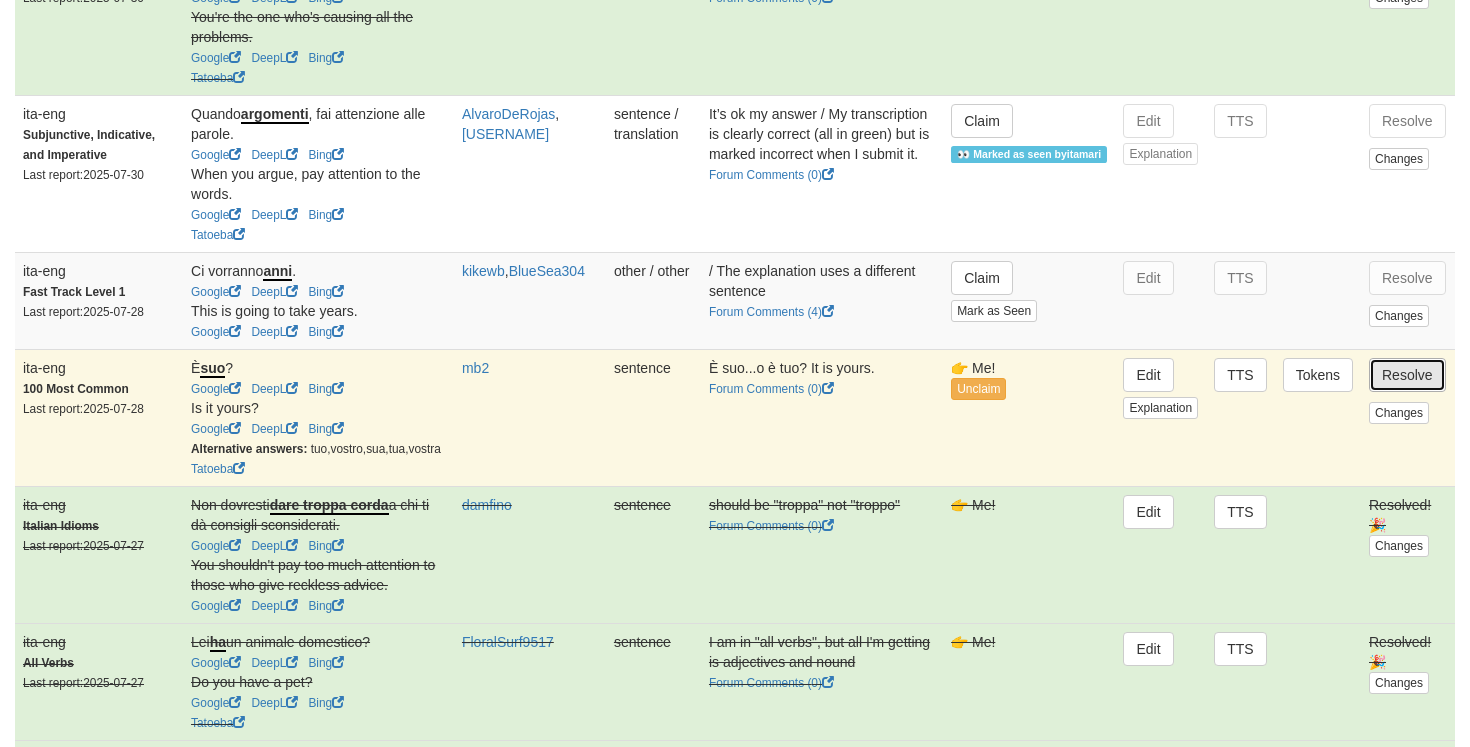 click on "Resolve" at bounding box center (1407, 375) 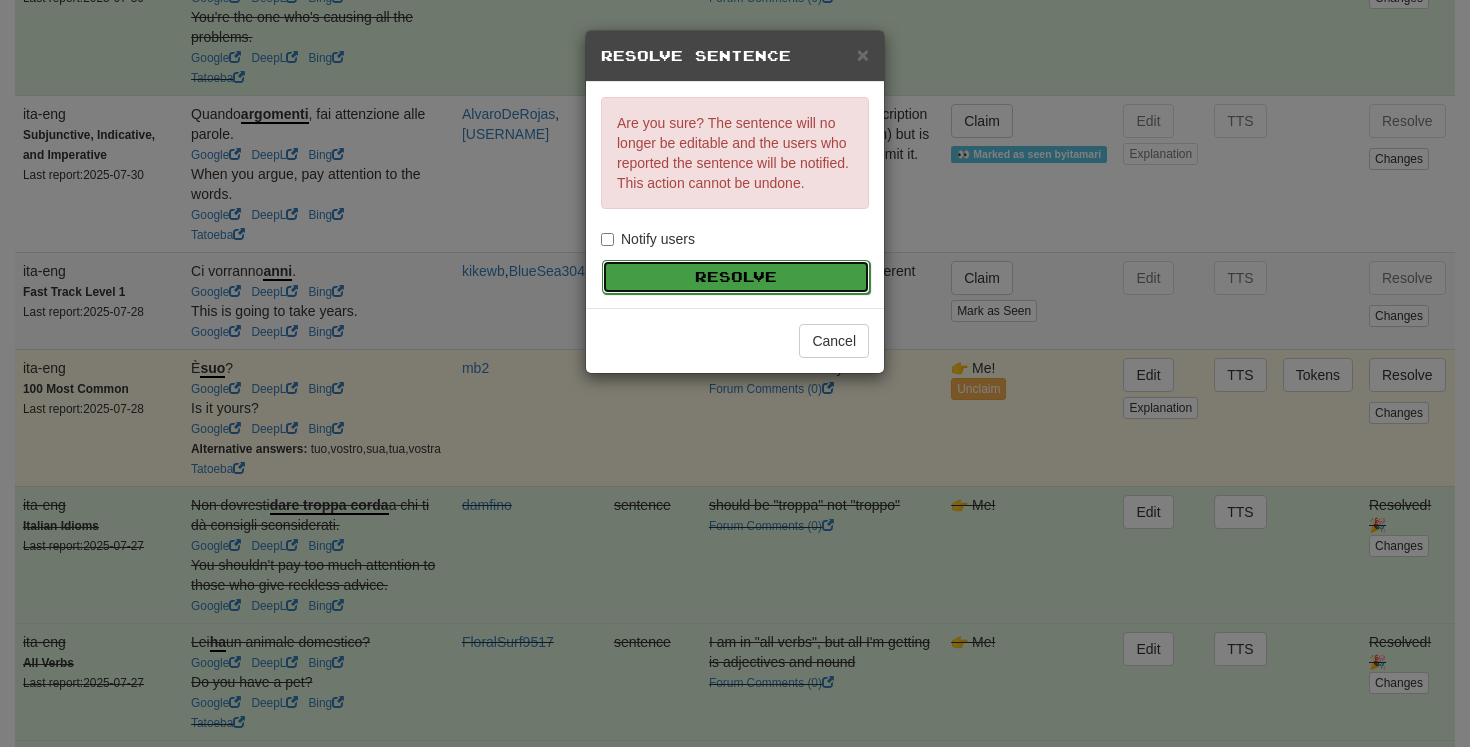 click on "Resolve" at bounding box center (736, 277) 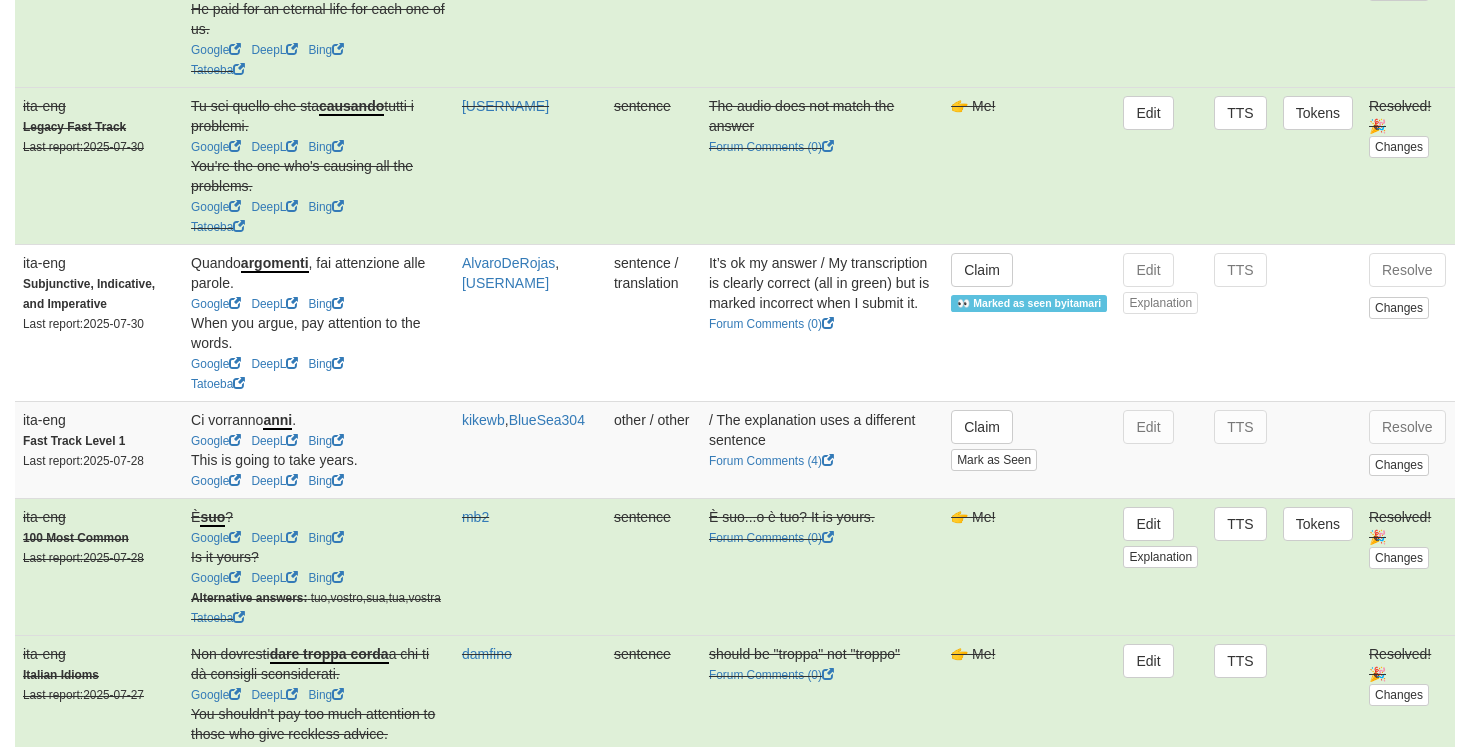 scroll, scrollTop: 975, scrollLeft: 0, axis: vertical 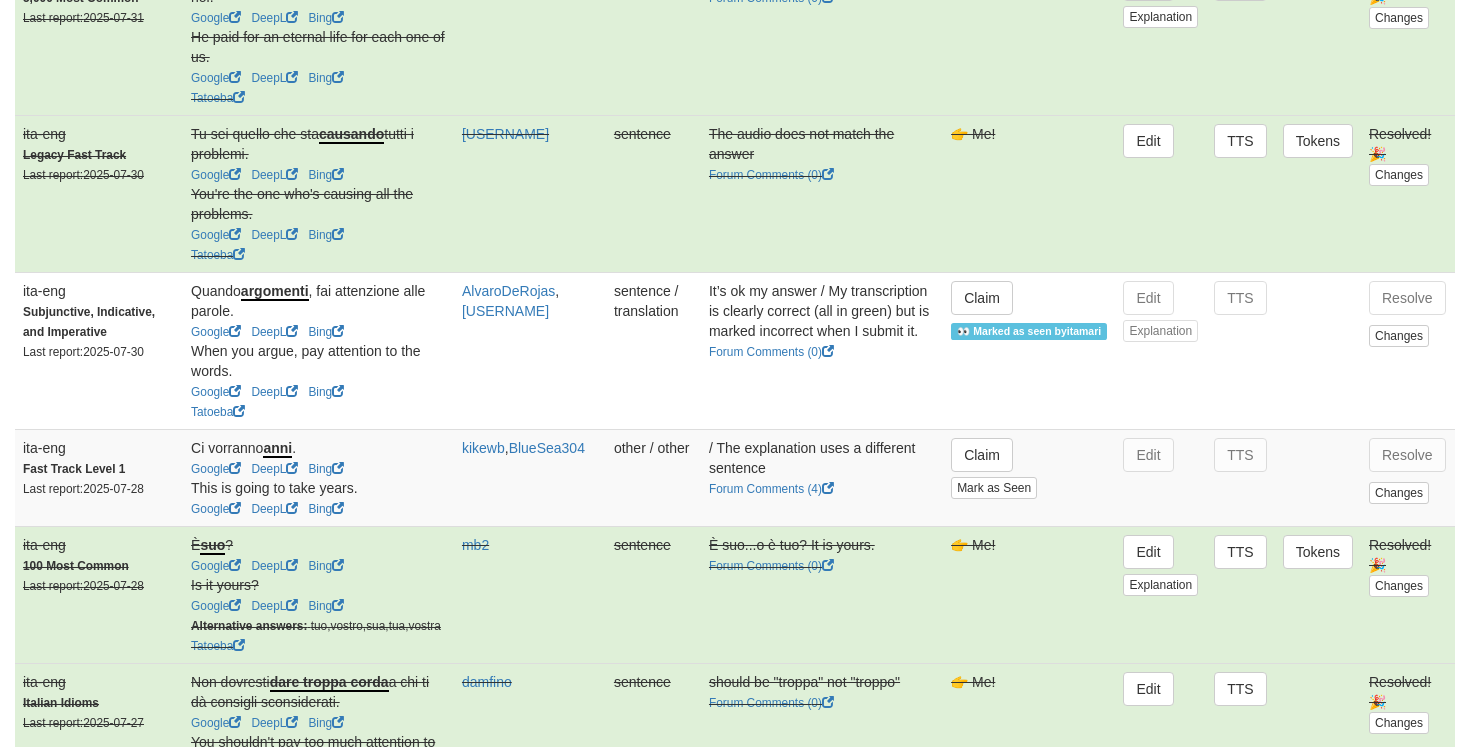 click on "sentence /  translation" at bounding box center [653, 350] 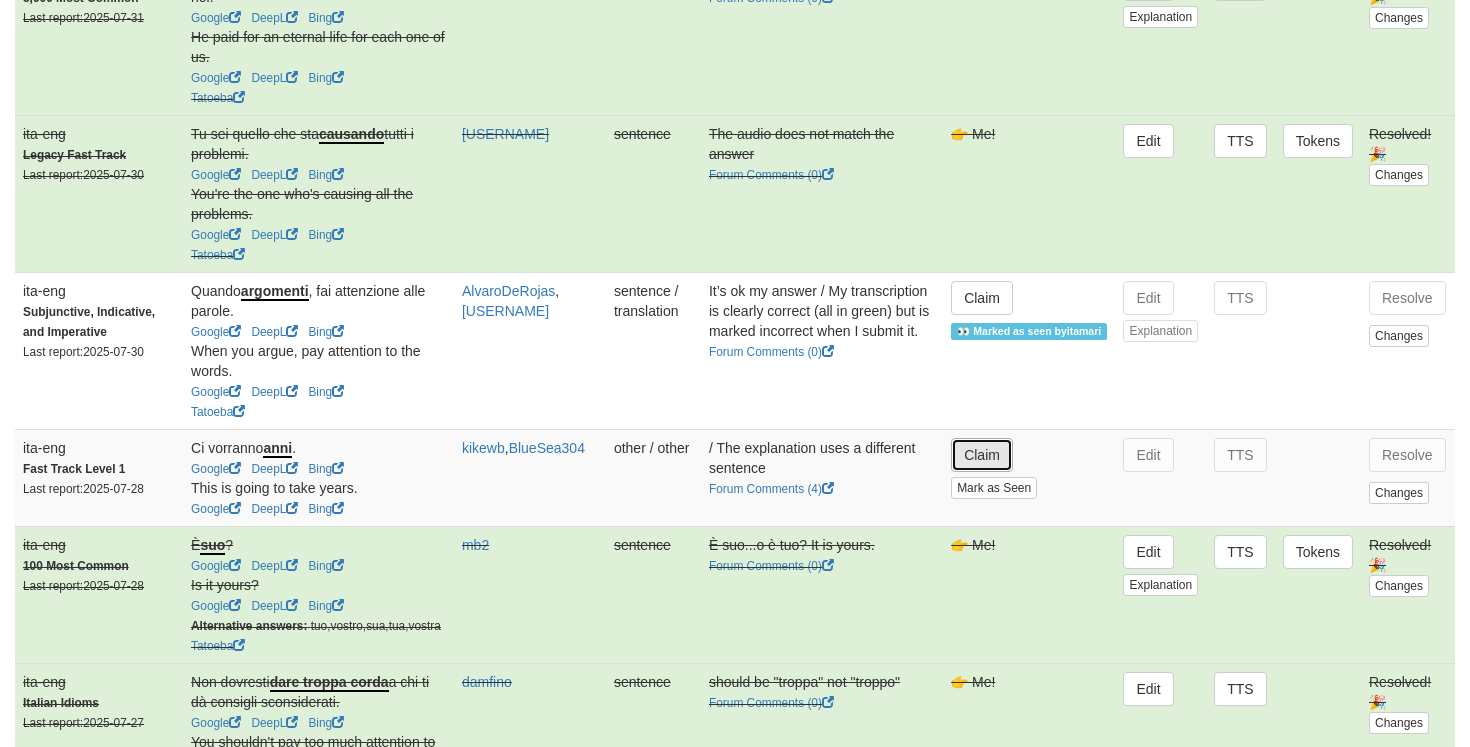 click on "Claim" at bounding box center [982, 455] 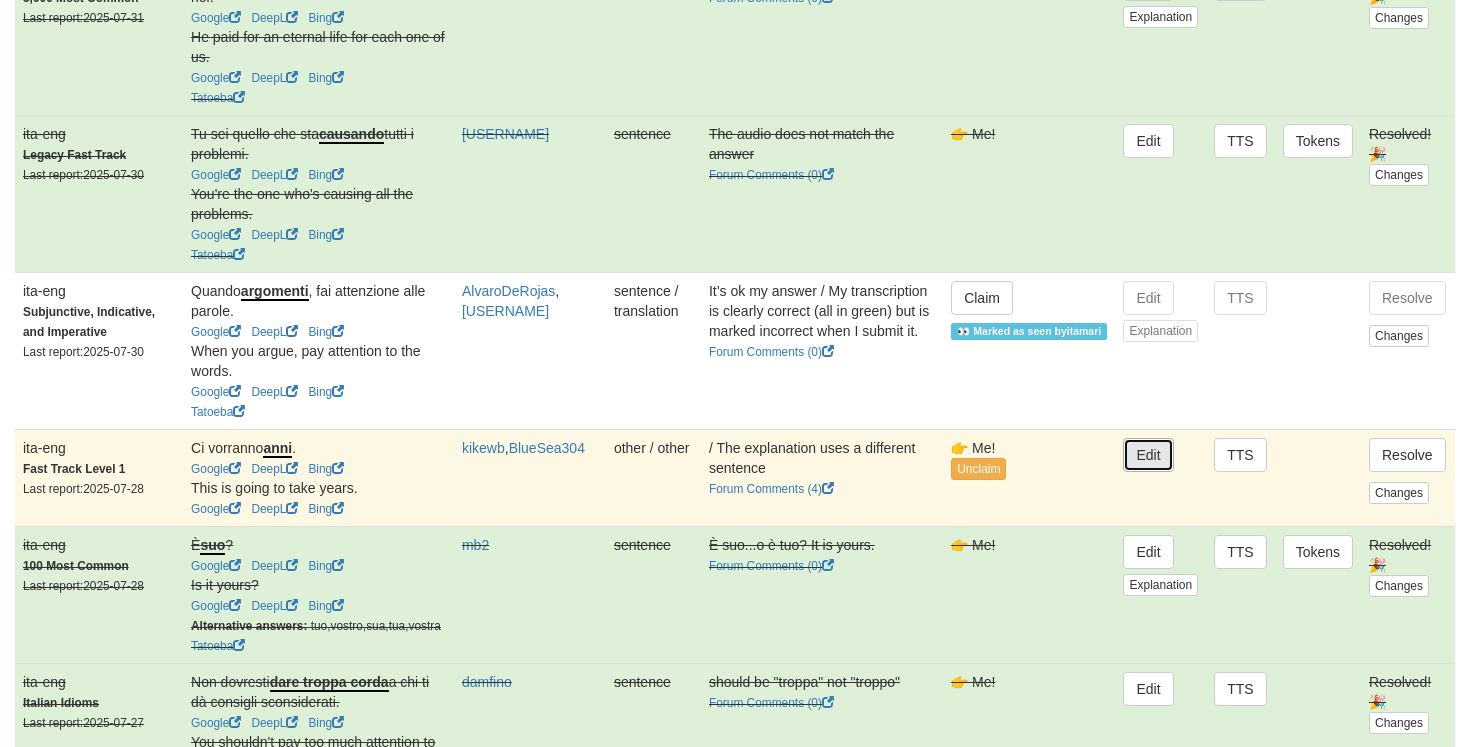 click on "Edit" at bounding box center [1148, 455] 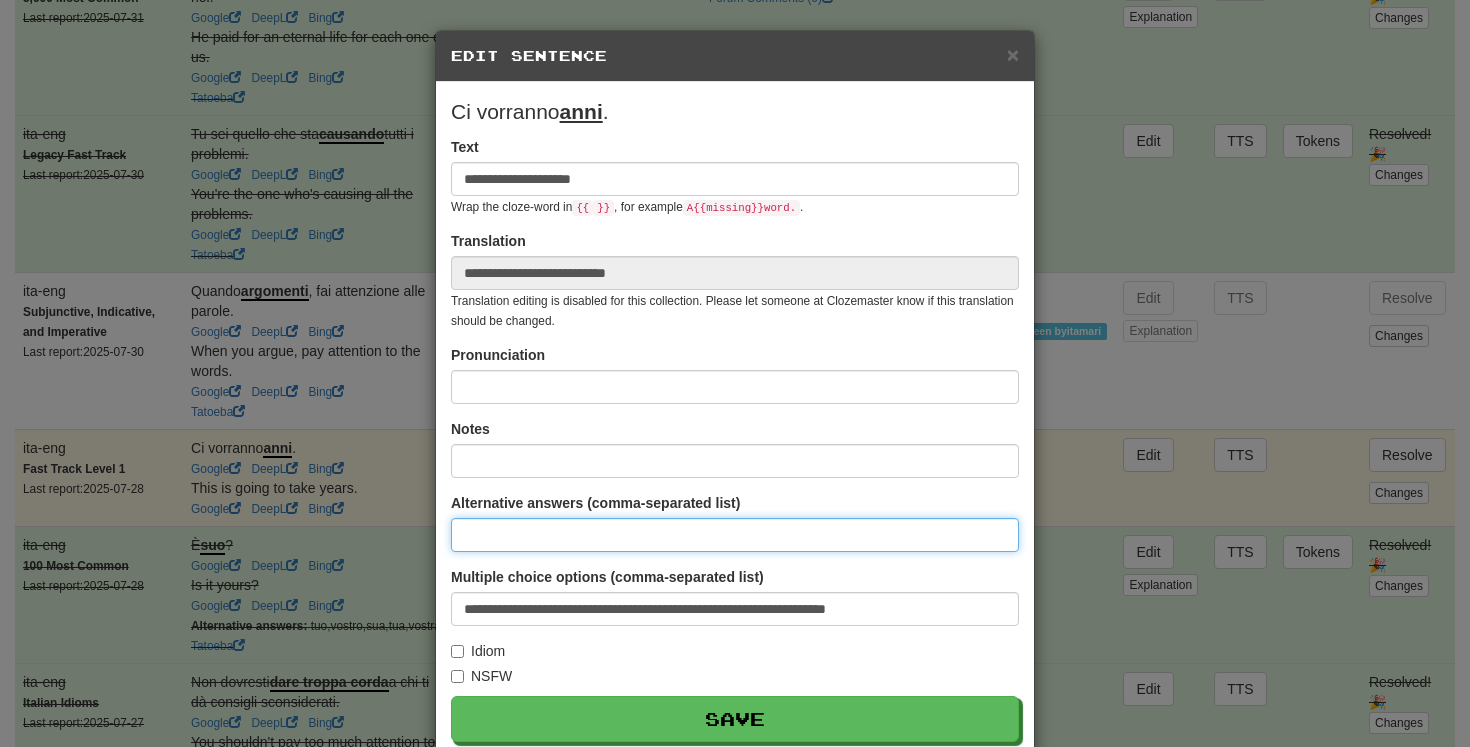 click at bounding box center [735, 535] 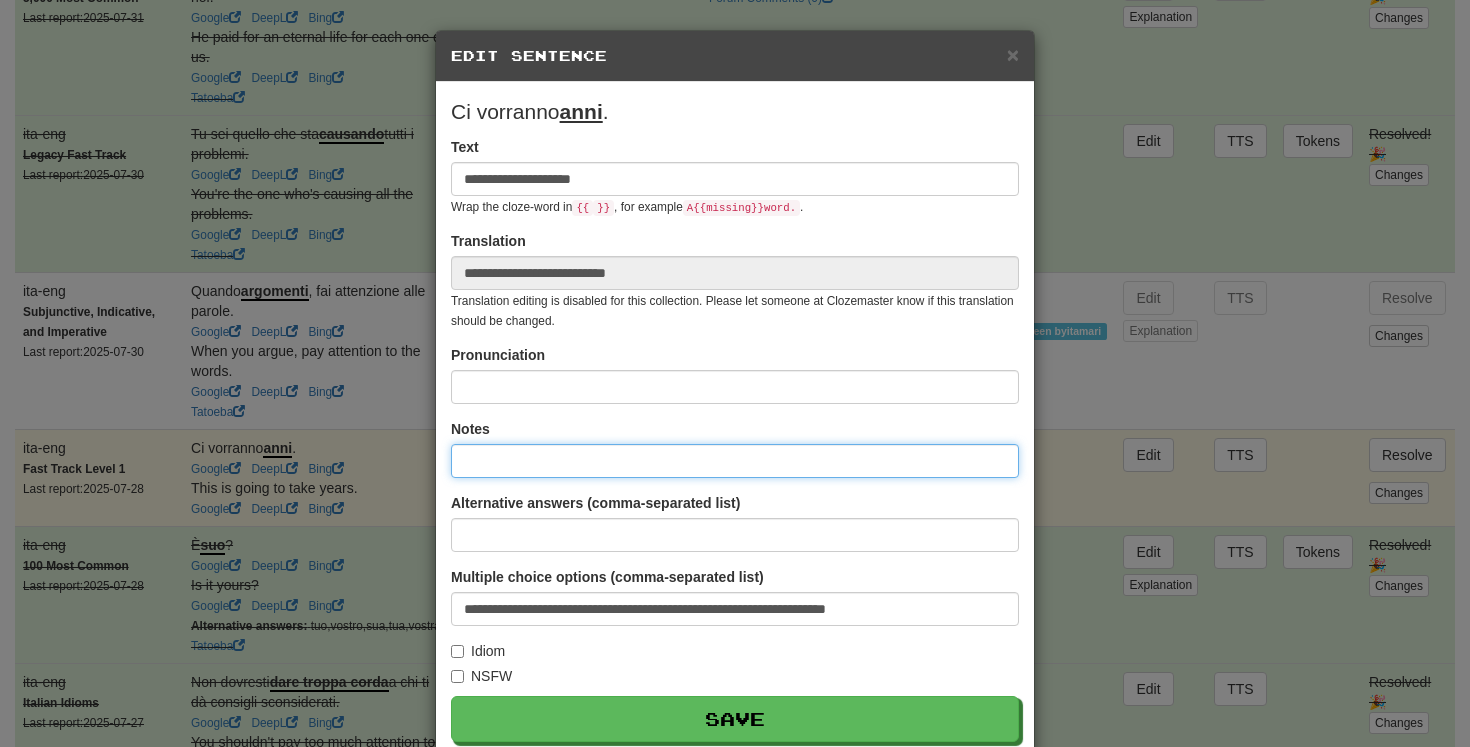 click at bounding box center (735, 461) 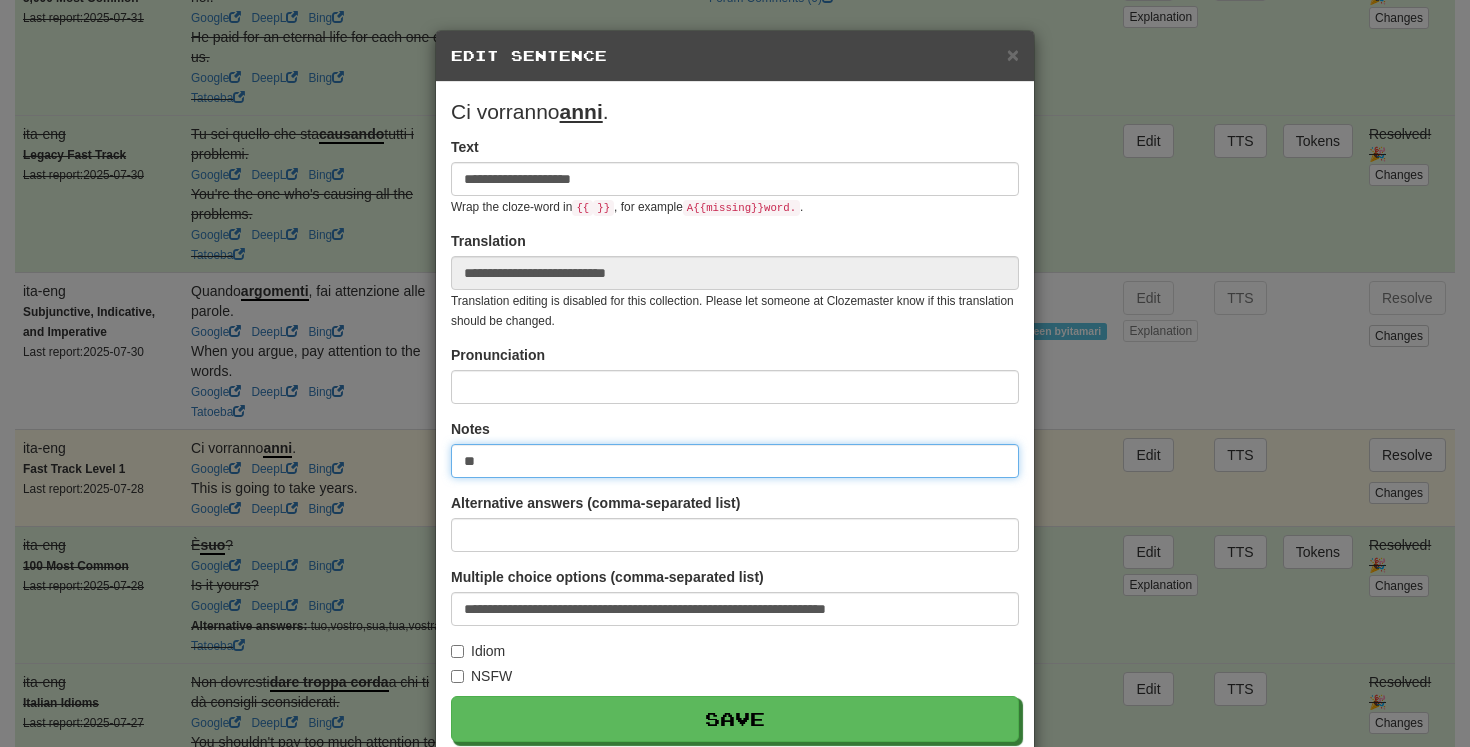 type on "*" 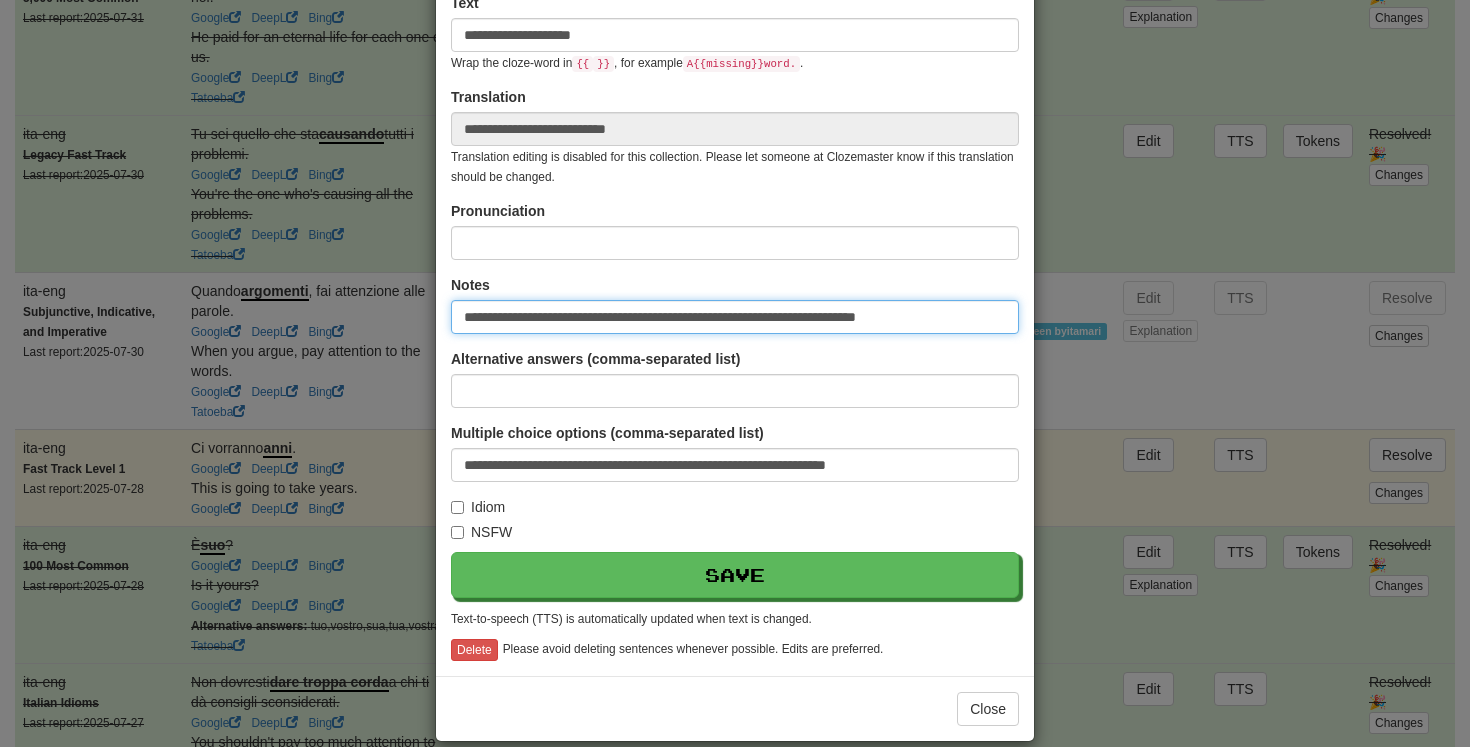 scroll, scrollTop: 149, scrollLeft: 0, axis: vertical 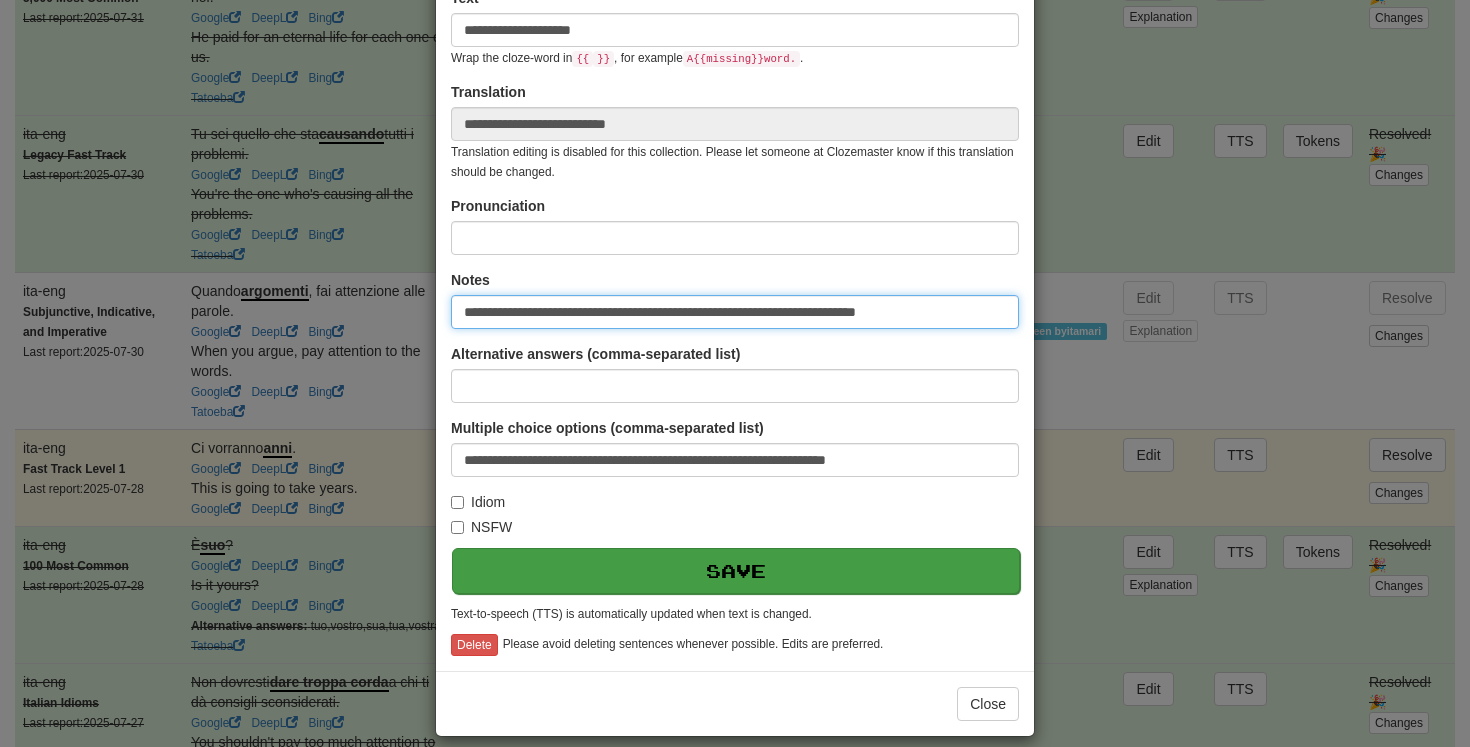 type on "**********" 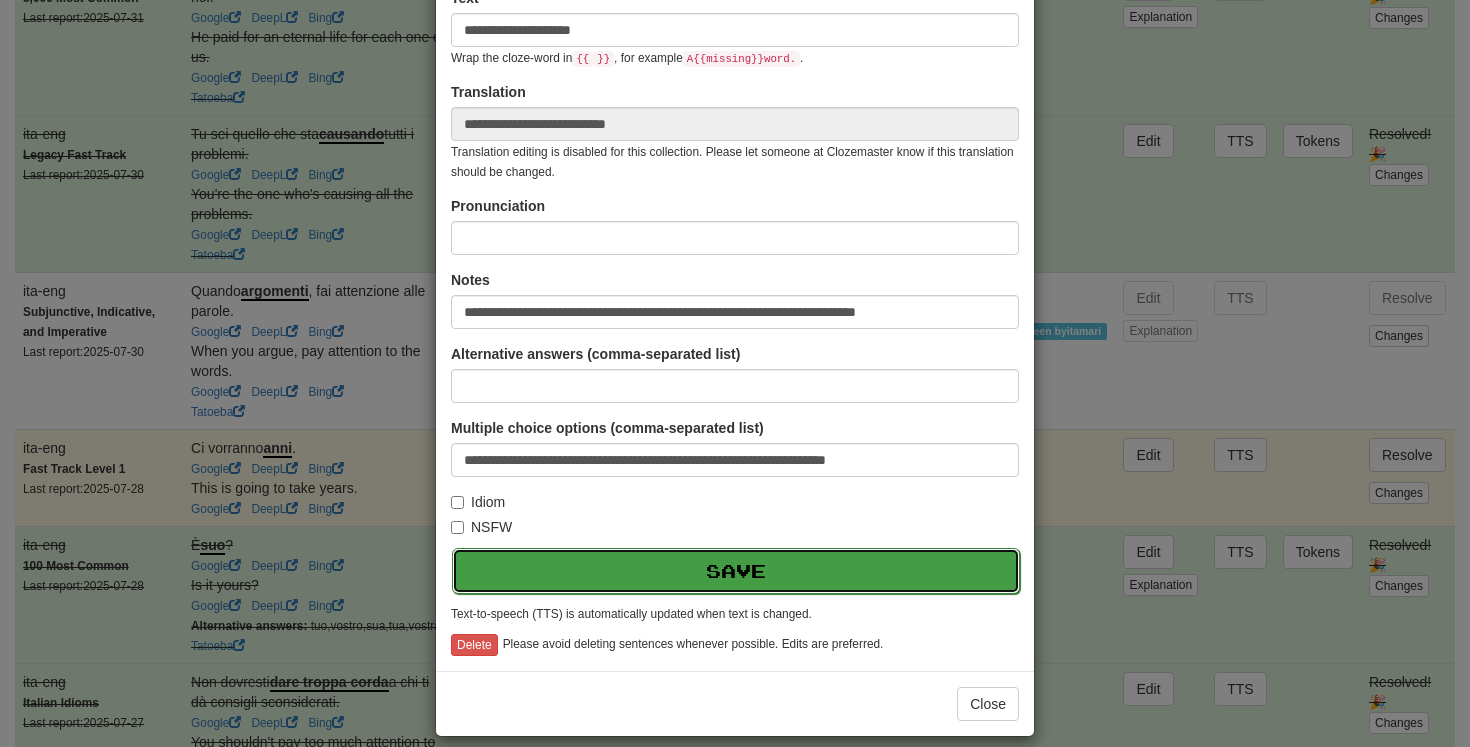 click on "Save" at bounding box center (736, 571) 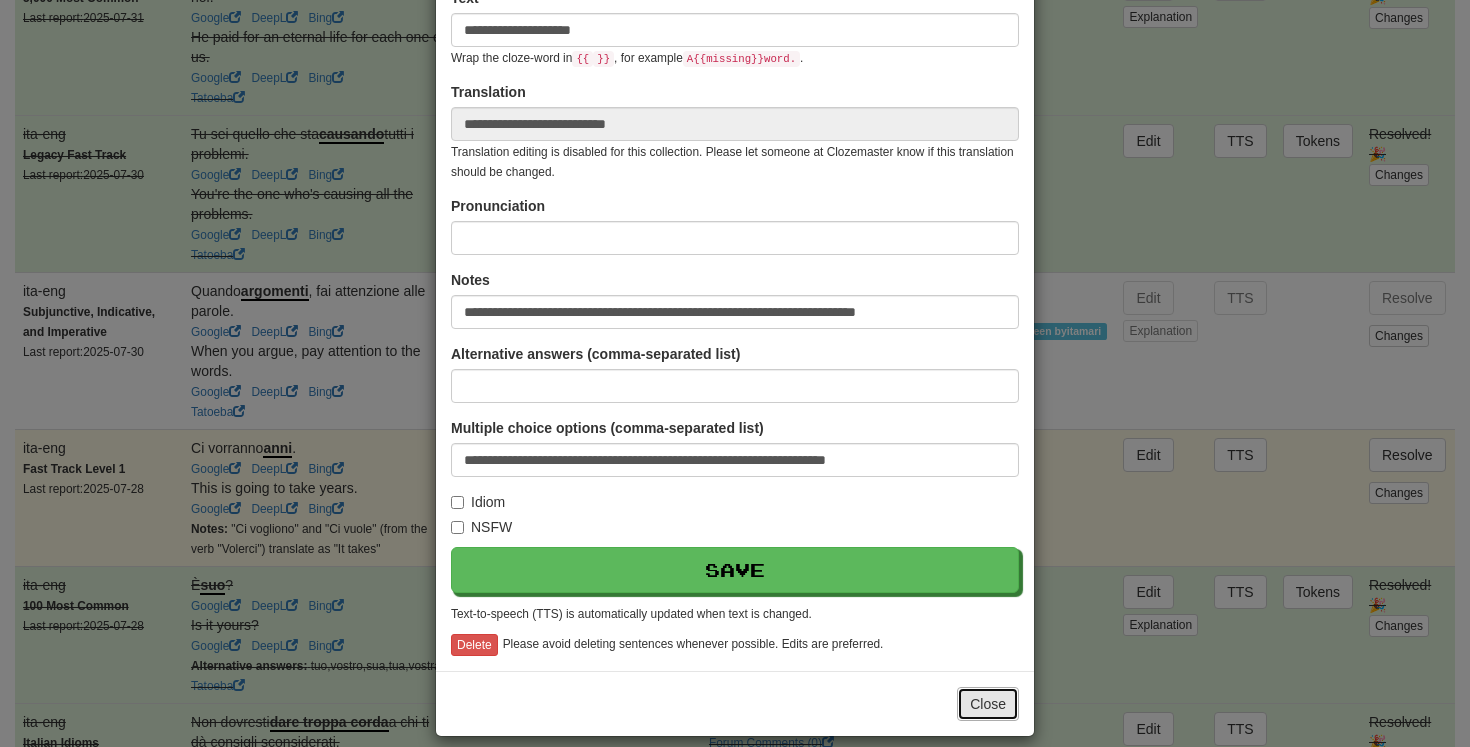 click on "Close" at bounding box center (988, 704) 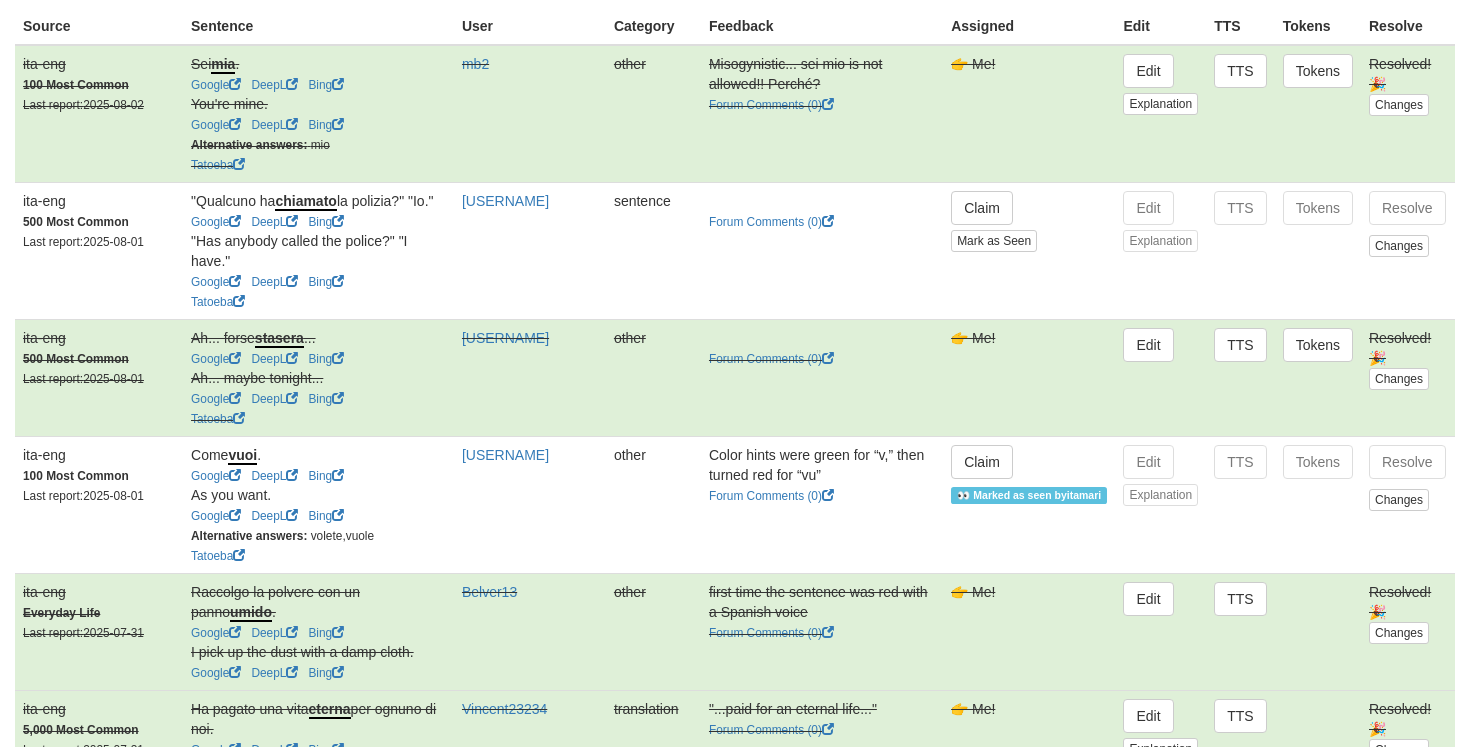 scroll, scrollTop: 229, scrollLeft: 0, axis: vertical 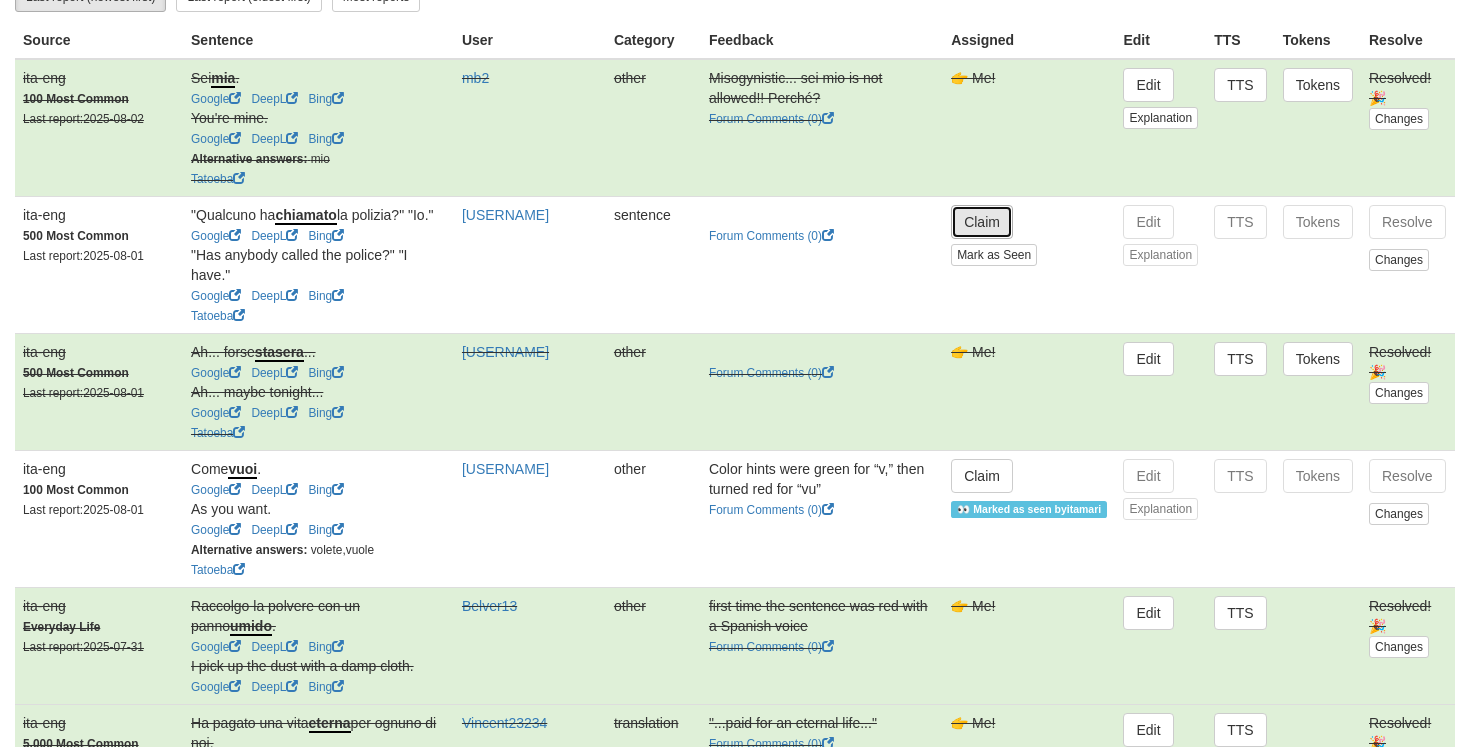 click on "Claim" at bounding box center (982, 222) 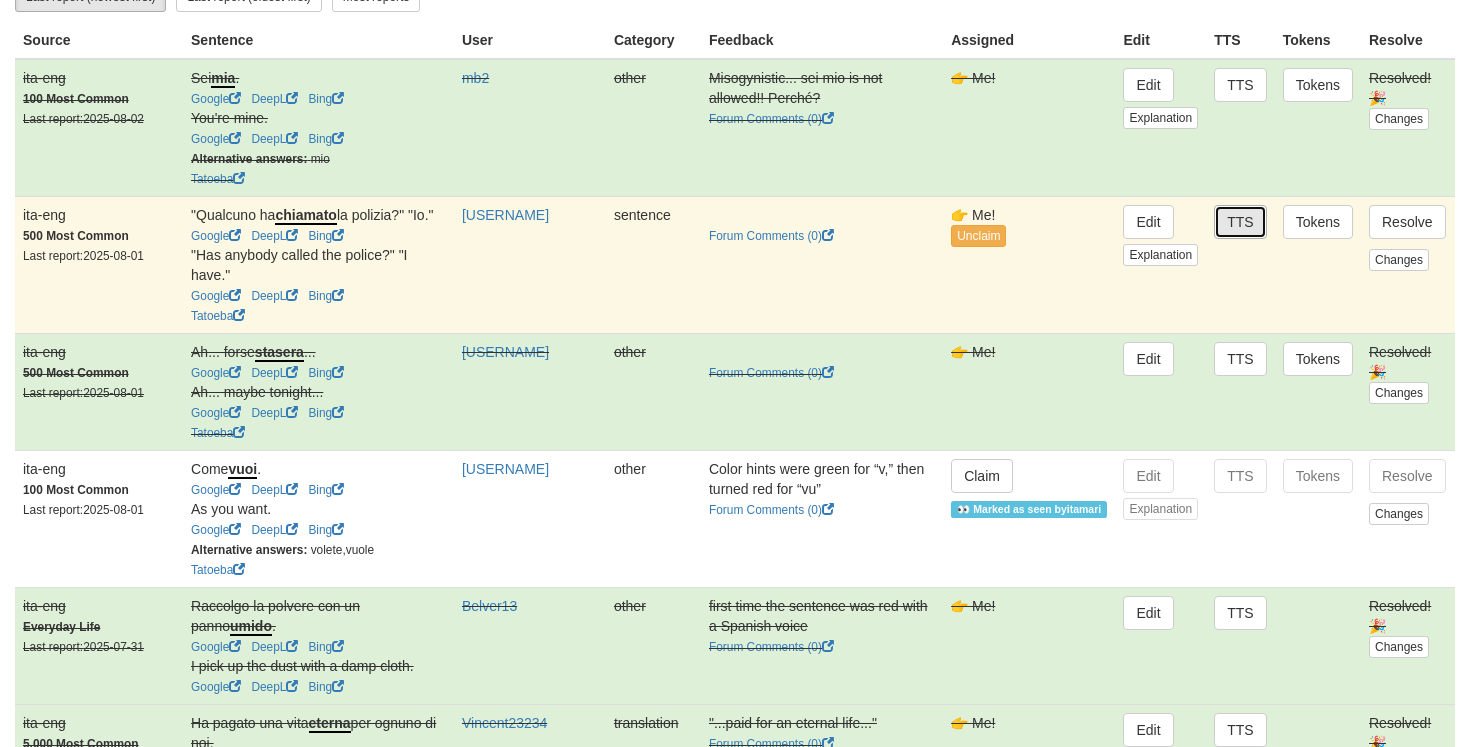 click on "TTS" at bounding box center (1240, 222) 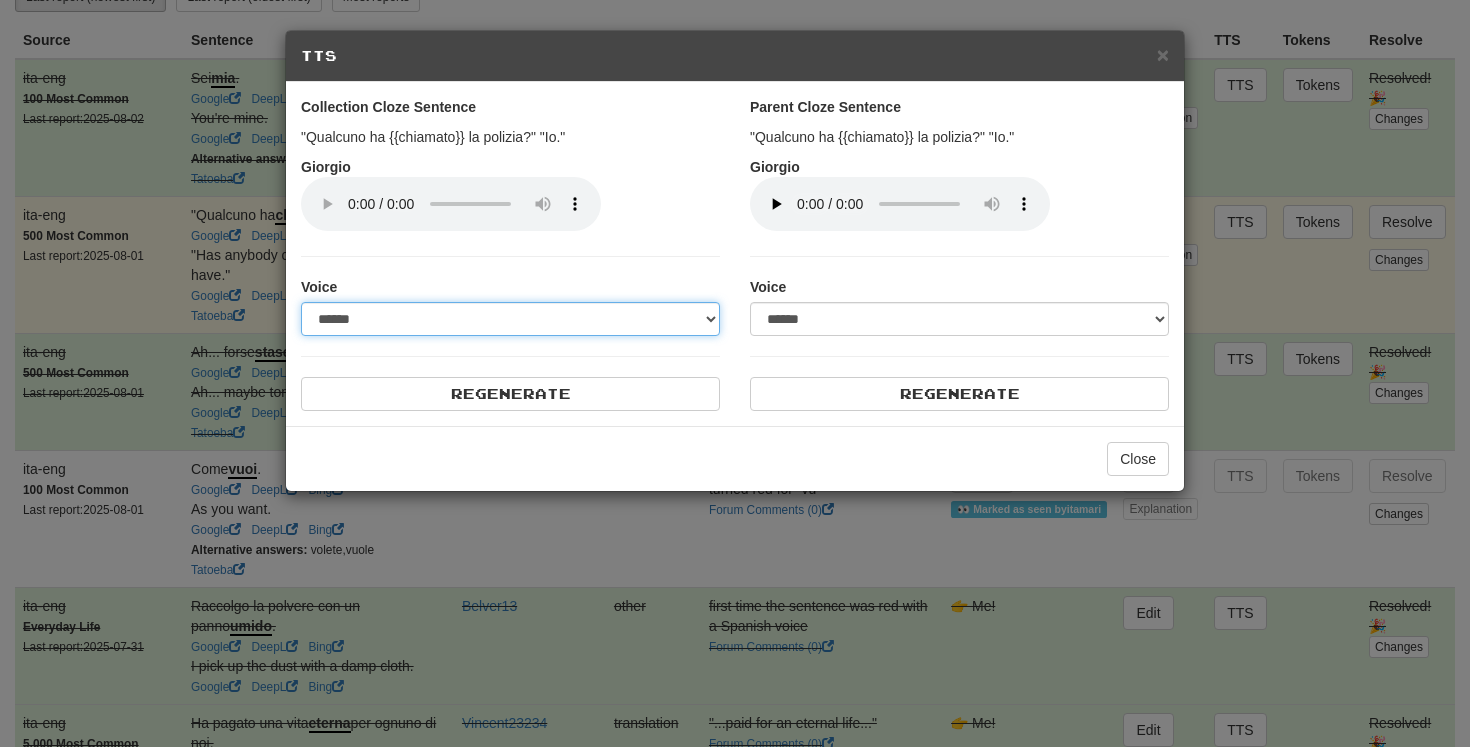 click on "**********" at bounding box center (510, 319) 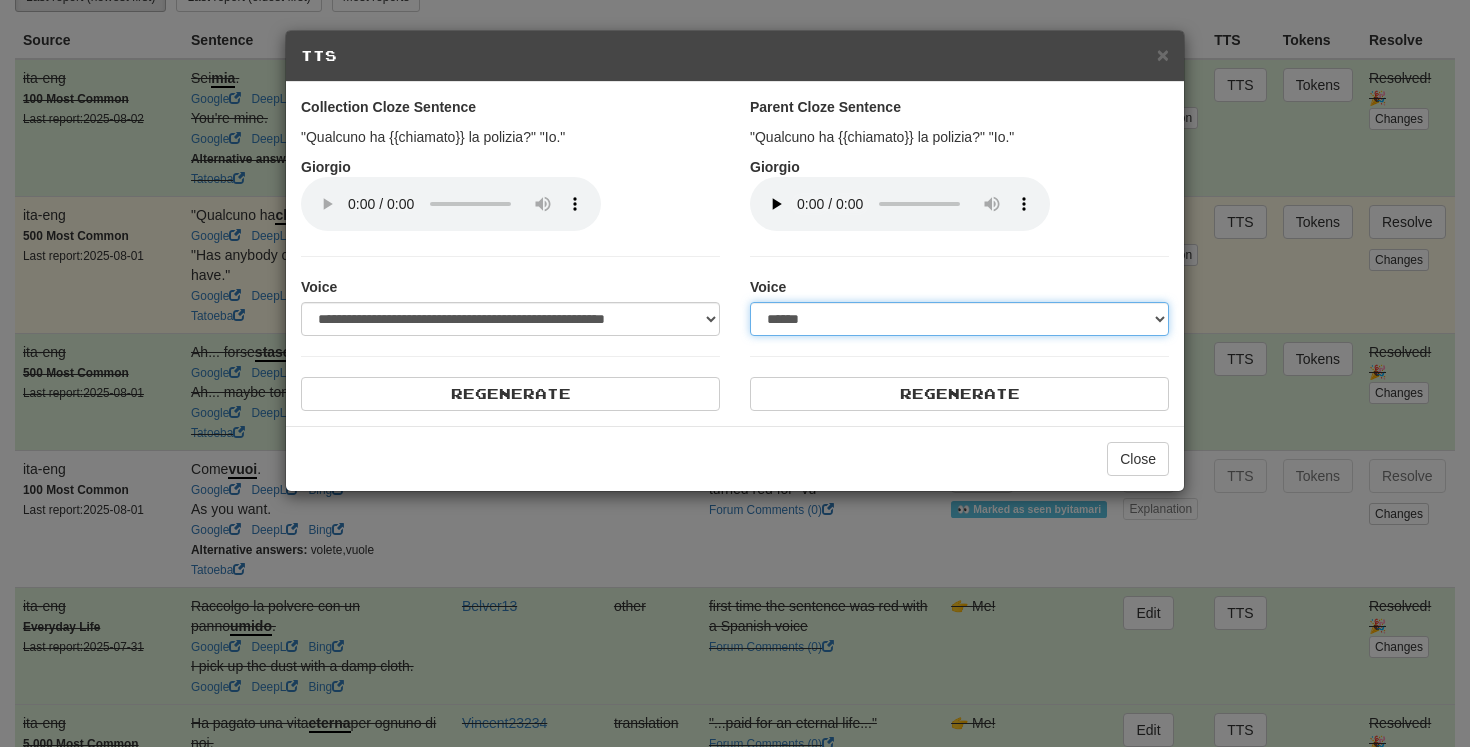 click on "**********" at bounding box center (959, 319) 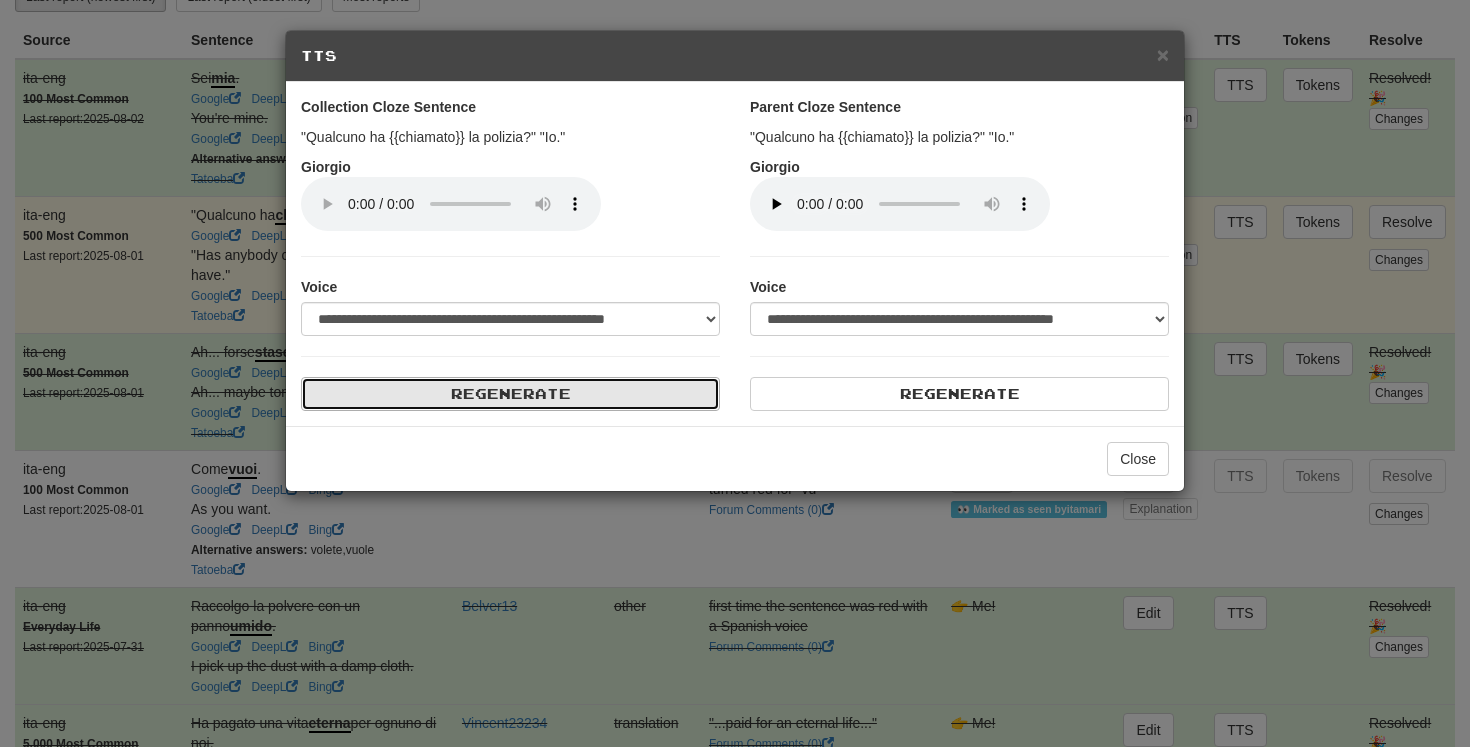 click on "Regenerate" at bounding box center (510, 394) 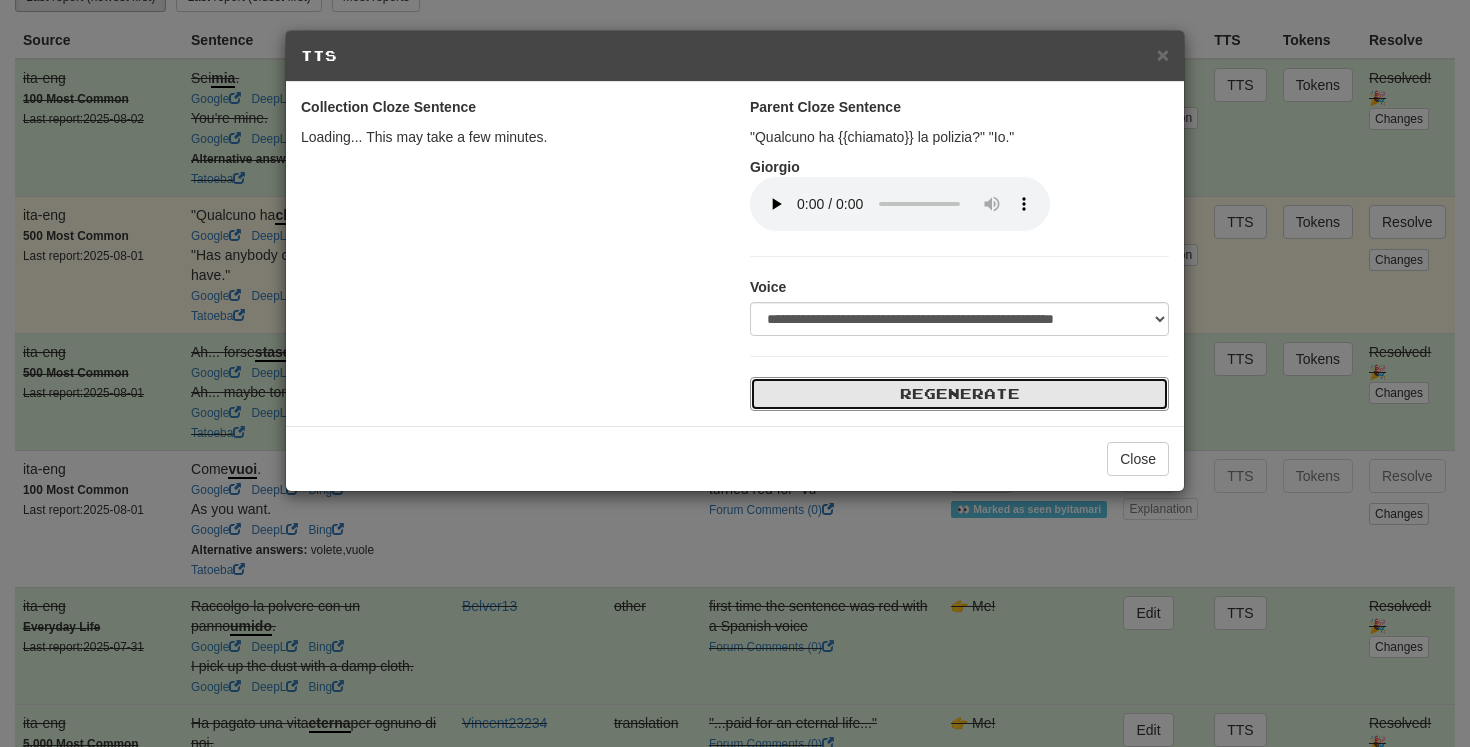 click on "Regenerate" at bounding box center [959, 394] 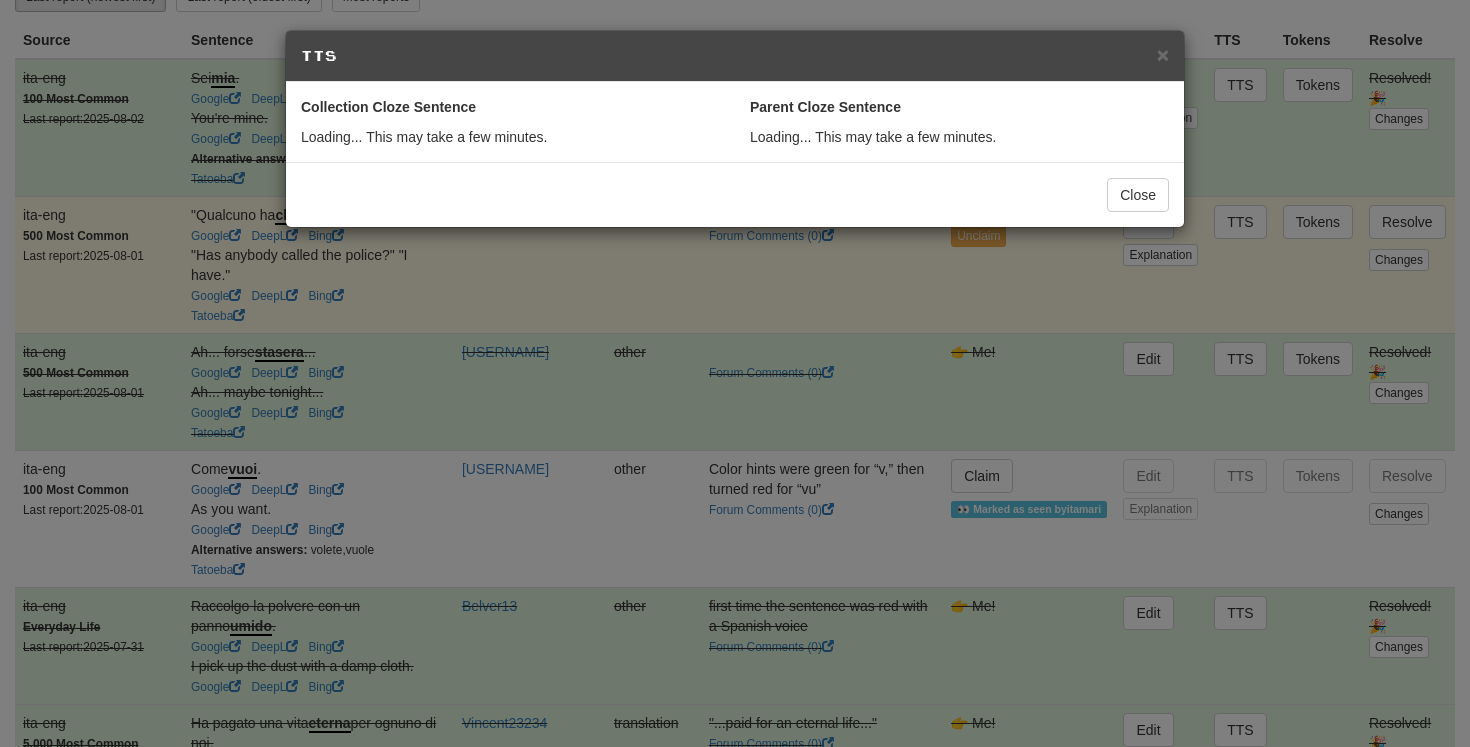 select on "***" 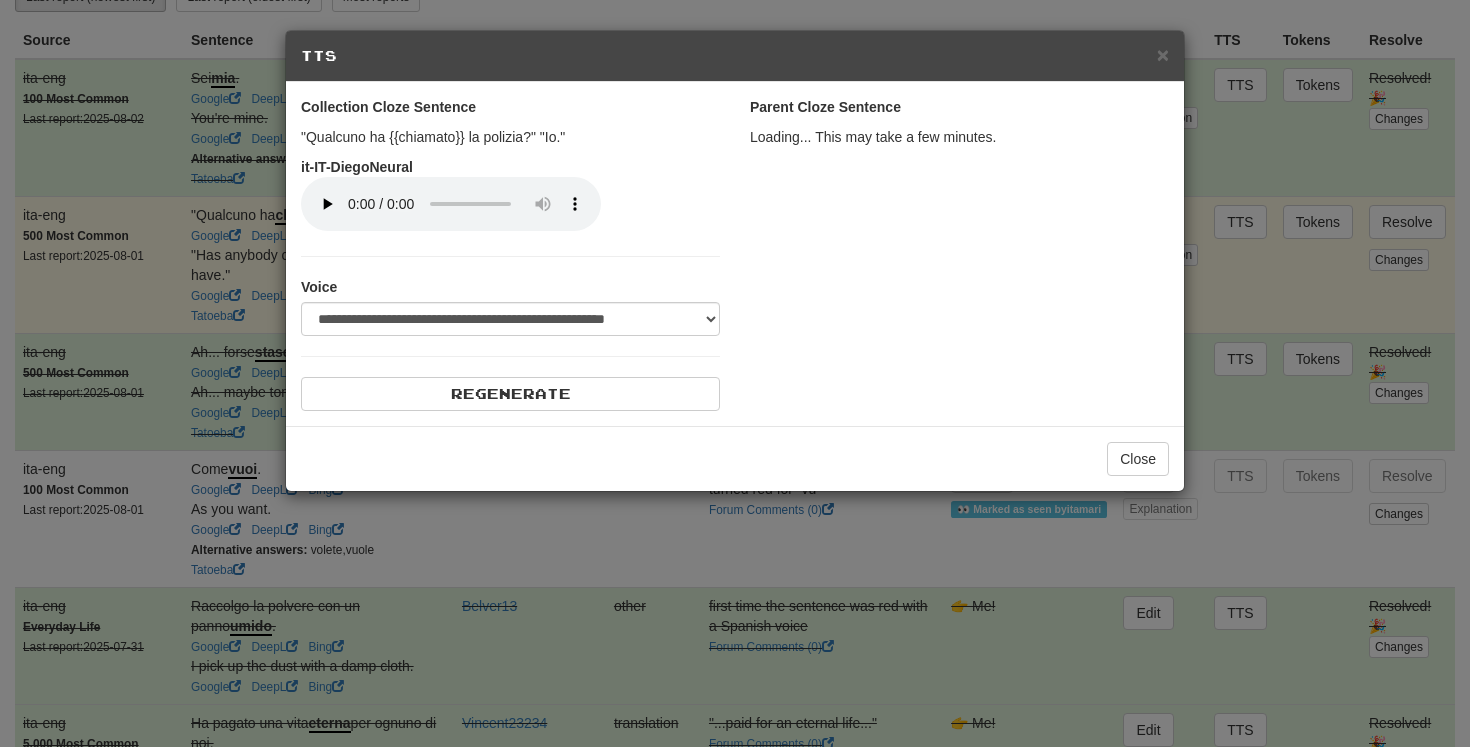 select on "***" 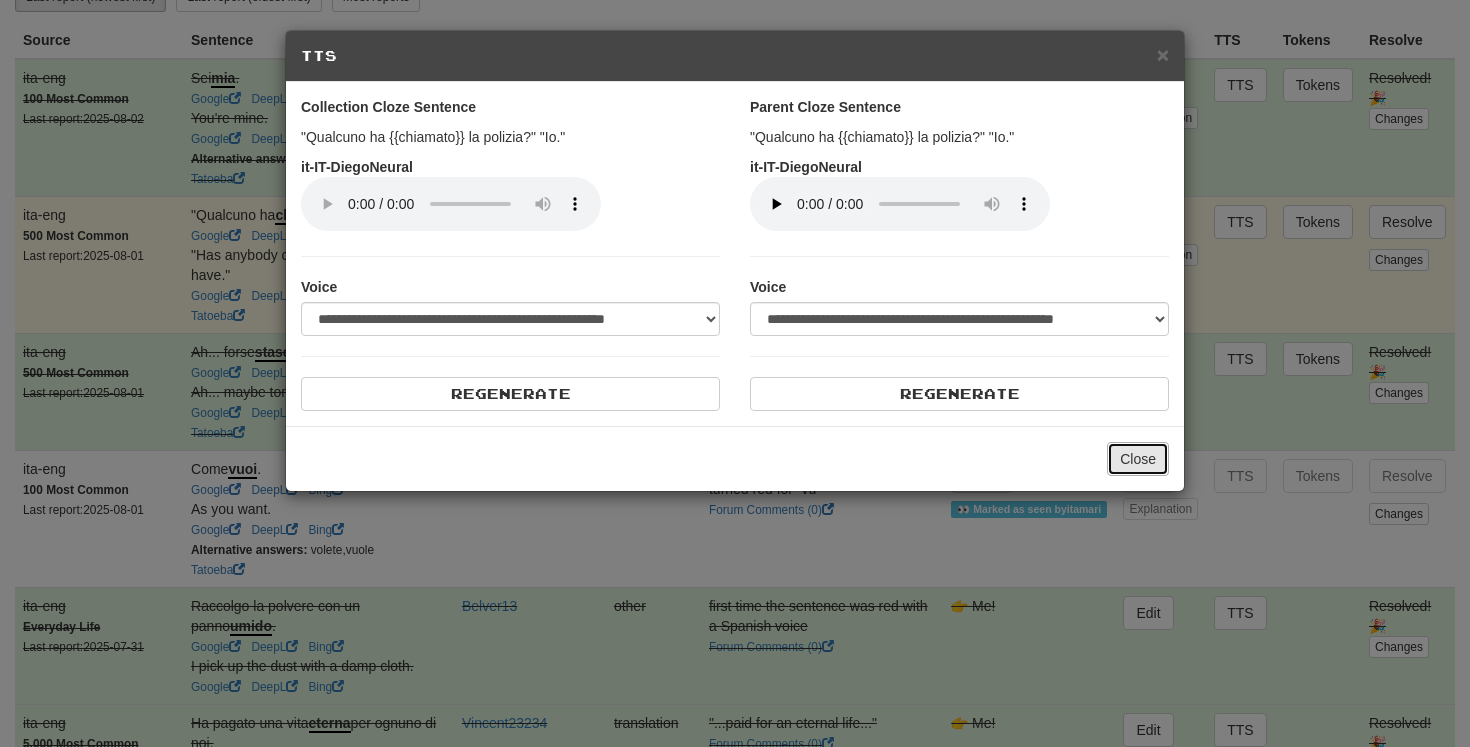 click on "Close" at bounding box center [1138, 459] 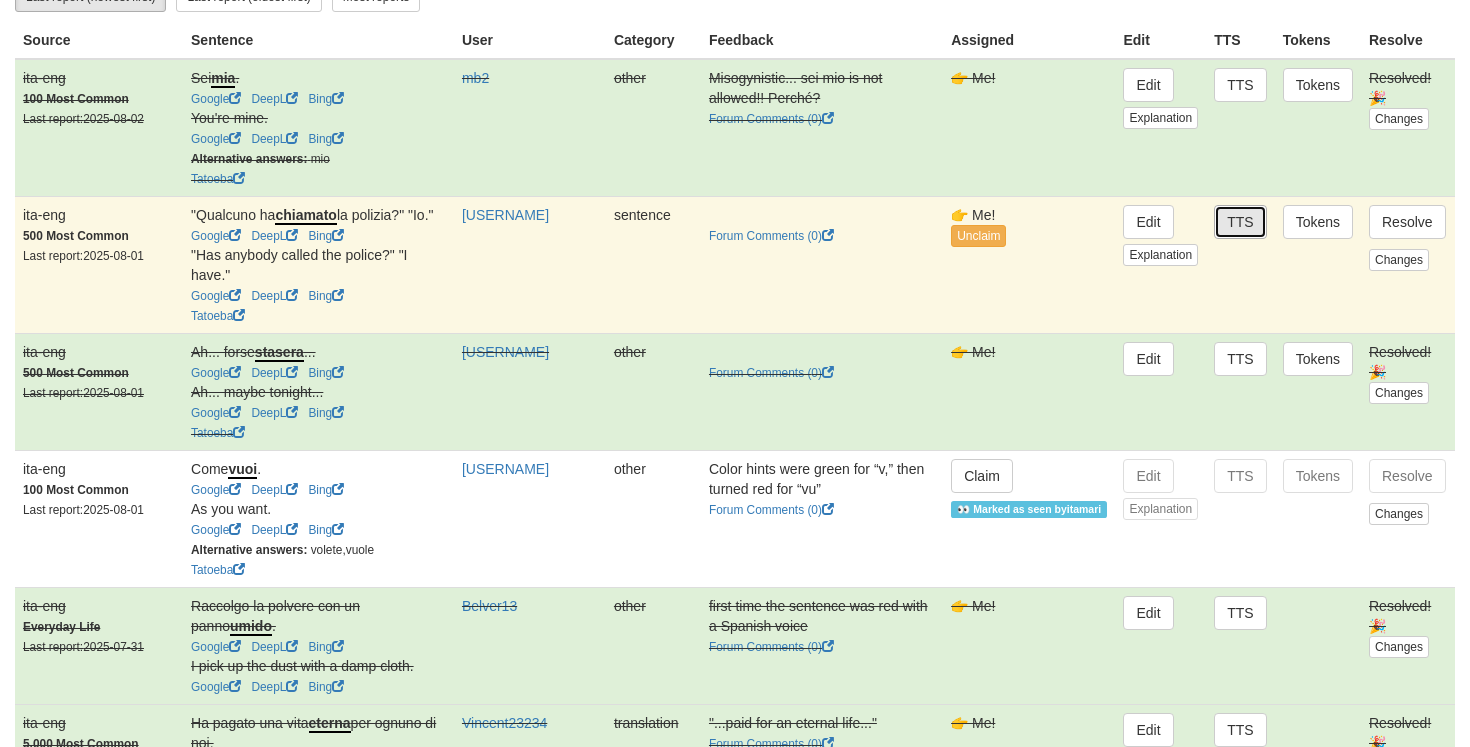 click on "TTS" at bounding box center [1240, 222] 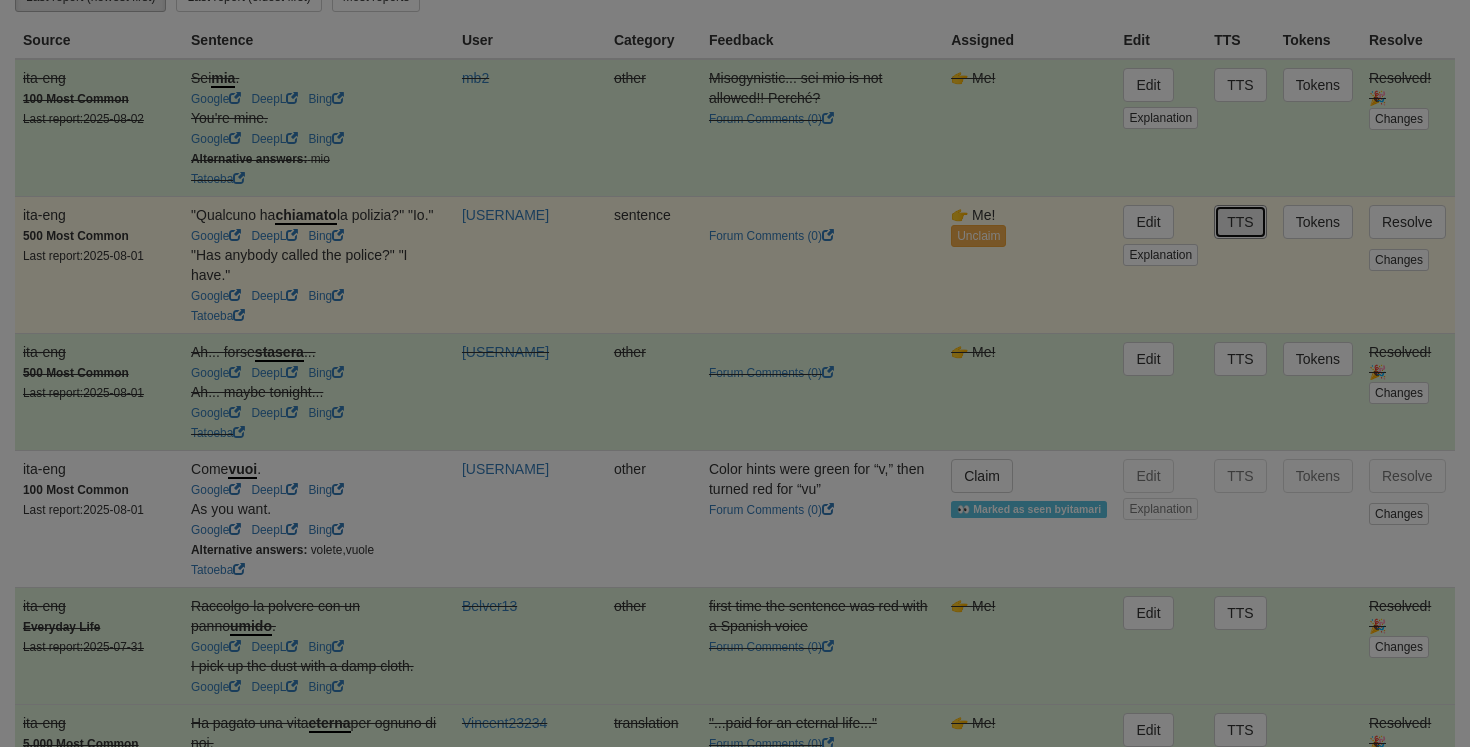 select on "***" 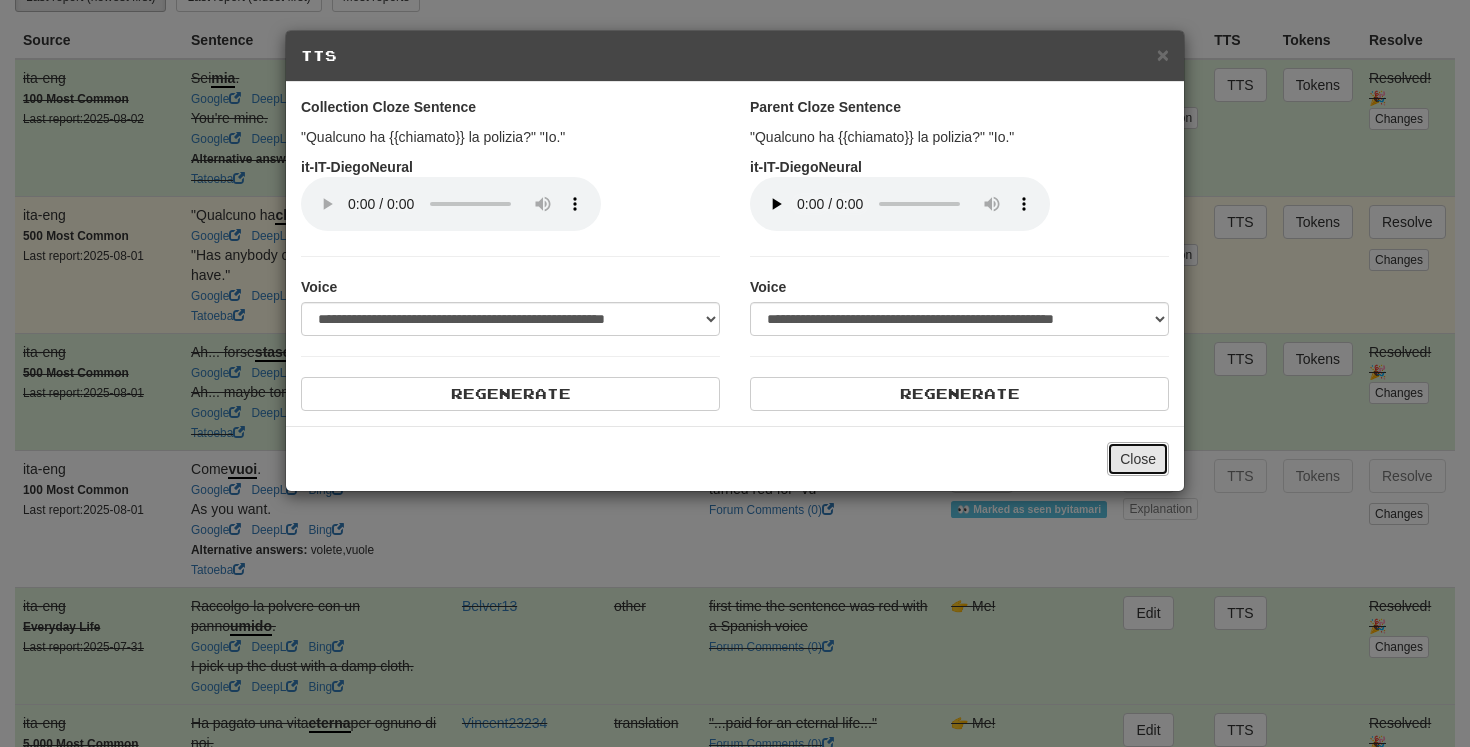 click on "Close" at bounding box center [1138, 459] 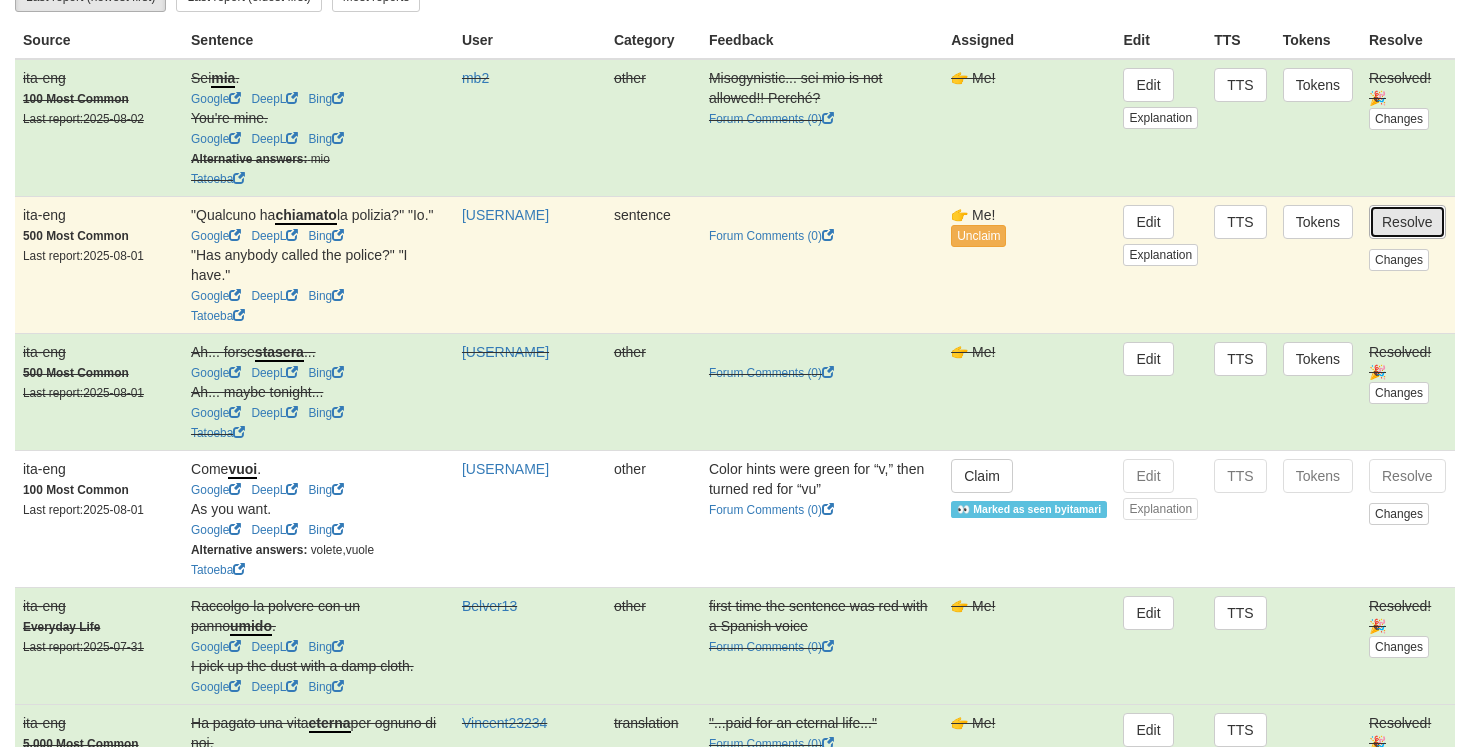 click on "Resolve" at bounding box center [1407, 222] 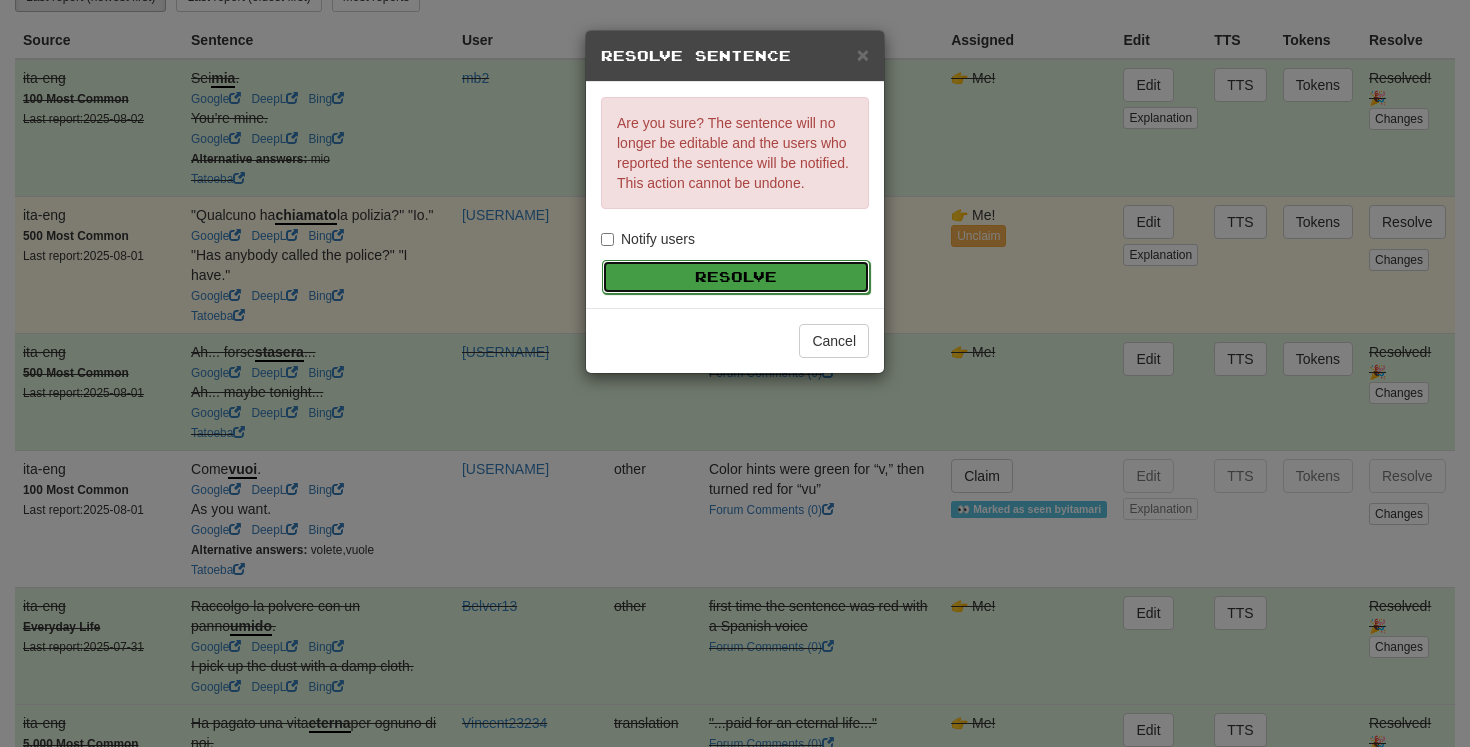 click on "Resolve" at bounding box center (736, 277) 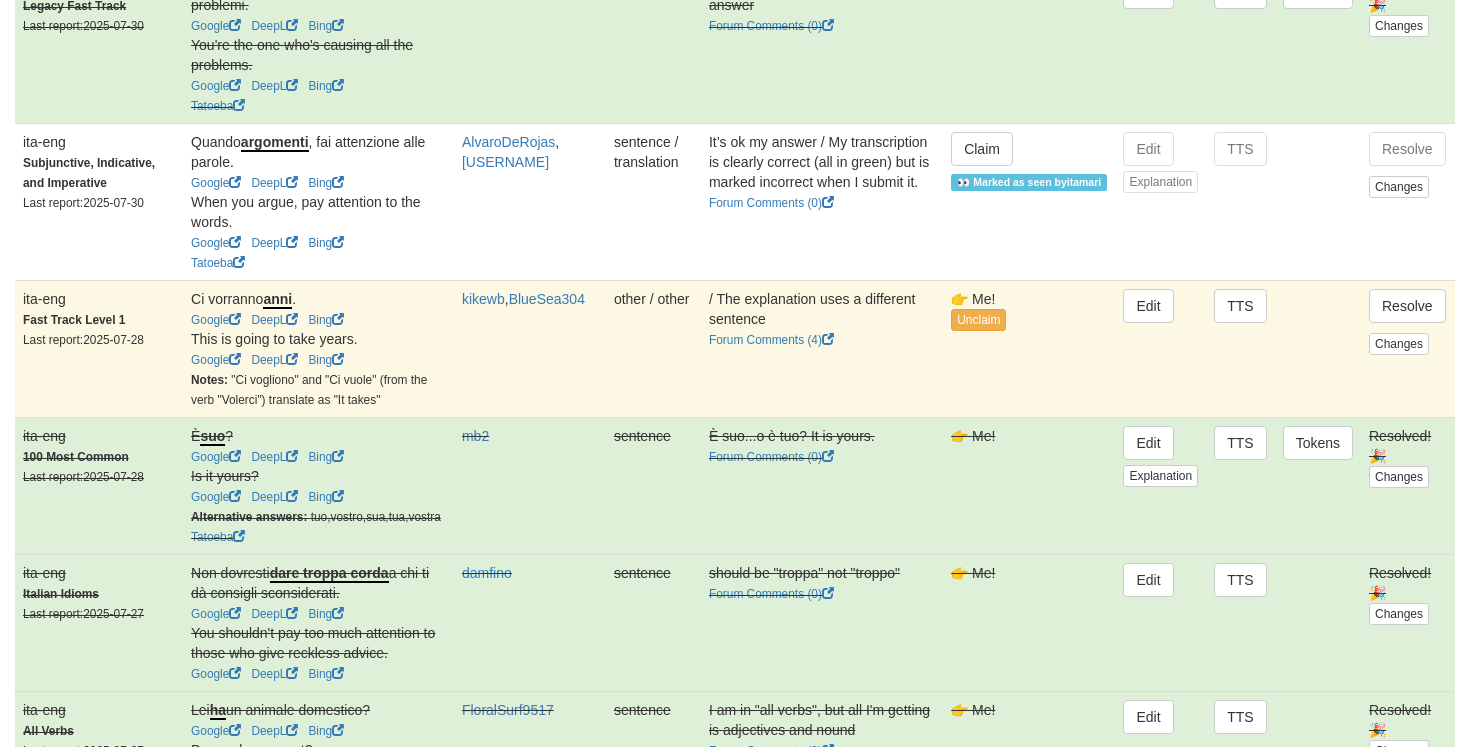 scroll, scrollTop: 1128, scrollLeft: 0, axis: vertical 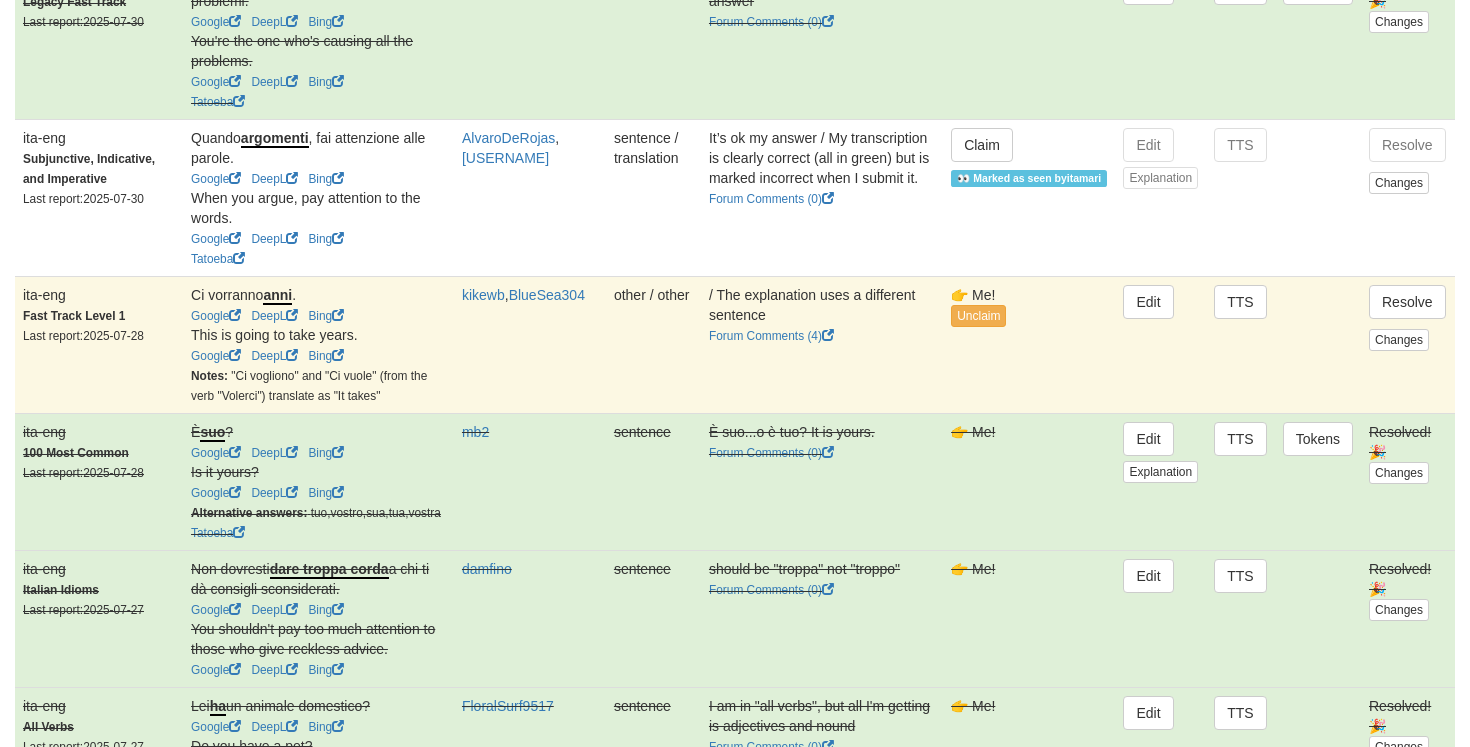 click on "other /  other" at bounding box center (653, 344) 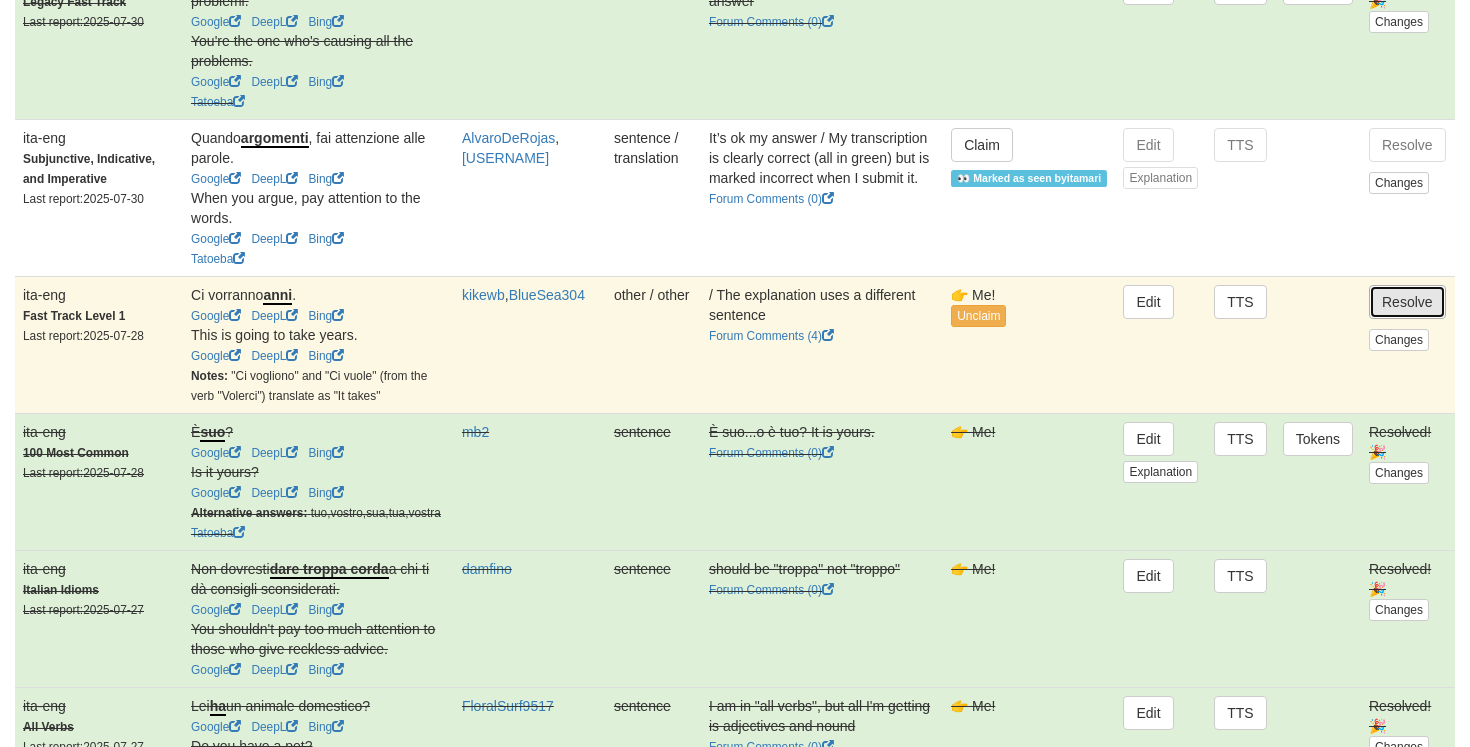 click on "Resolve" at bounding box center (1407, 302) 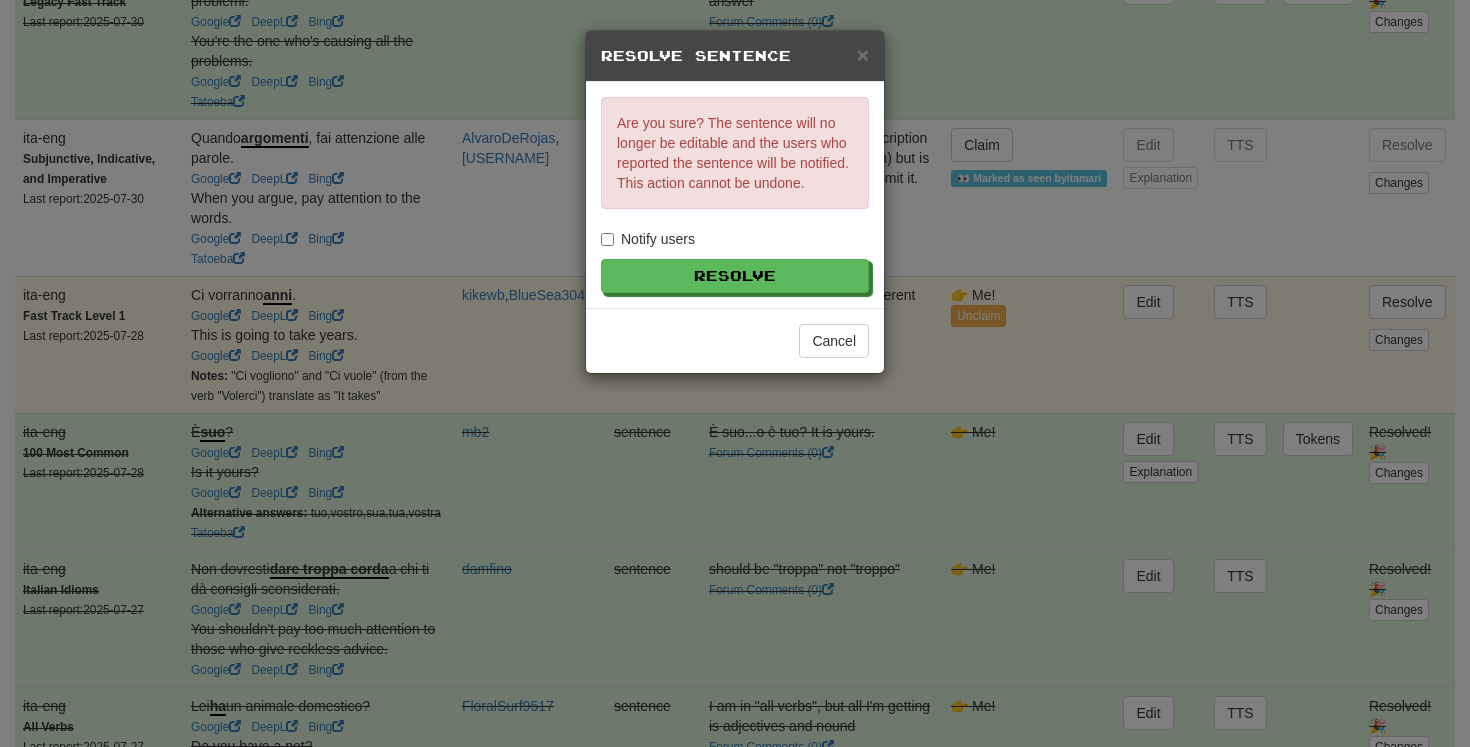 click on "Notify users" at bounding box center [648, 239] 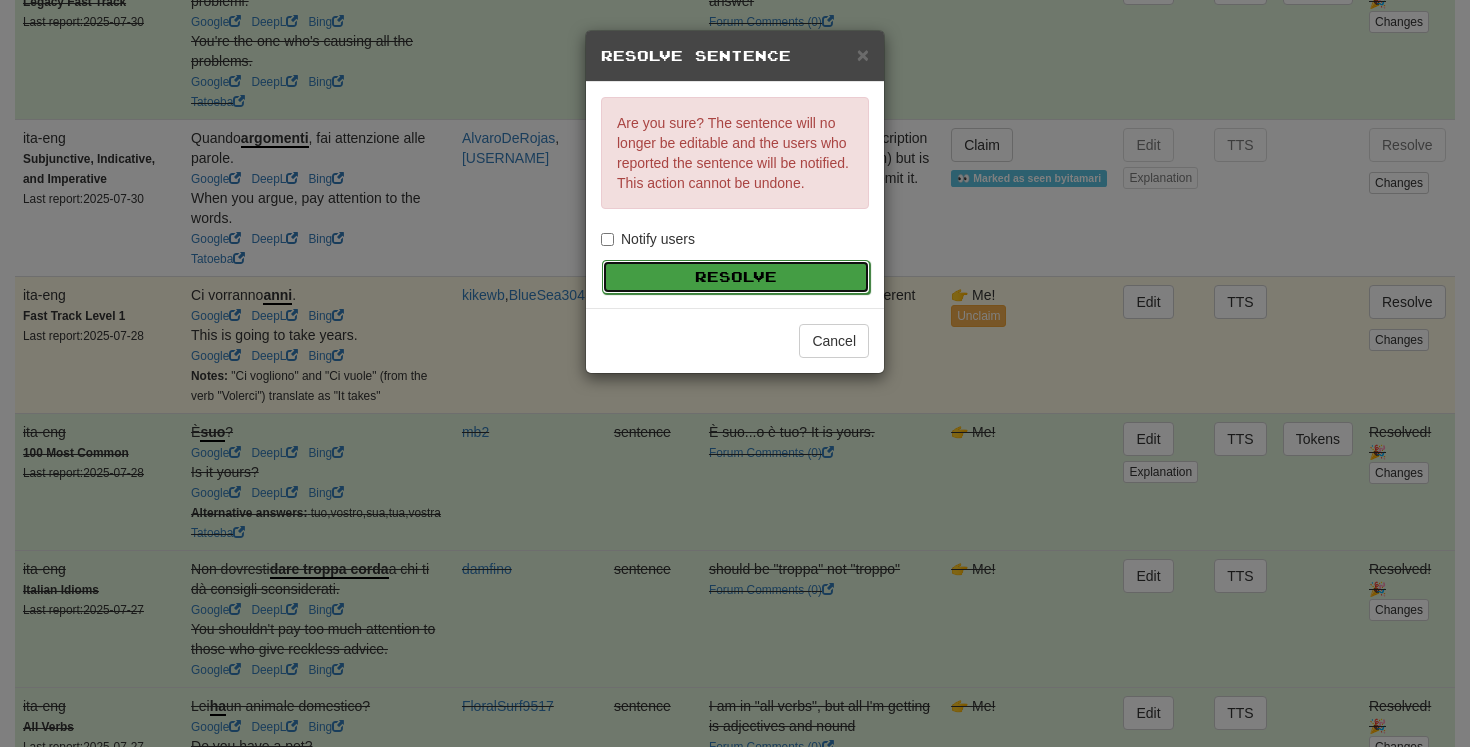 click on "Resolve" at bounding box center (736, 277) 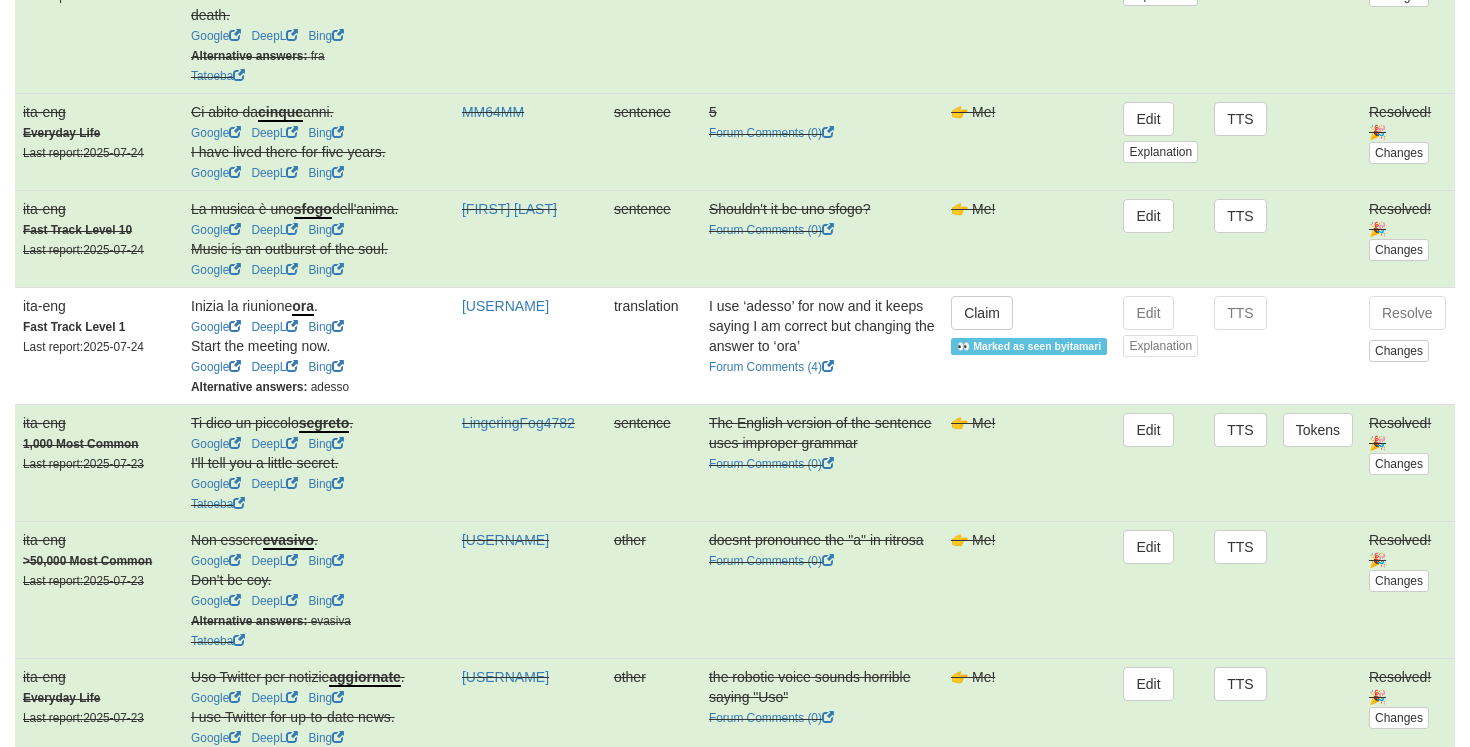 scroll, scrollTop: 2445, scrollLeft: 0, axis: vertical 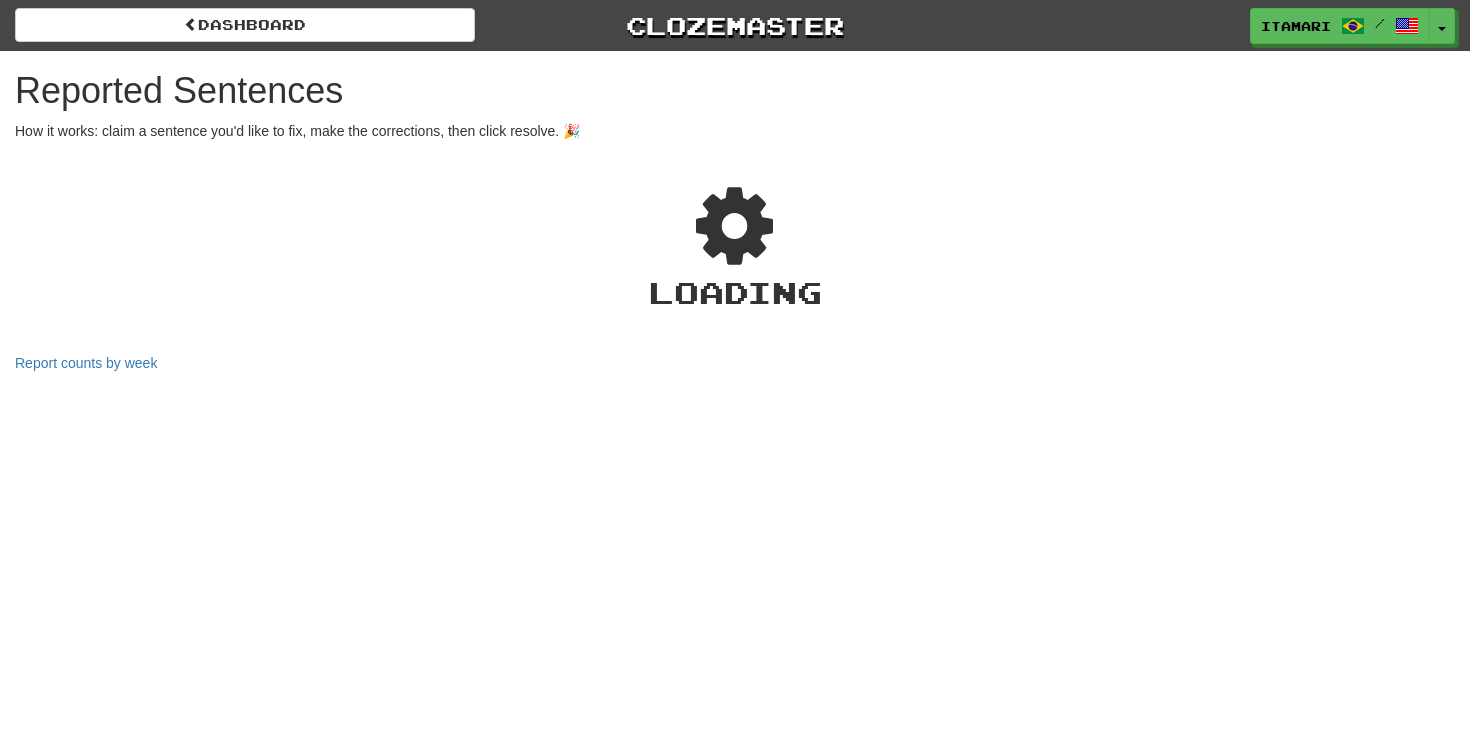 select on "***" 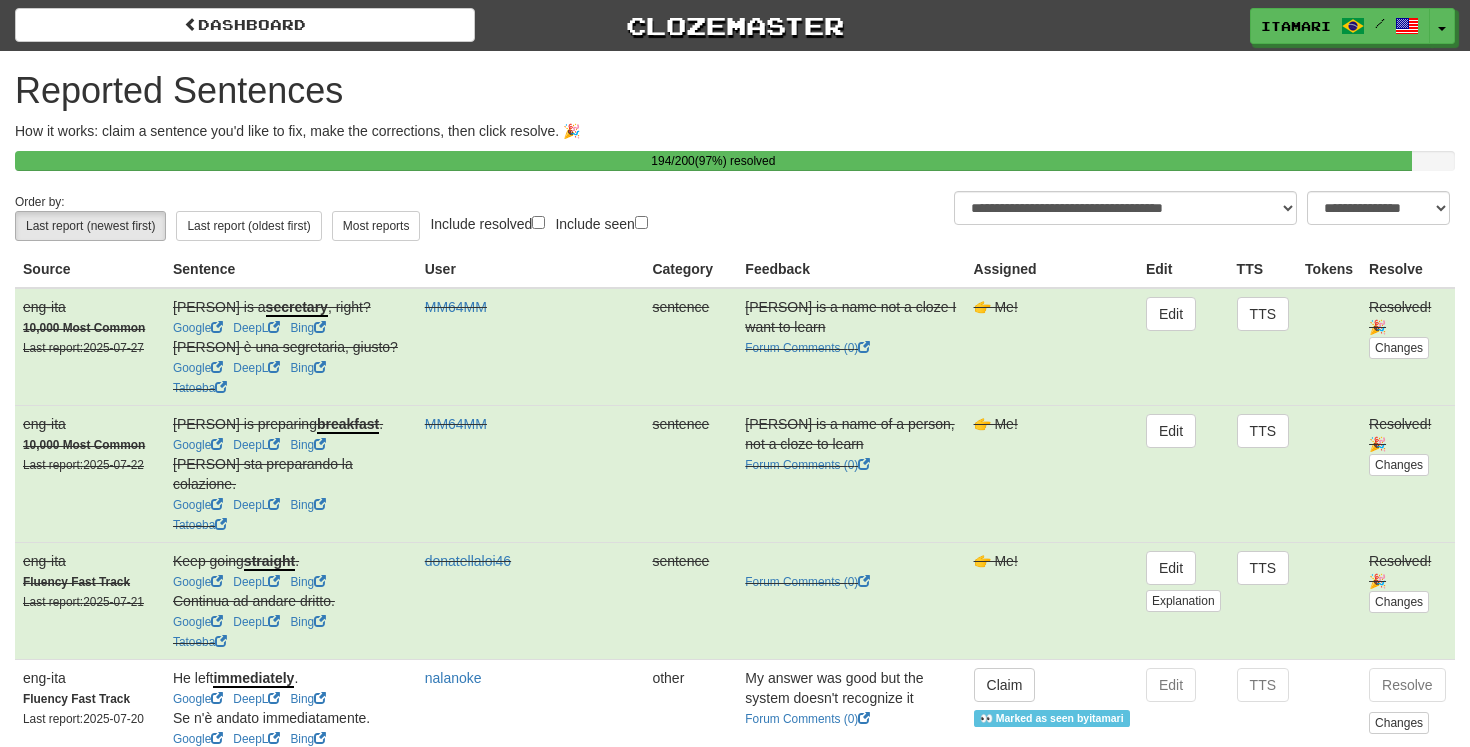 select on "***" 